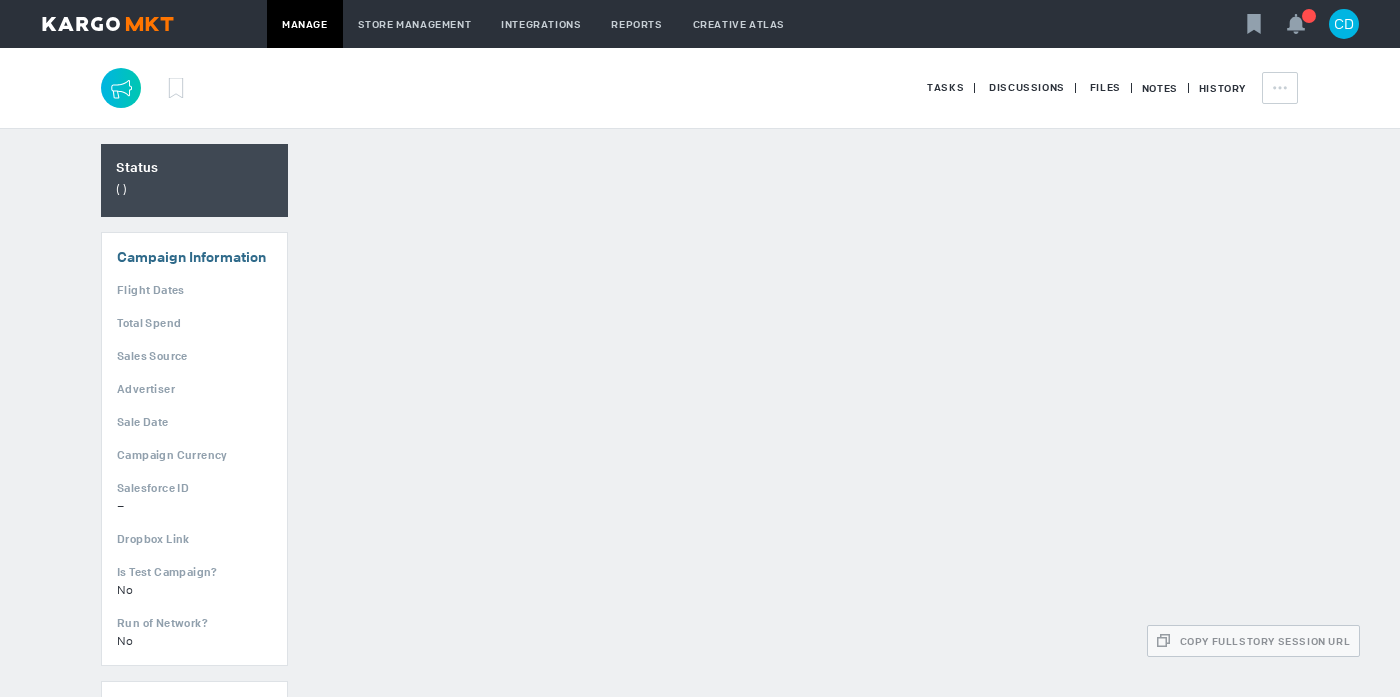 scroll, scrollTop: 0, scrollLeft: 0, axis: both 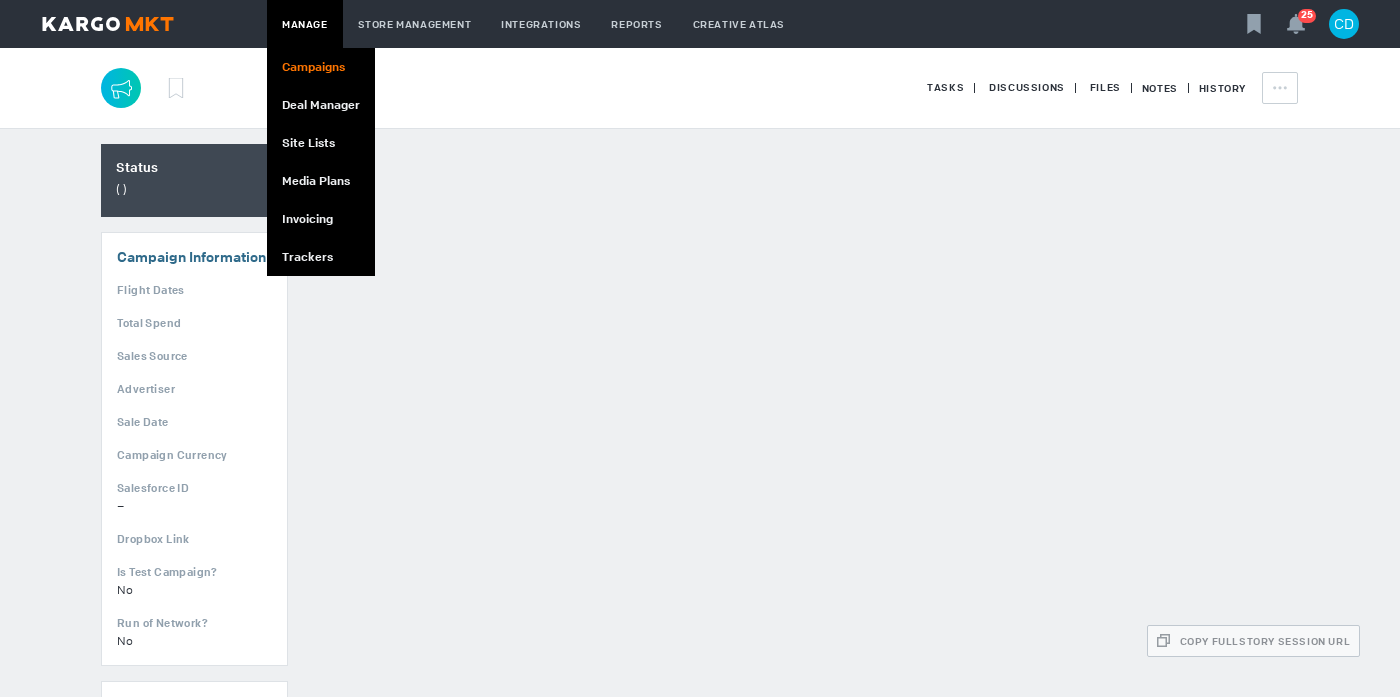 click on "Campaigns" at bounding box center [321, 67] 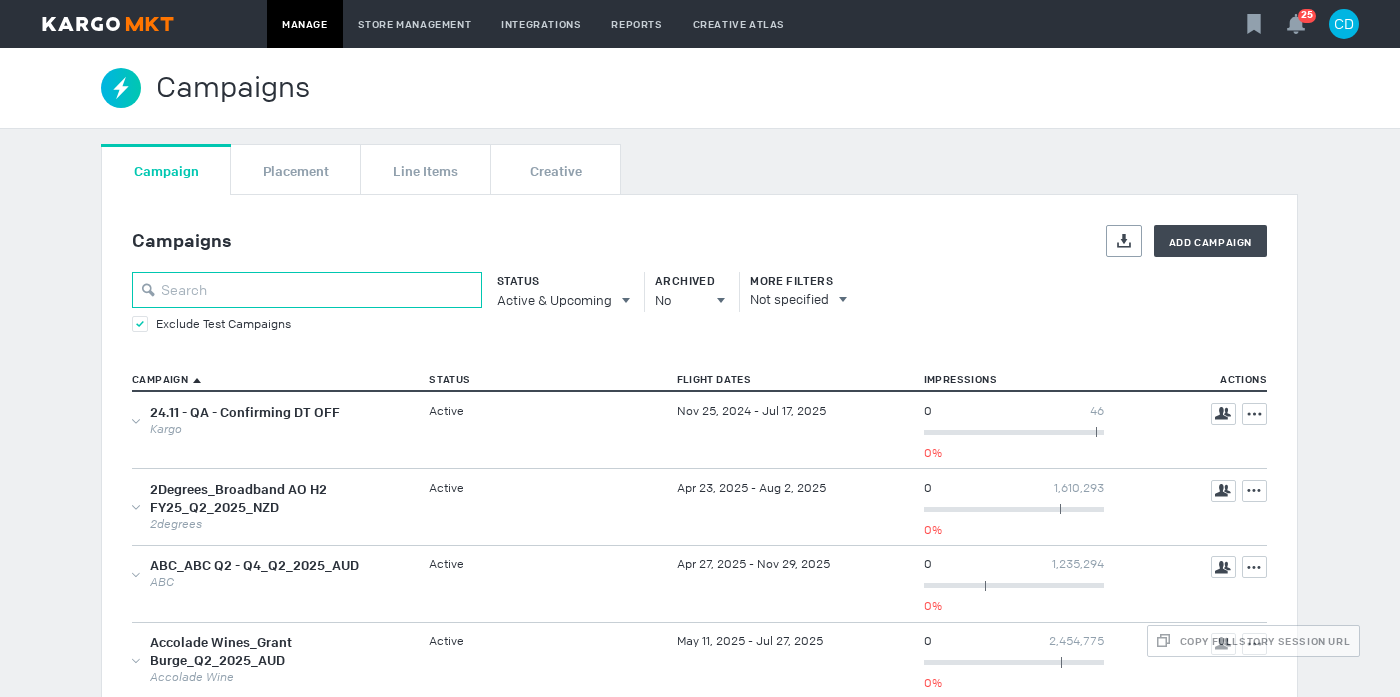click at bounding box center [307, 290] 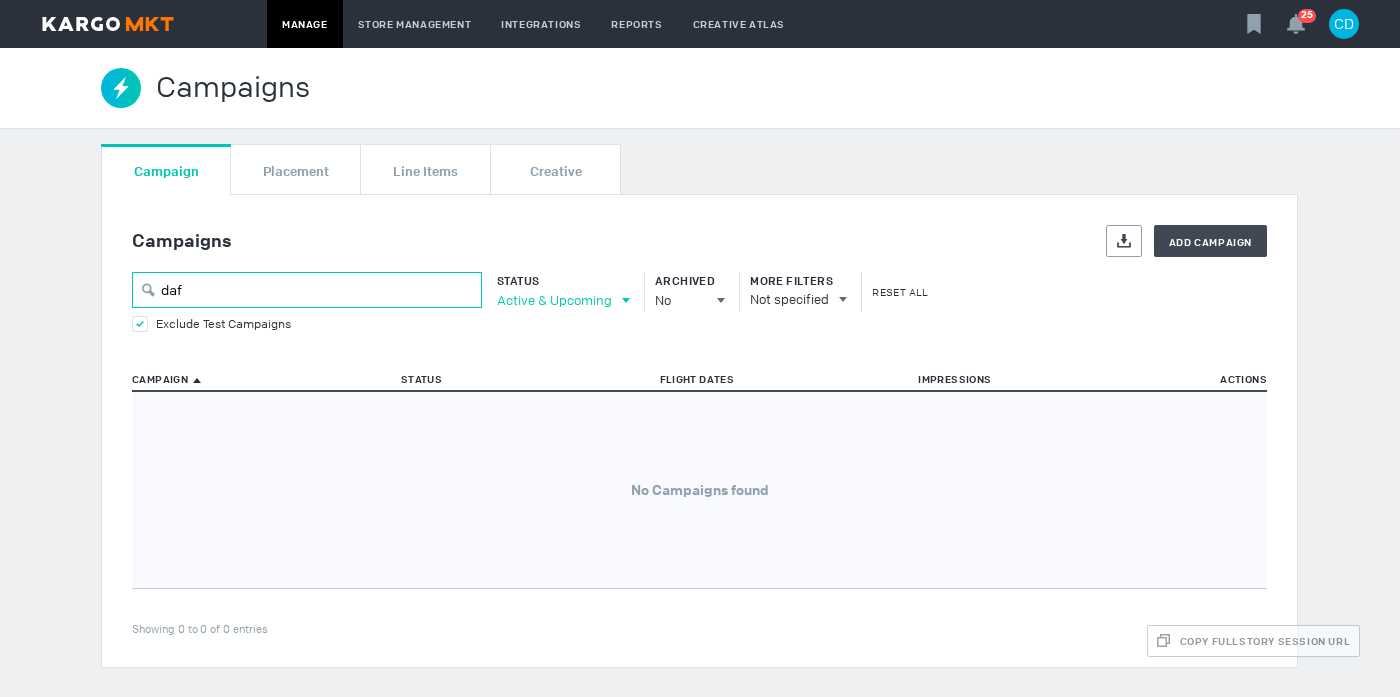 type on "daf" 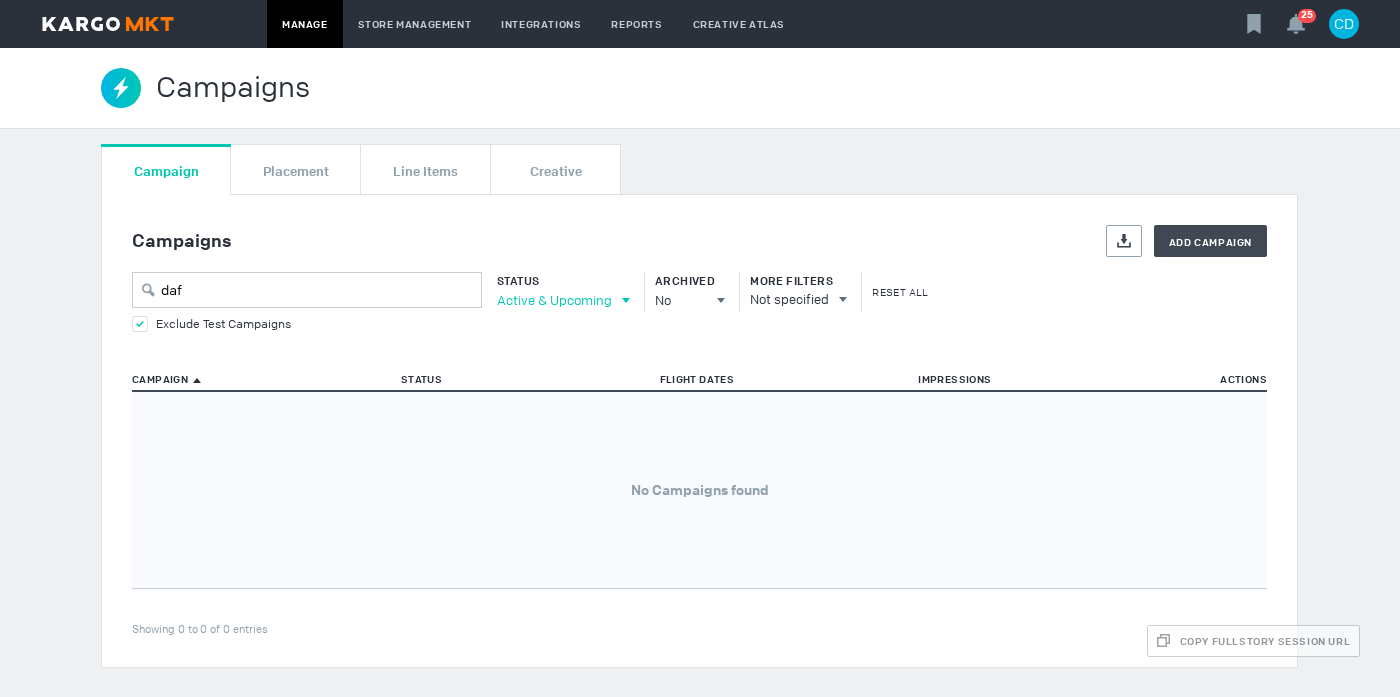 click on "Active & Upcoming" at bounding box center [554, 300] 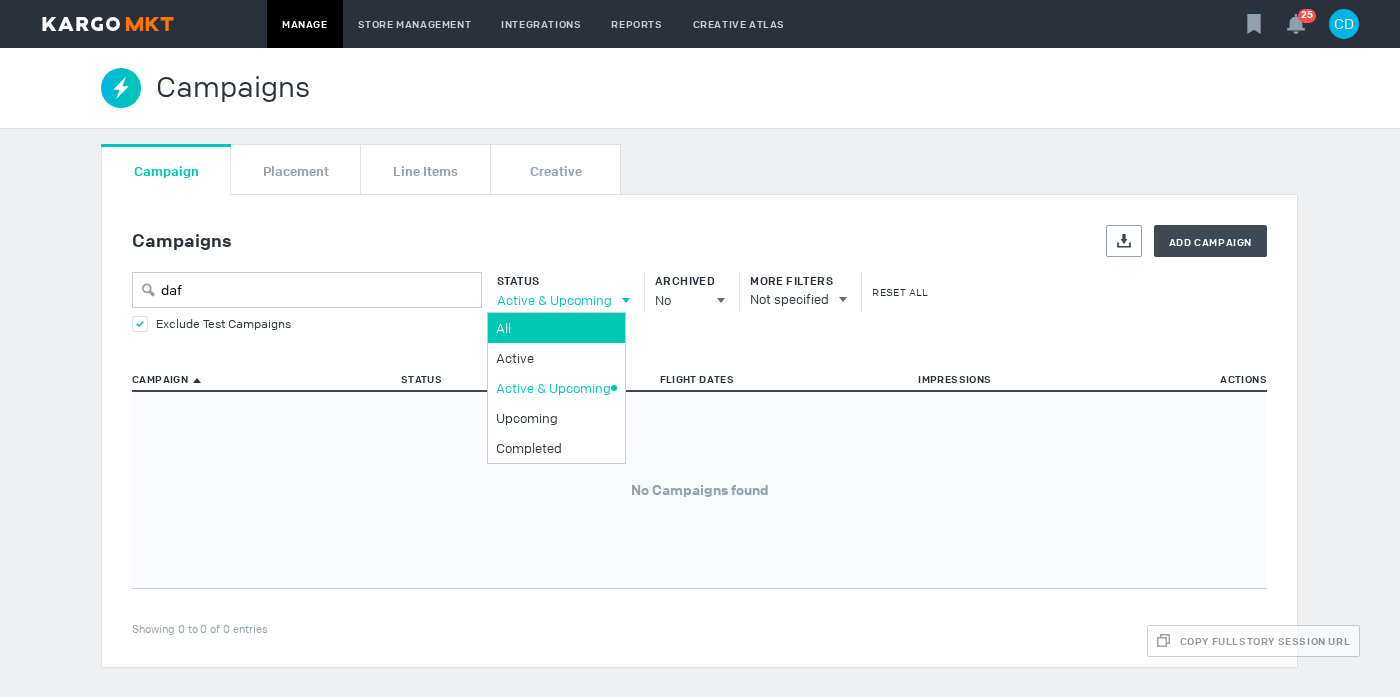 click on "All" at bounding box center [553, 328] 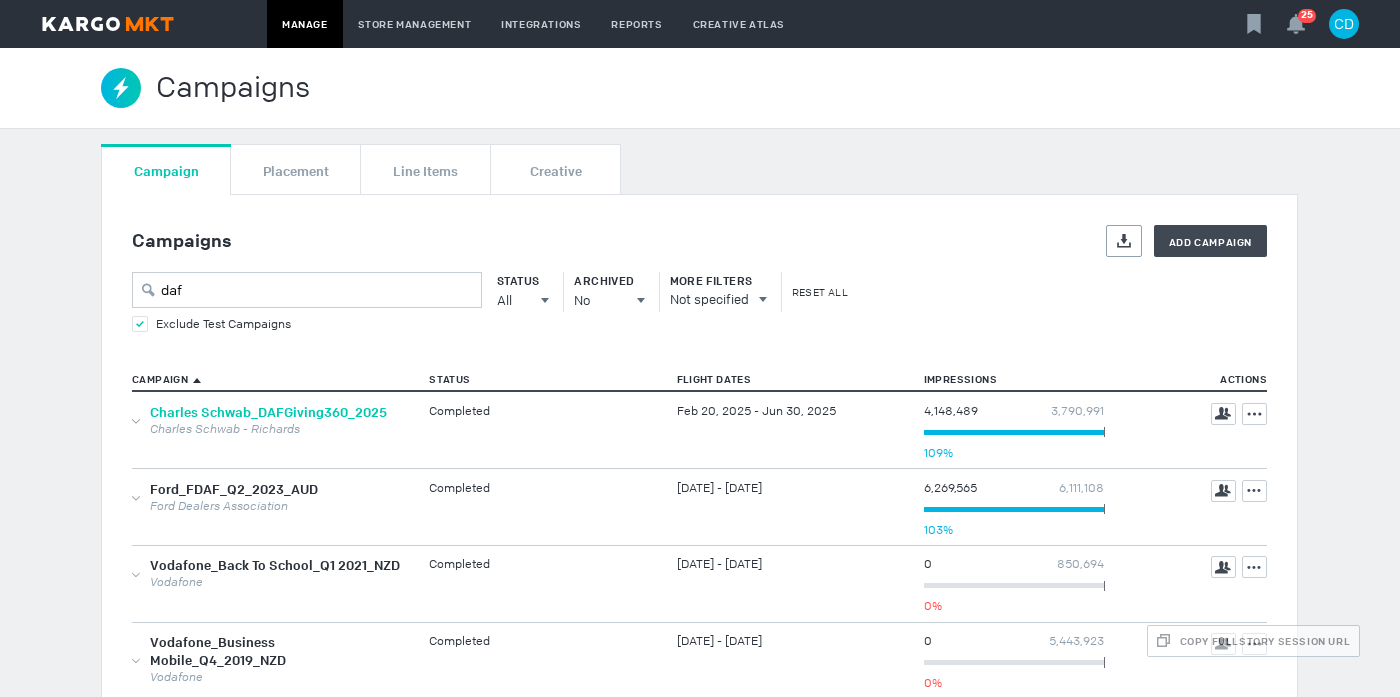 click on "Charles Schwab_DAFGiving360_2025" at bounding box center [268, 412] 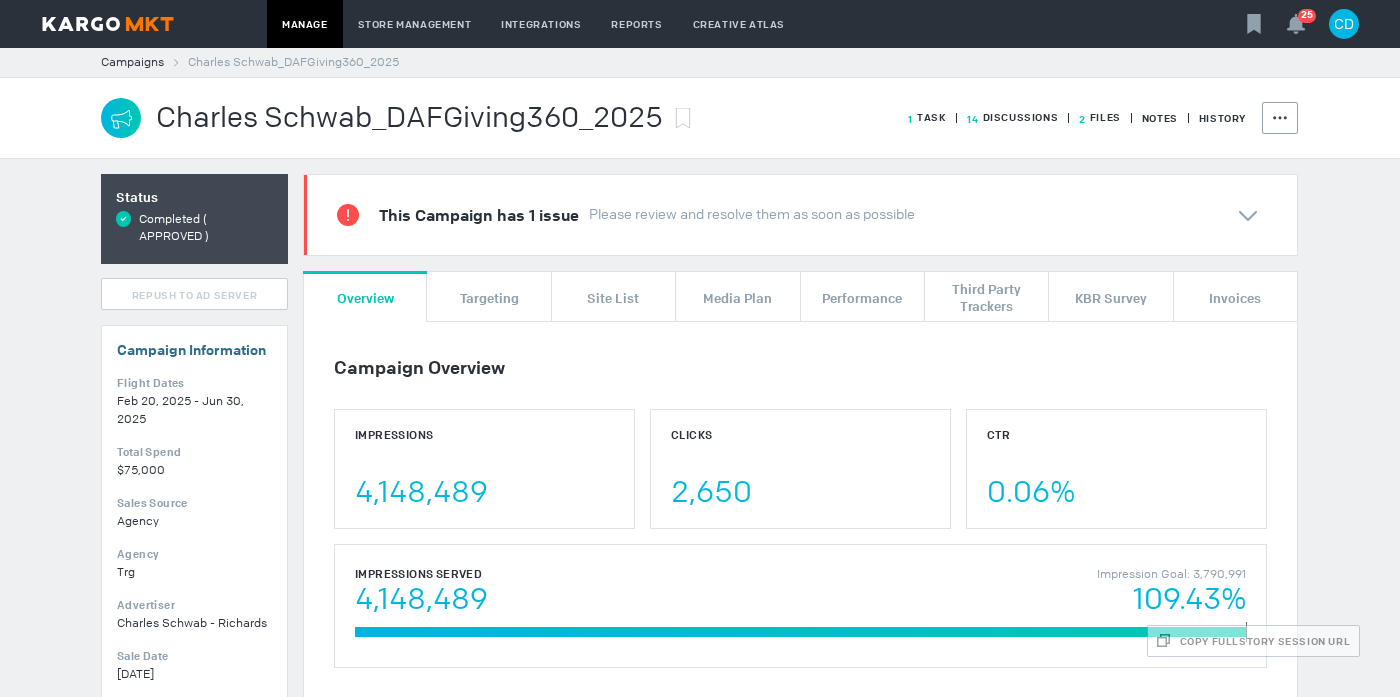 click on "Charles Schwab_DAFGiving360_2025" at bounding box center (409, 118) 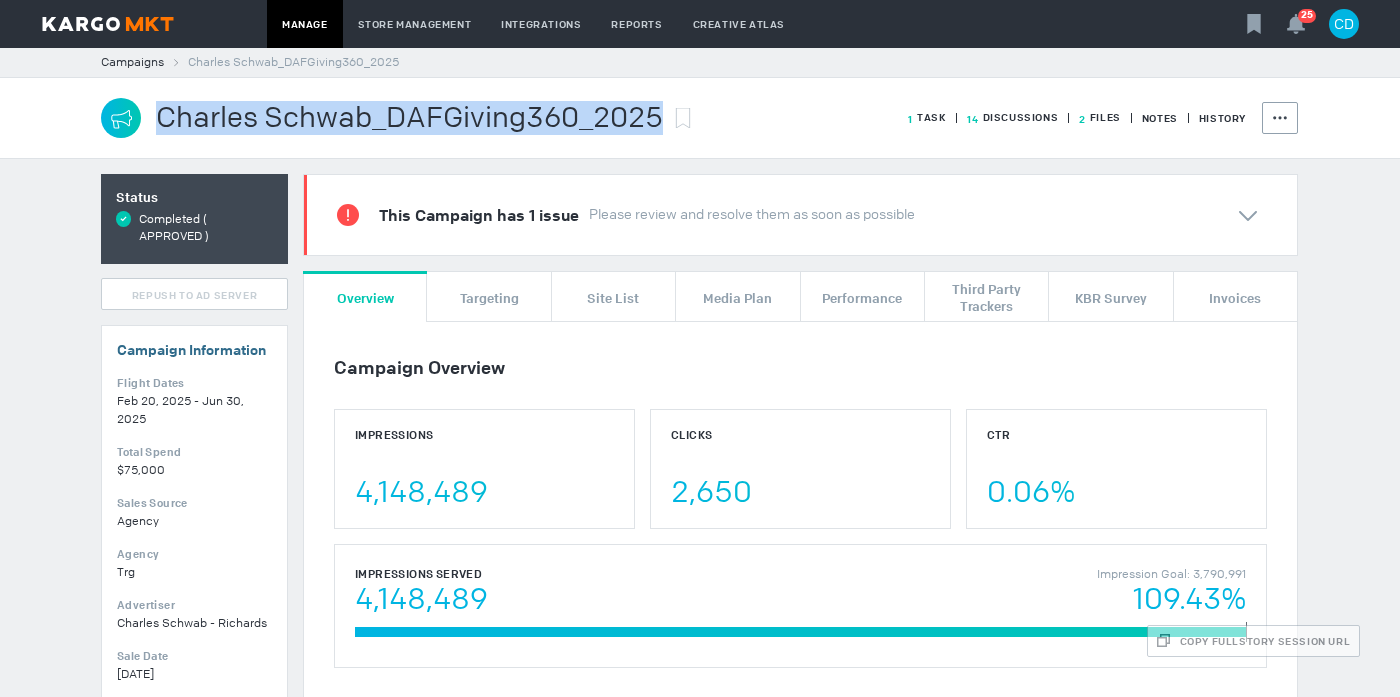 drag, startPoint x: 655, startPoint y: 116, endPoint x: 164, endPoint y: 121, distance: 491.02545 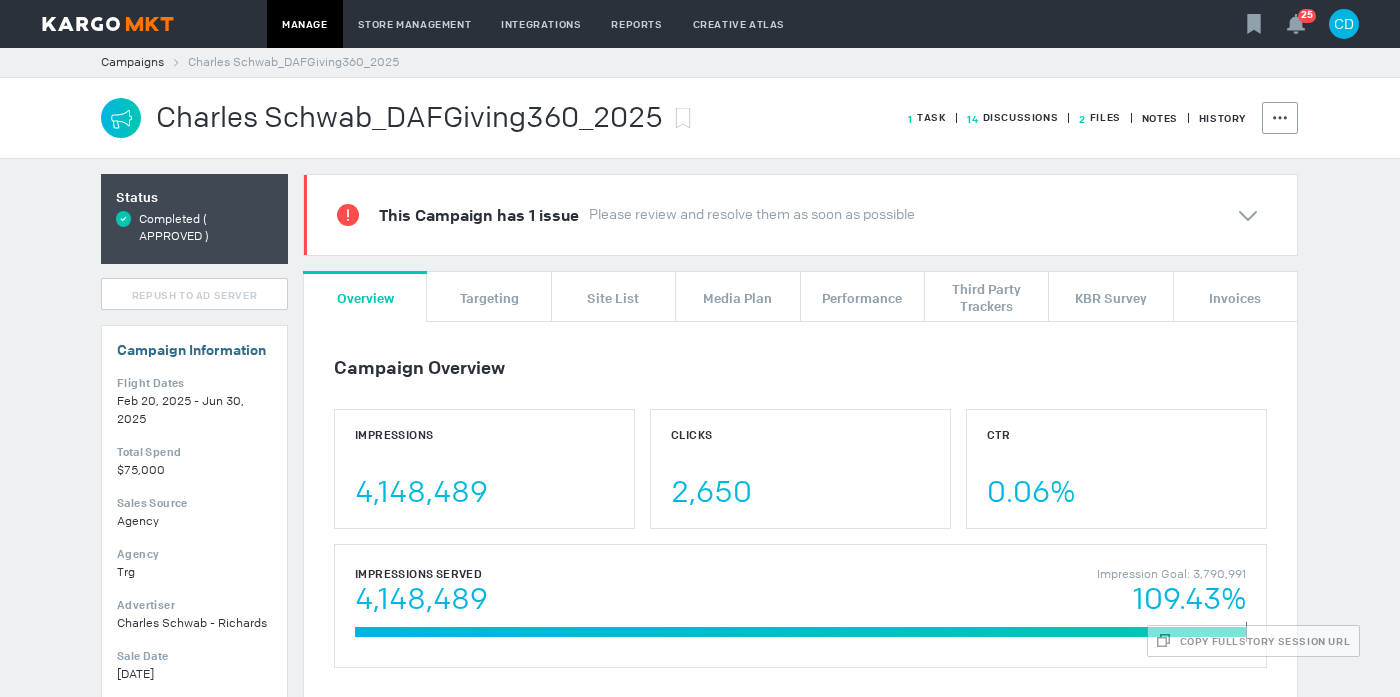 click on "Campaign Overview Impressions 4,148,489  Clicks 2,650  CTR 0.06% Impressions Served Impression Goal: 3,790,991 4,148,489 109.43%   3,790,991 Placements Export   Add Placement     Status Active & Upcoming All All Active Active & Upcoming Upcoming Completed More Filters Not specified Placement Status Flight Dates Kraken CPM Target Spend Impressions Sync Actions Showing 0 to 0 of 0 entries No Placements found" at bounding box center (800, 749) 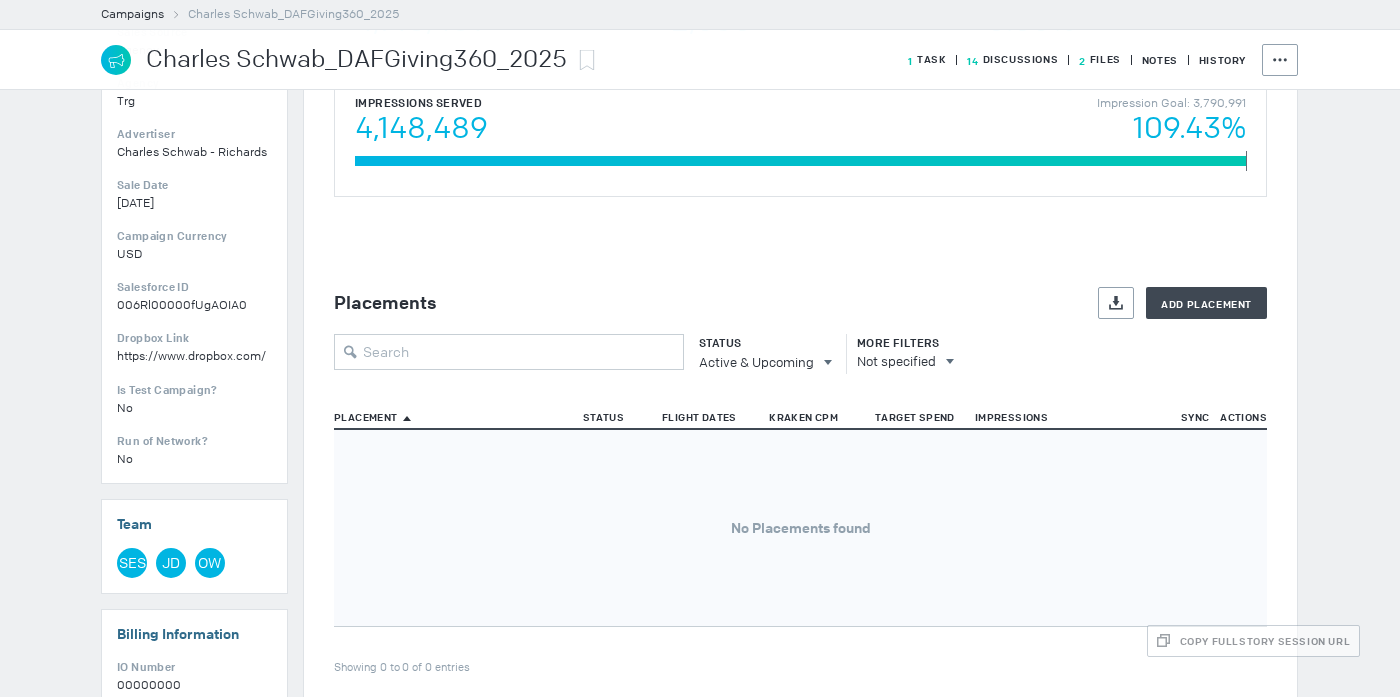 scroll, scrollTop: 480, scrollLeft: 0, axis: vertical 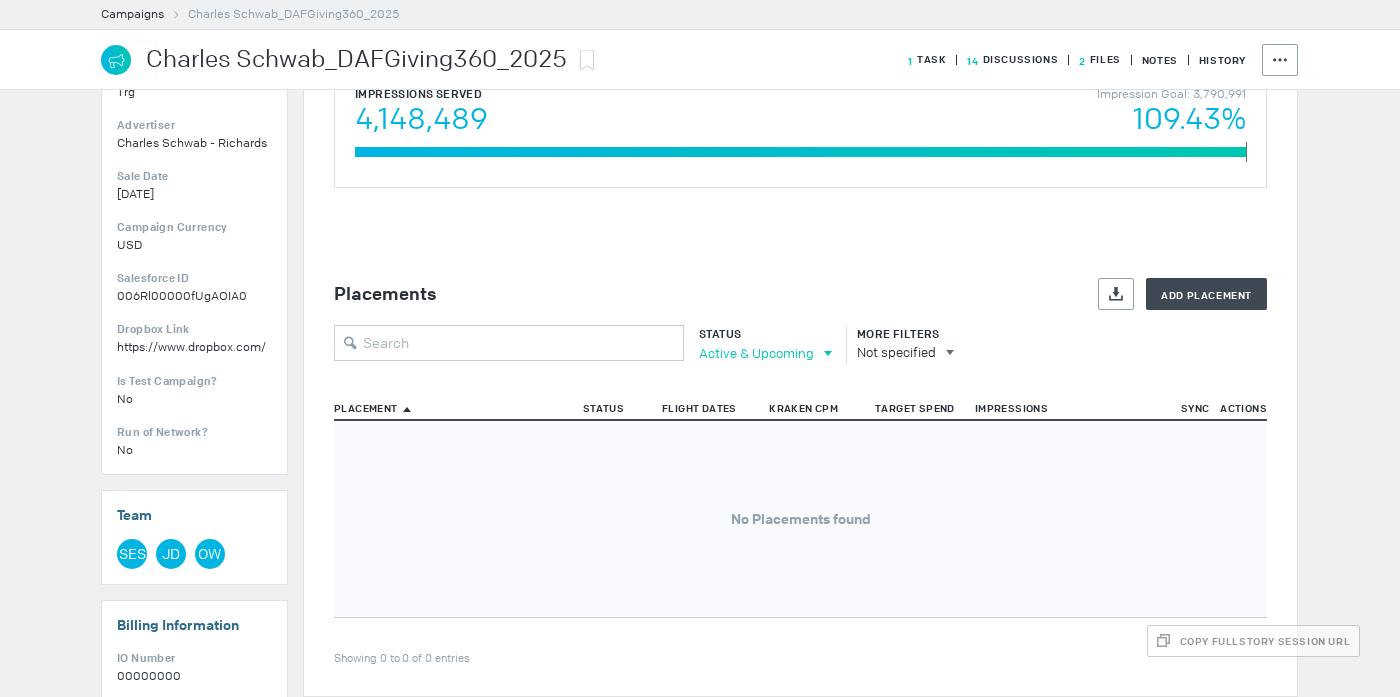 click on "Active & Upcoming" at bounding box center (756, 353) 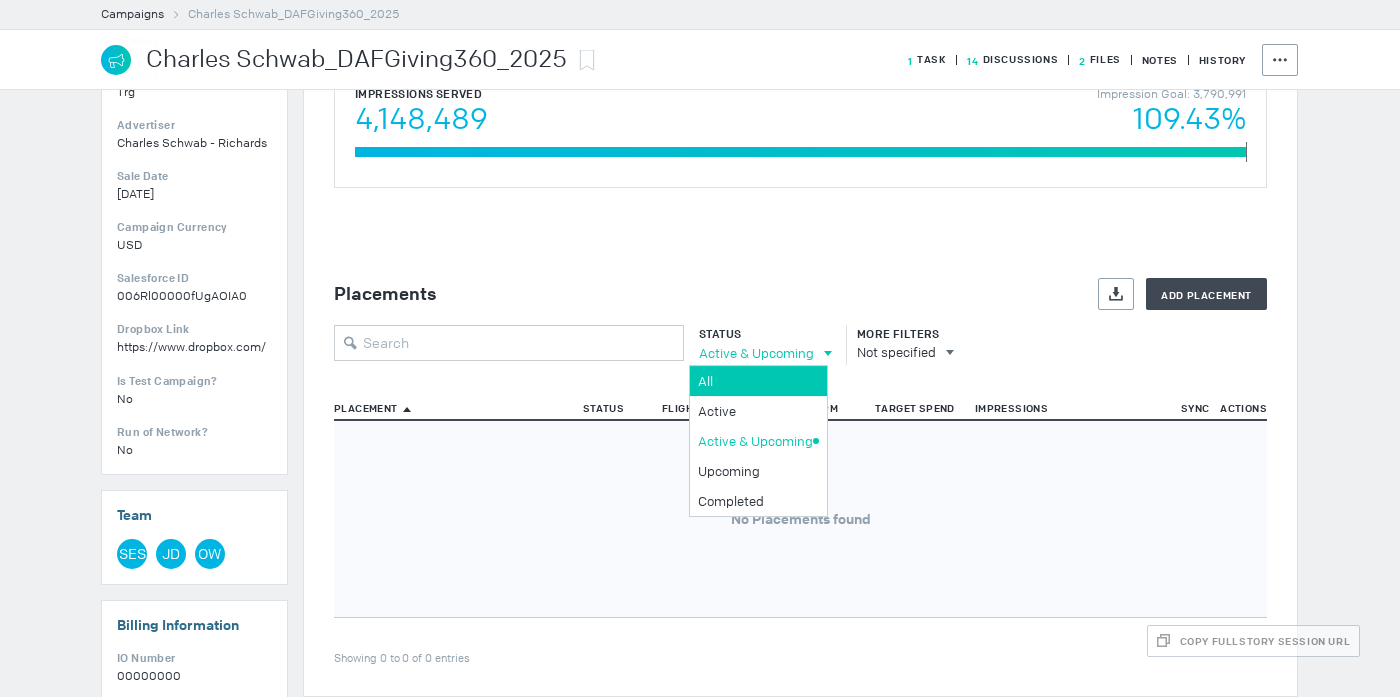 click on "All" at bounding box center (755, 381) 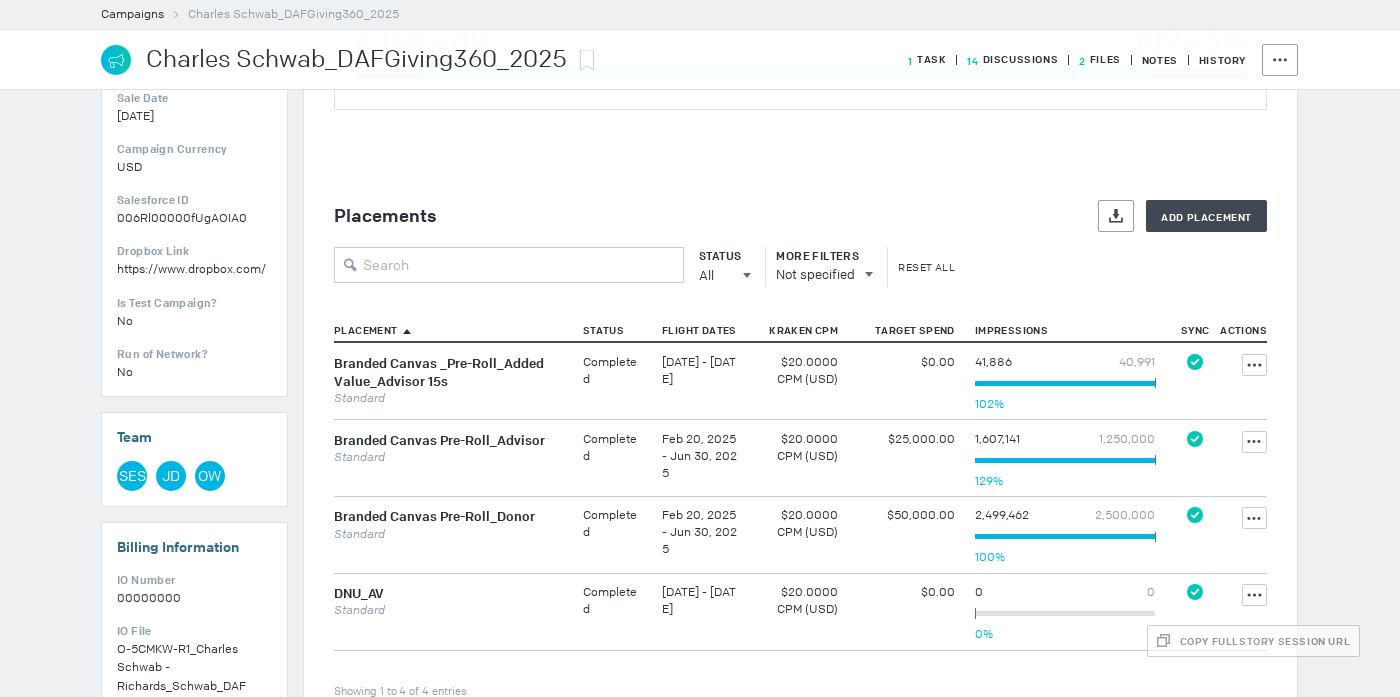 scroll, scrollTop: 579, scrollLeft: 0, axis: vertical 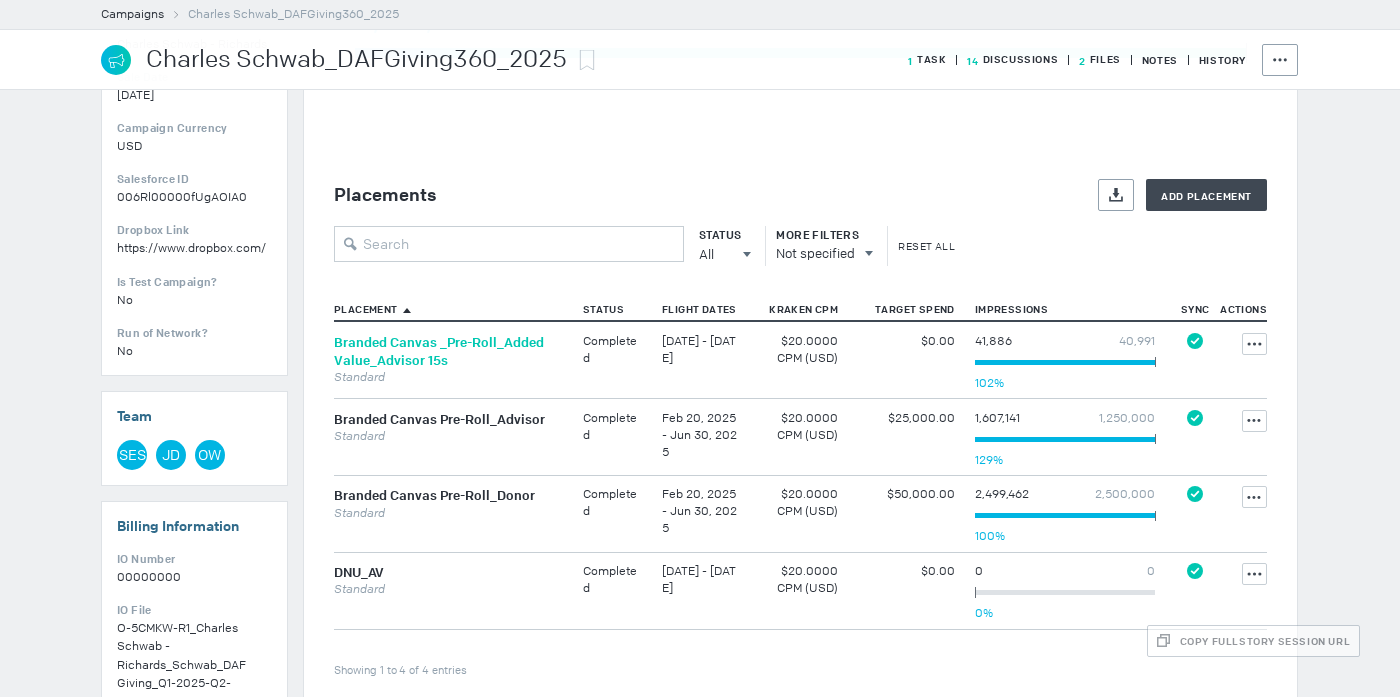click on "Branded Canvas _Pre-Roll_Added Value_Advisor 15s" at bounding box center [439, 351] 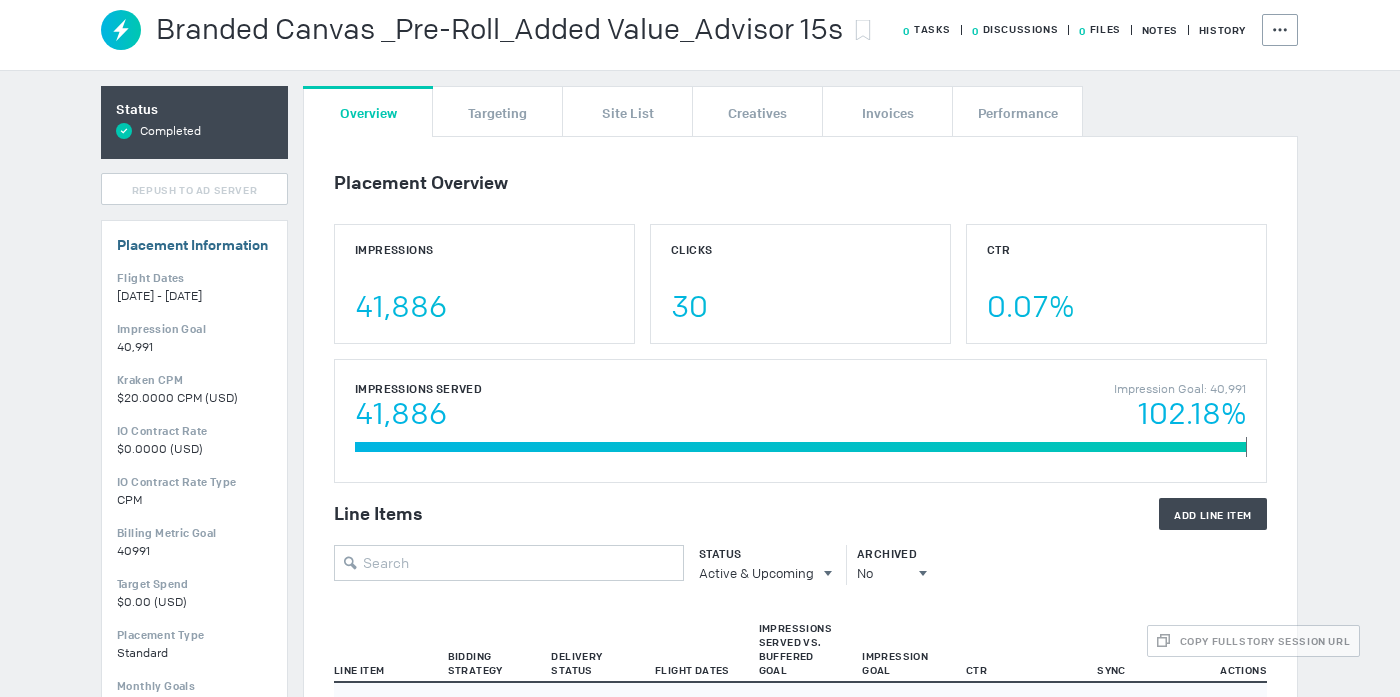 scroll, scrollTop: 0, scrollLeft: 0, axis: both 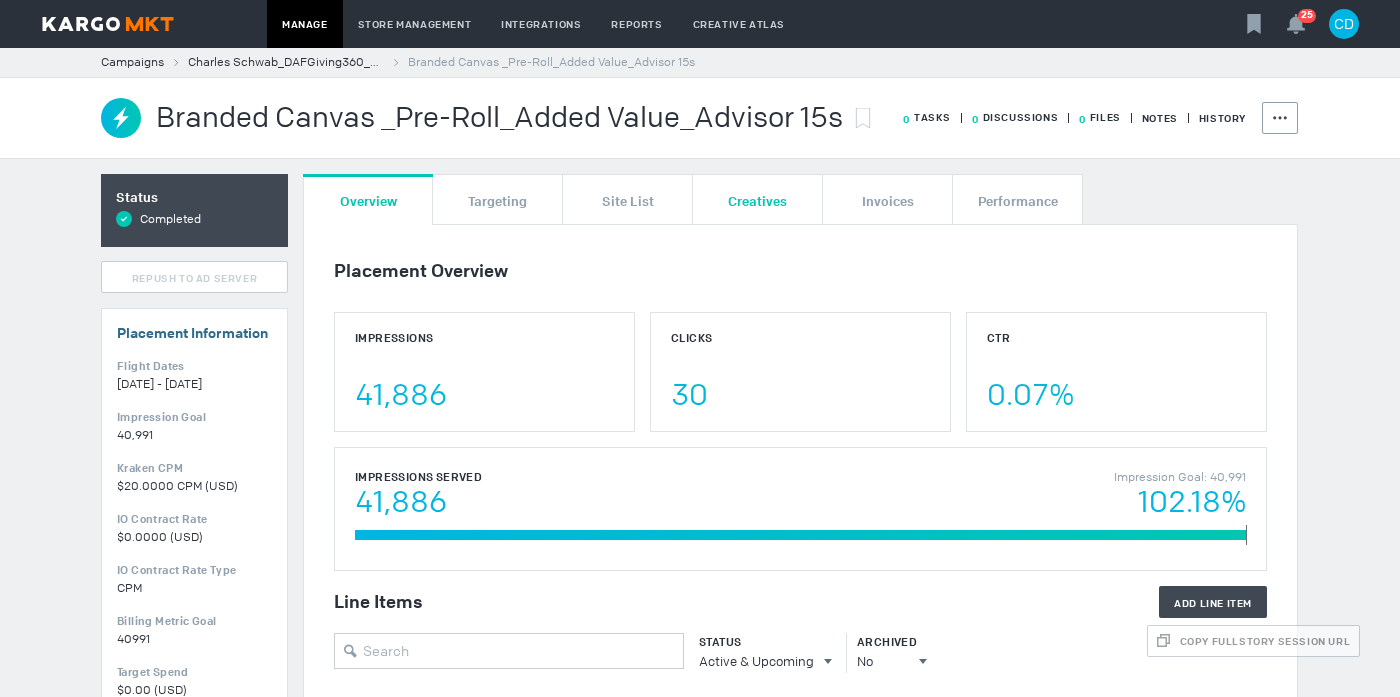 click on "Creatives" at bounding box center (757, 199) 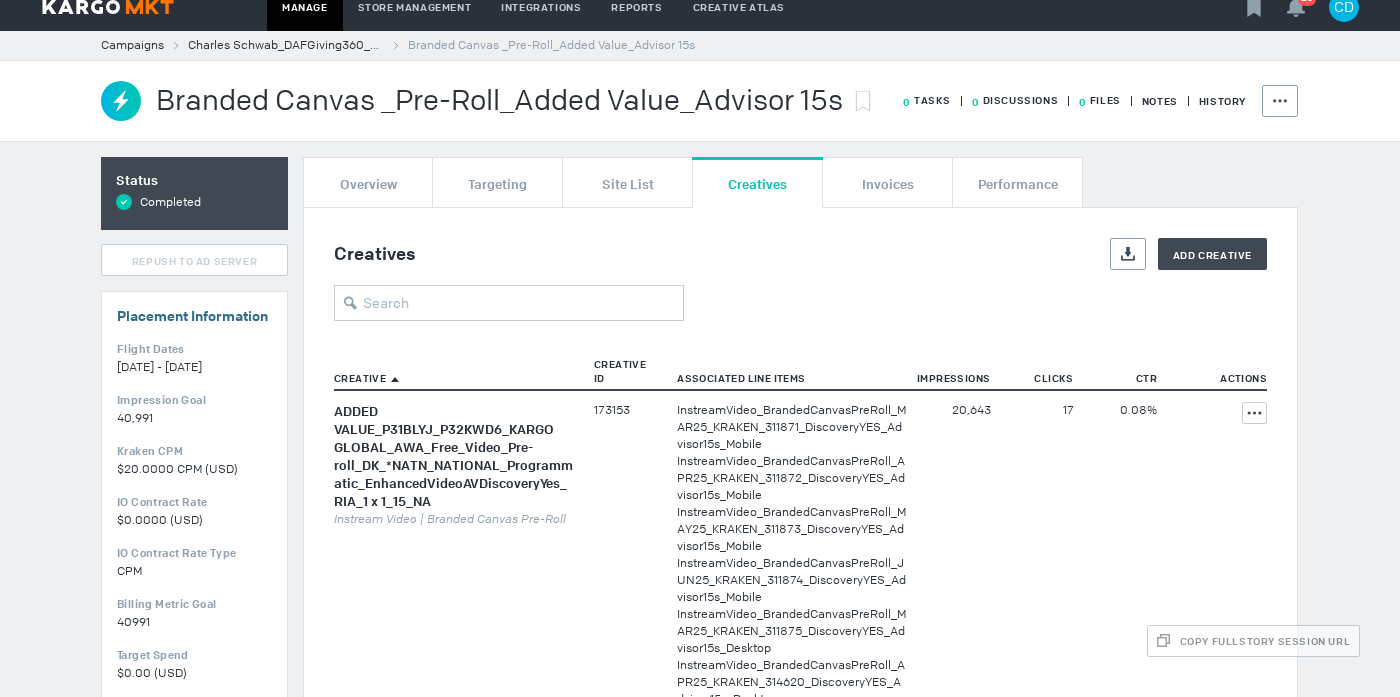 scroll, scrollTop: 22, scrollLeft: 0, axis: vertical 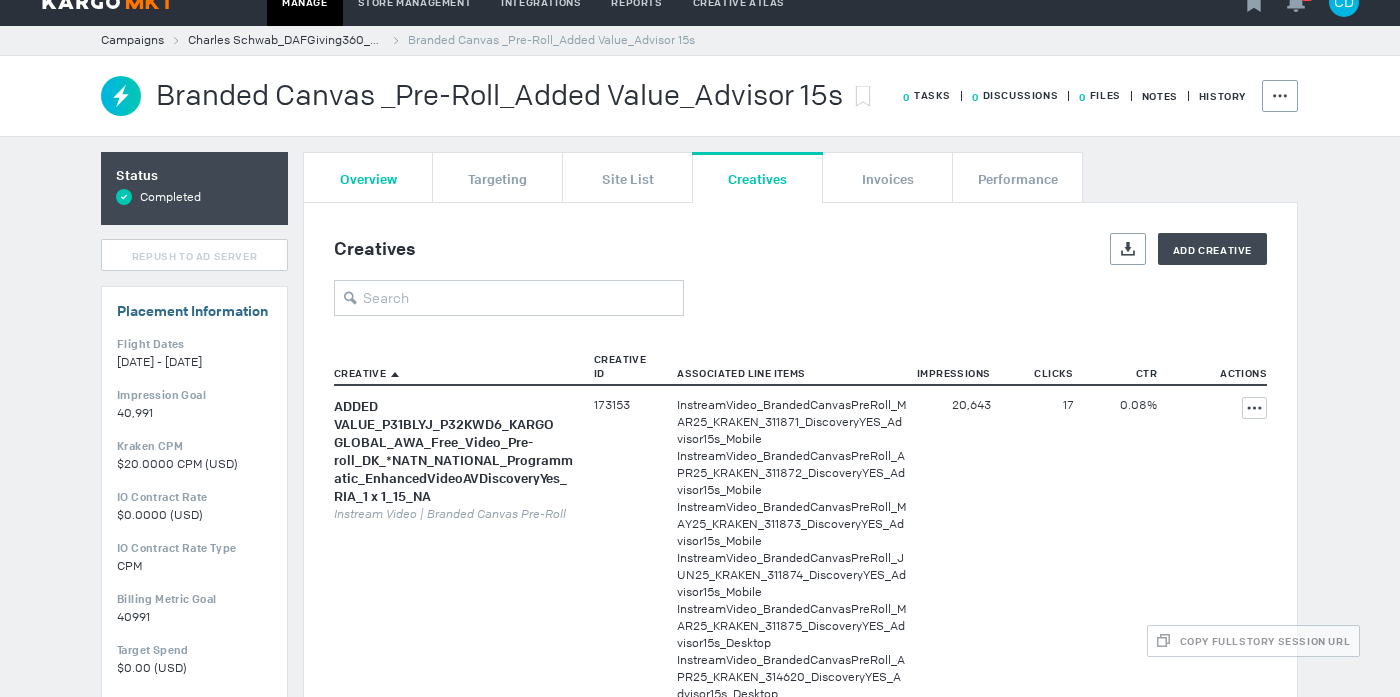 click on "Overview" at bounding box center (368, 177) 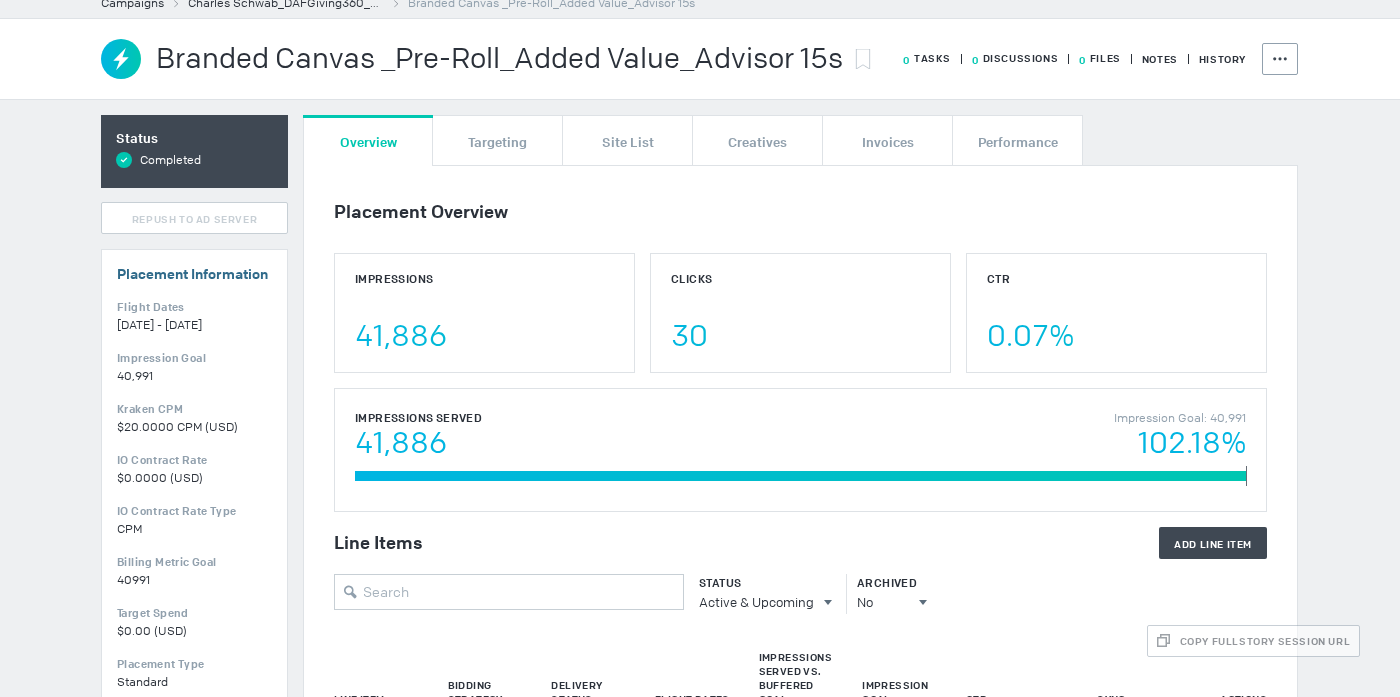 scroll, scrollTop: 12, scrollLeft: 0, axis: vertical 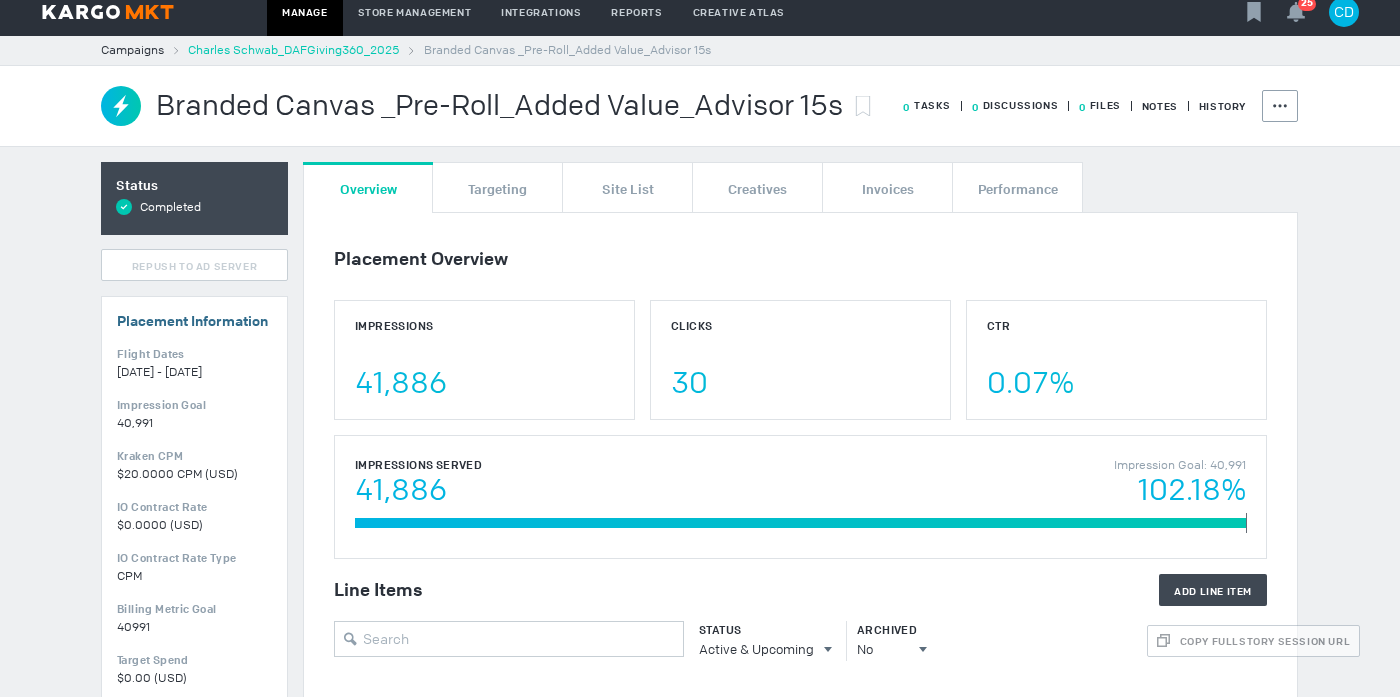 click on "Charles Schwab_DAFGiving360_2025" at bounding box center (293, 50) 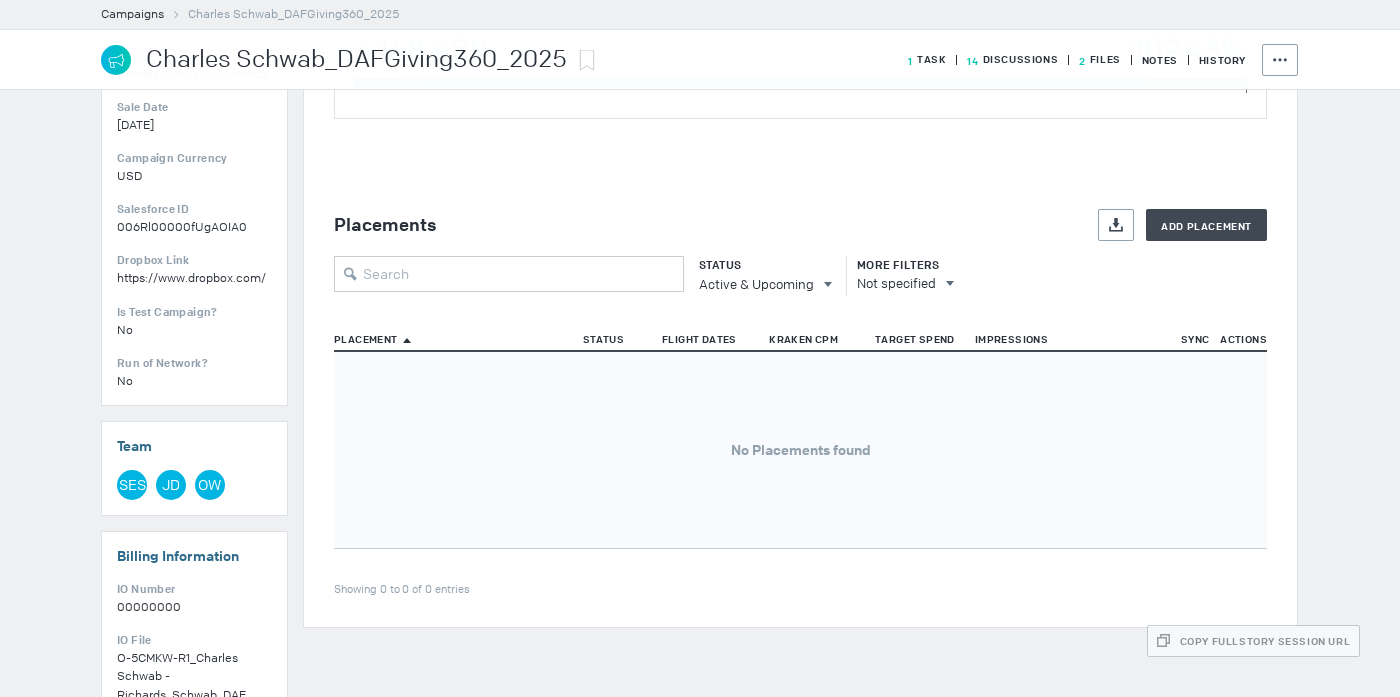 scroll, scrollTop: 571, scrollLeft: 0, axis: vertical 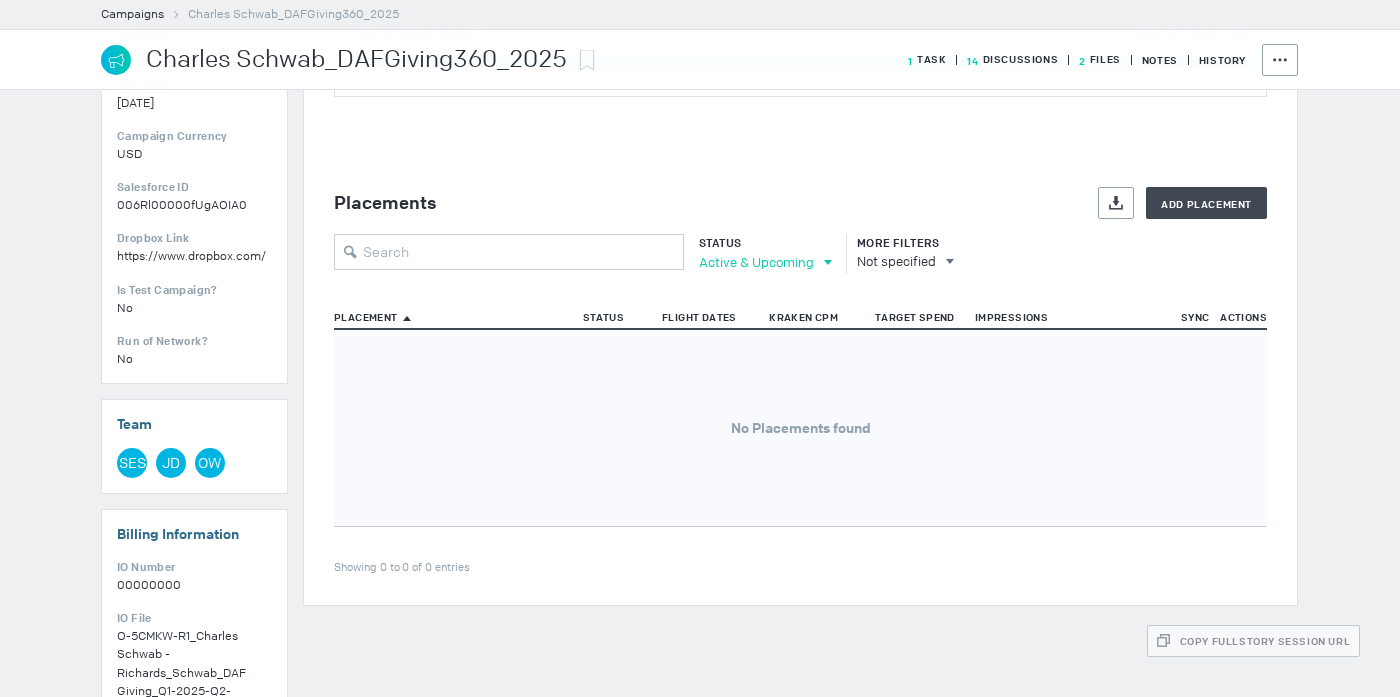 click on "Active & Upcoming" at bounding box center (756, 262) 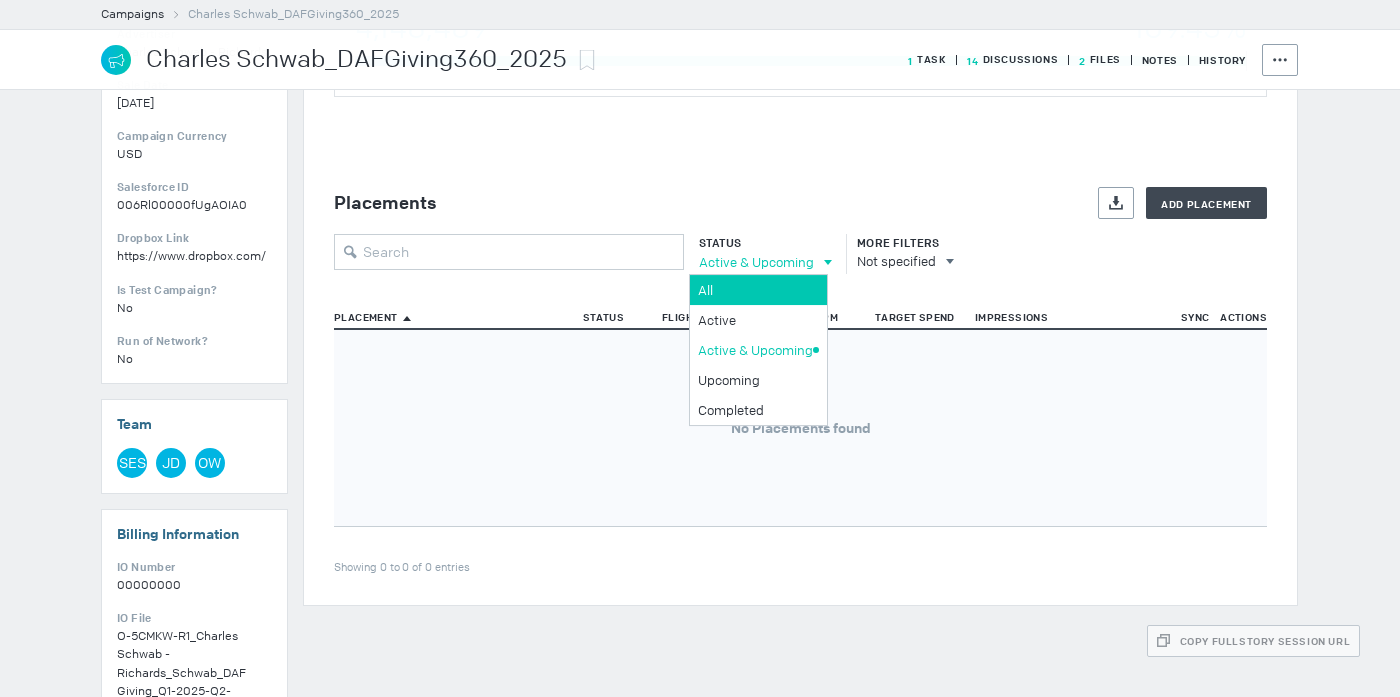 click on "All" at bounding box center [758, 290] 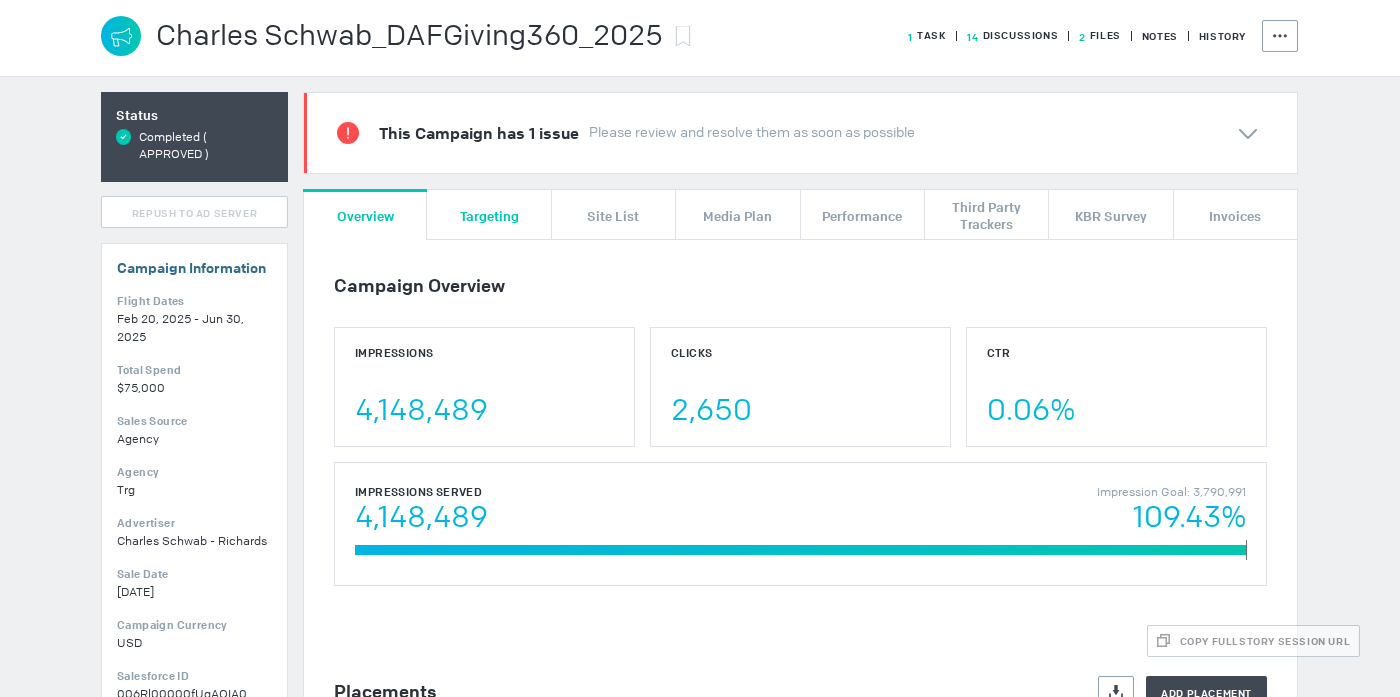 click on "Targeting" at bounding box center (489, 215) 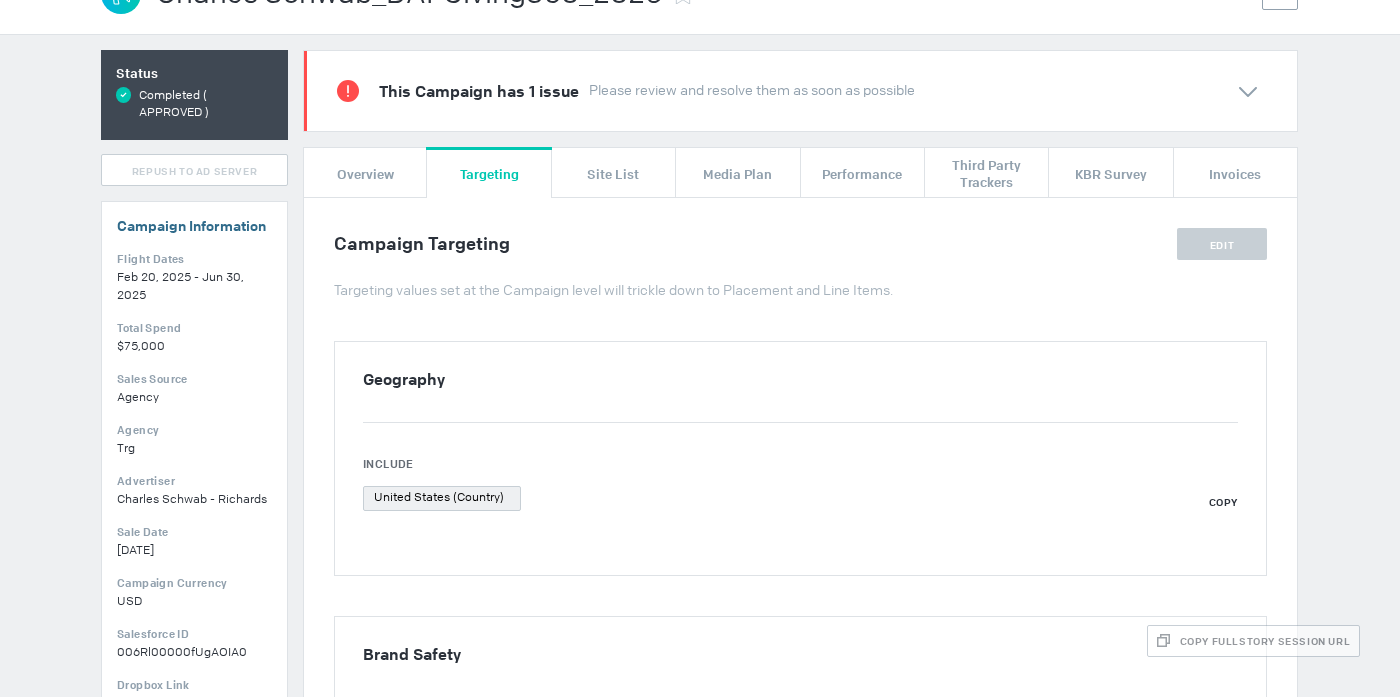 scroll, scrollTop: 0, scrollLeft: 0, axis: both 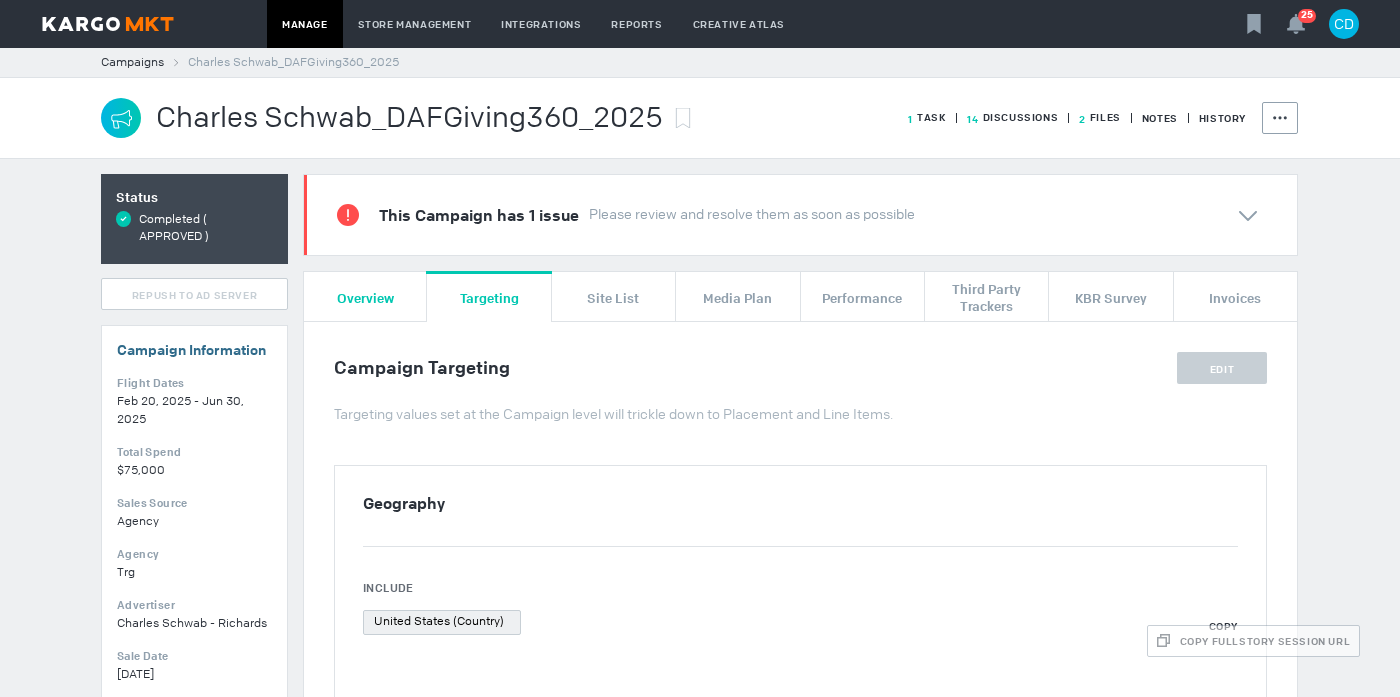 click on "Overview" at bounding box center (365, 297) 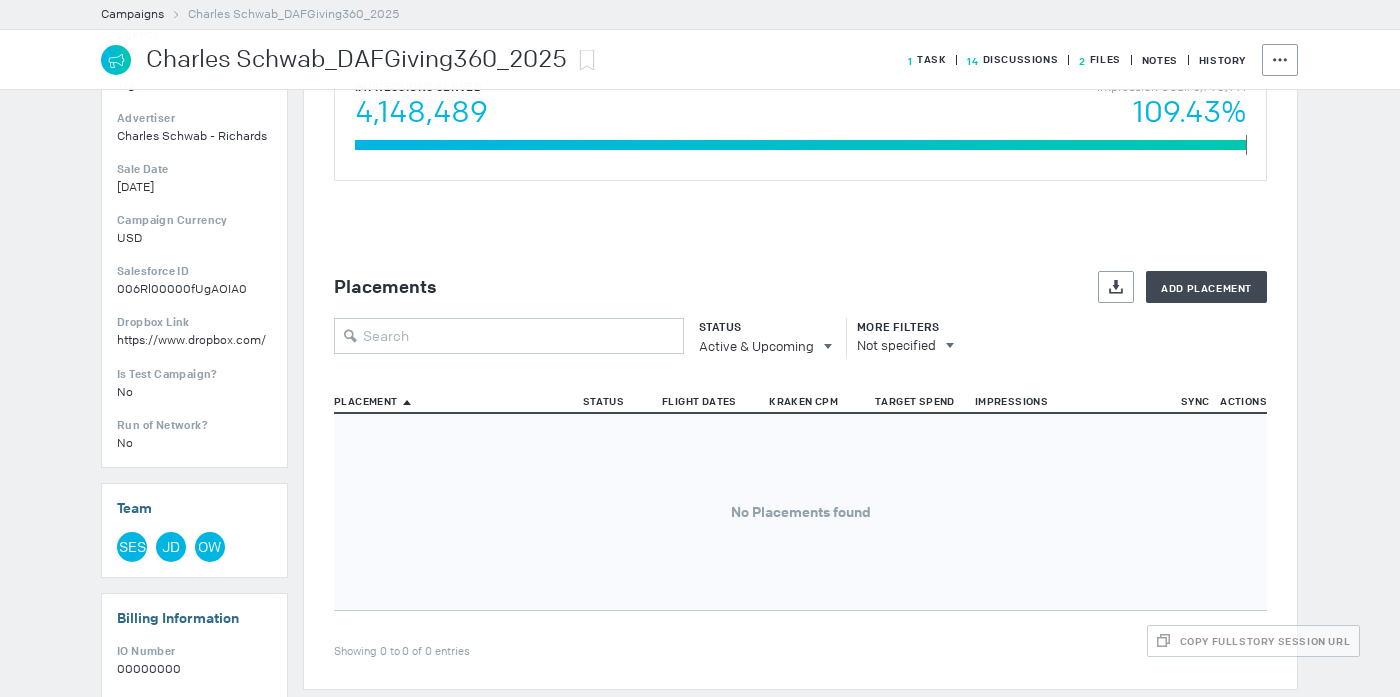 scroll, scrollTop: 501, scrollLeft: 0, axis: vertical 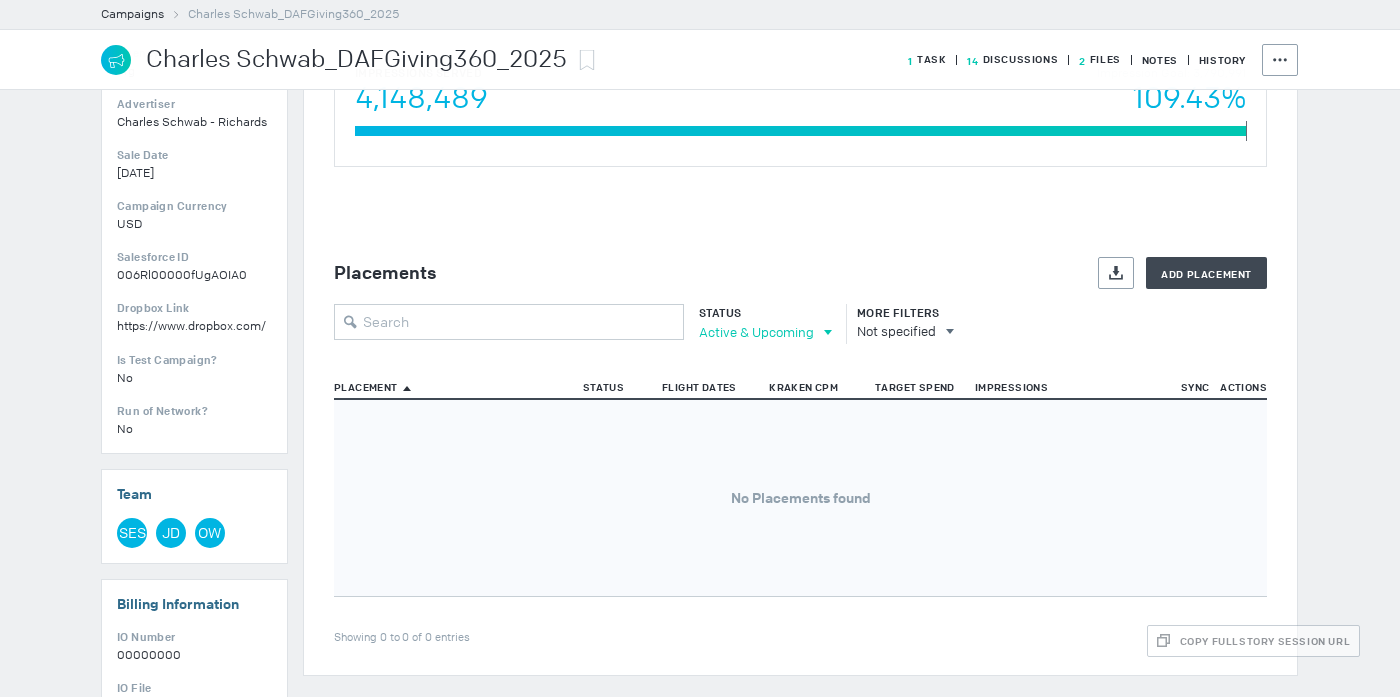 click on "Active & Upcoming" at bounding box center (756, 332) 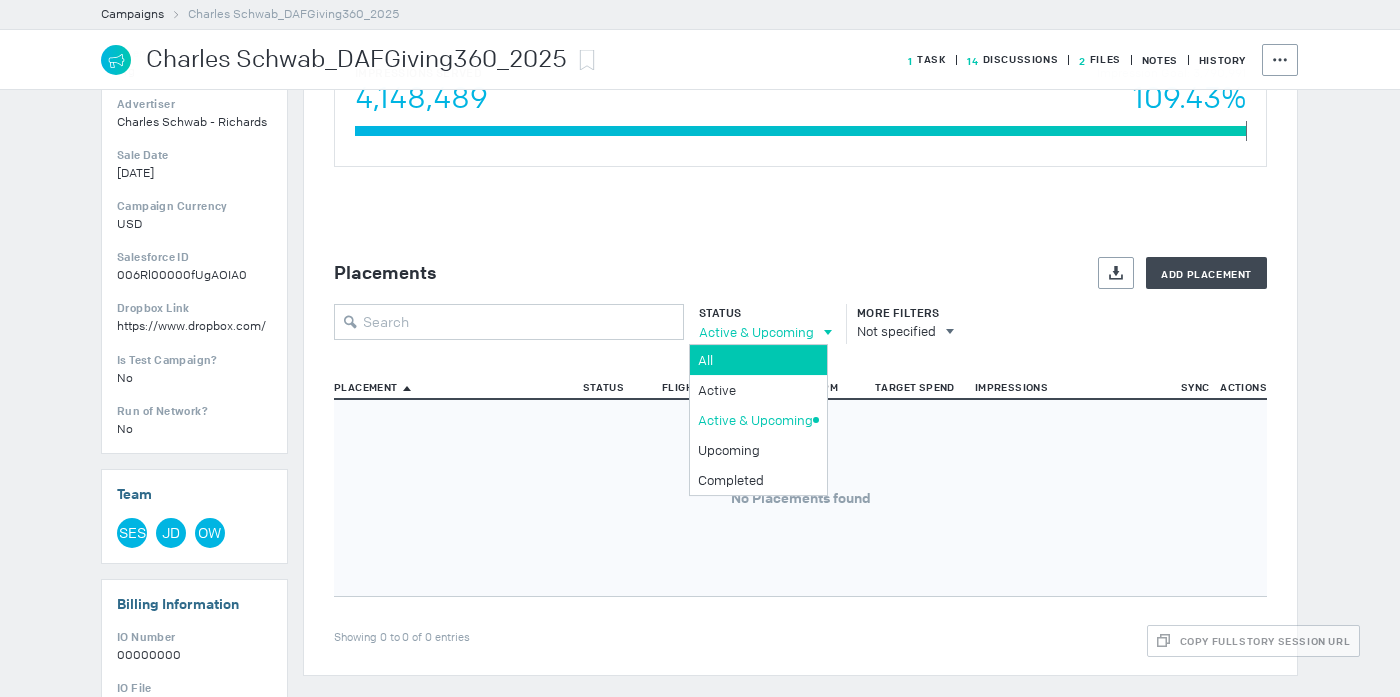 click on "All" at bounding box center (758, 360) 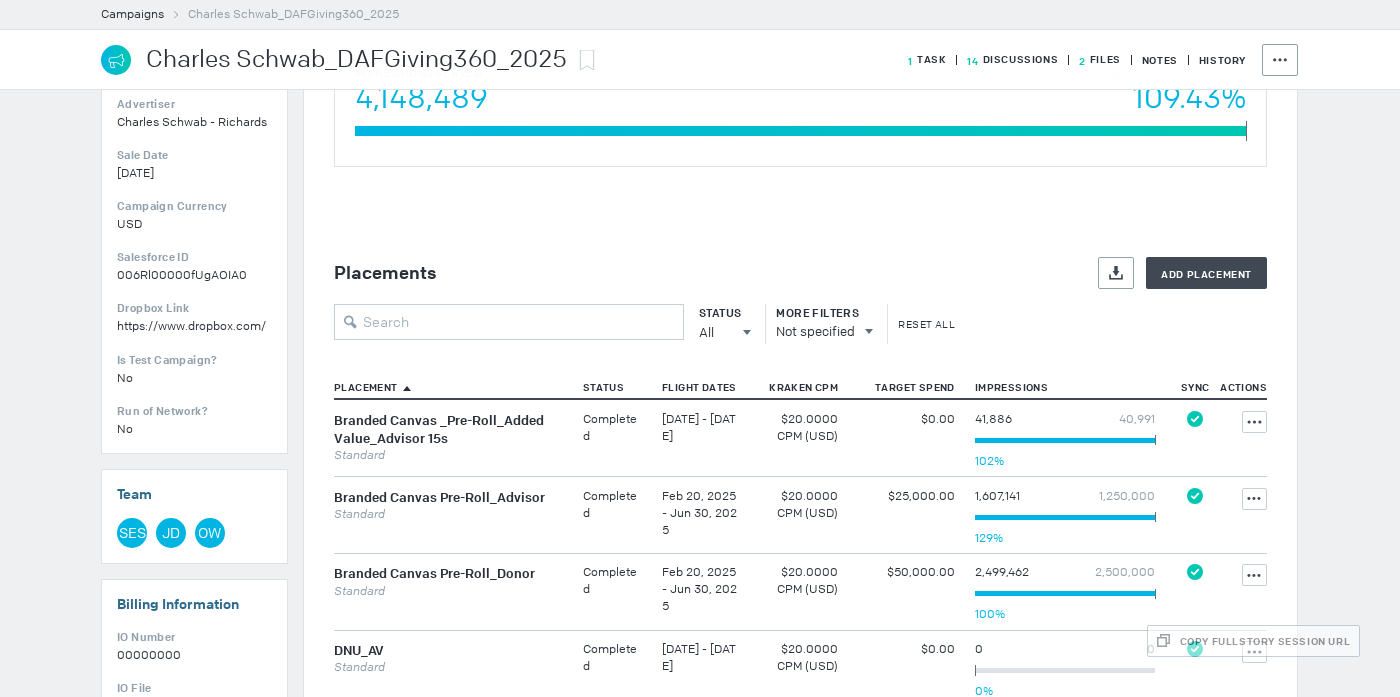 scroll, scrollTop: 549, scrollLeft: 0, axis: vertical 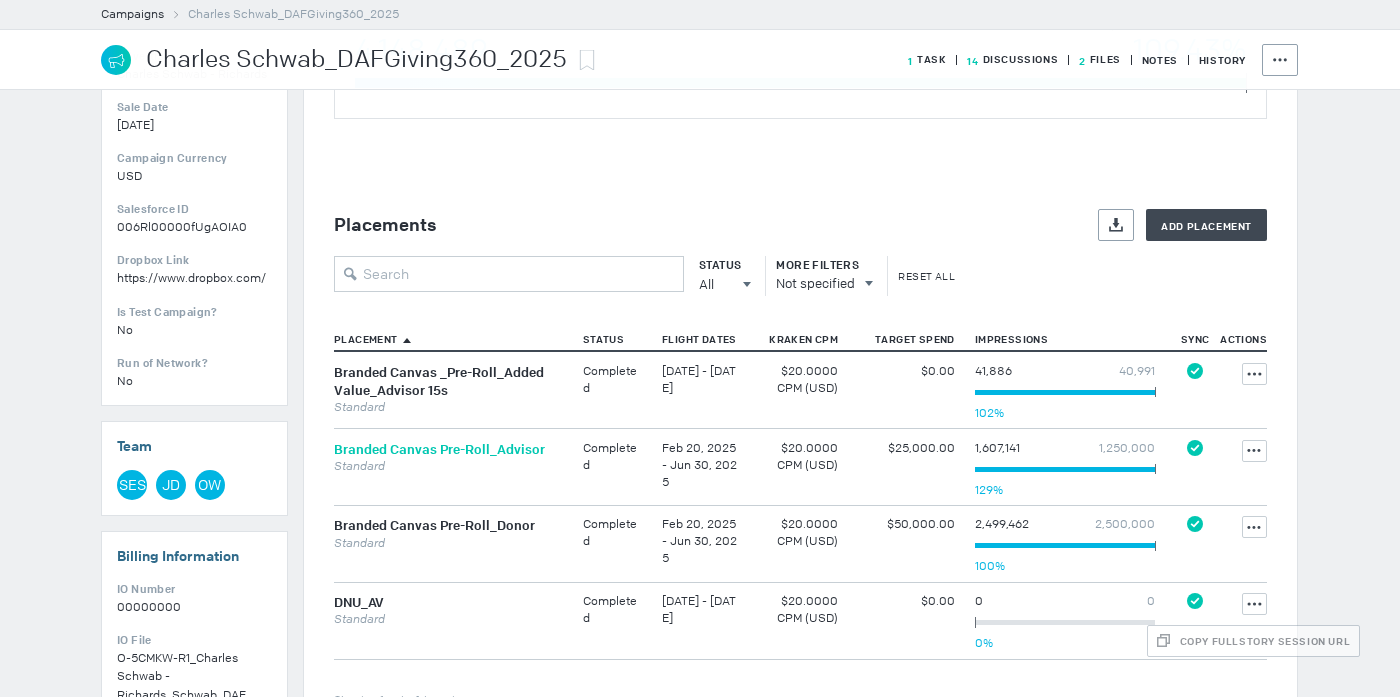 click on "Branded Canvas Pre-Roll_Advisor" at bounding box center (439, 449) 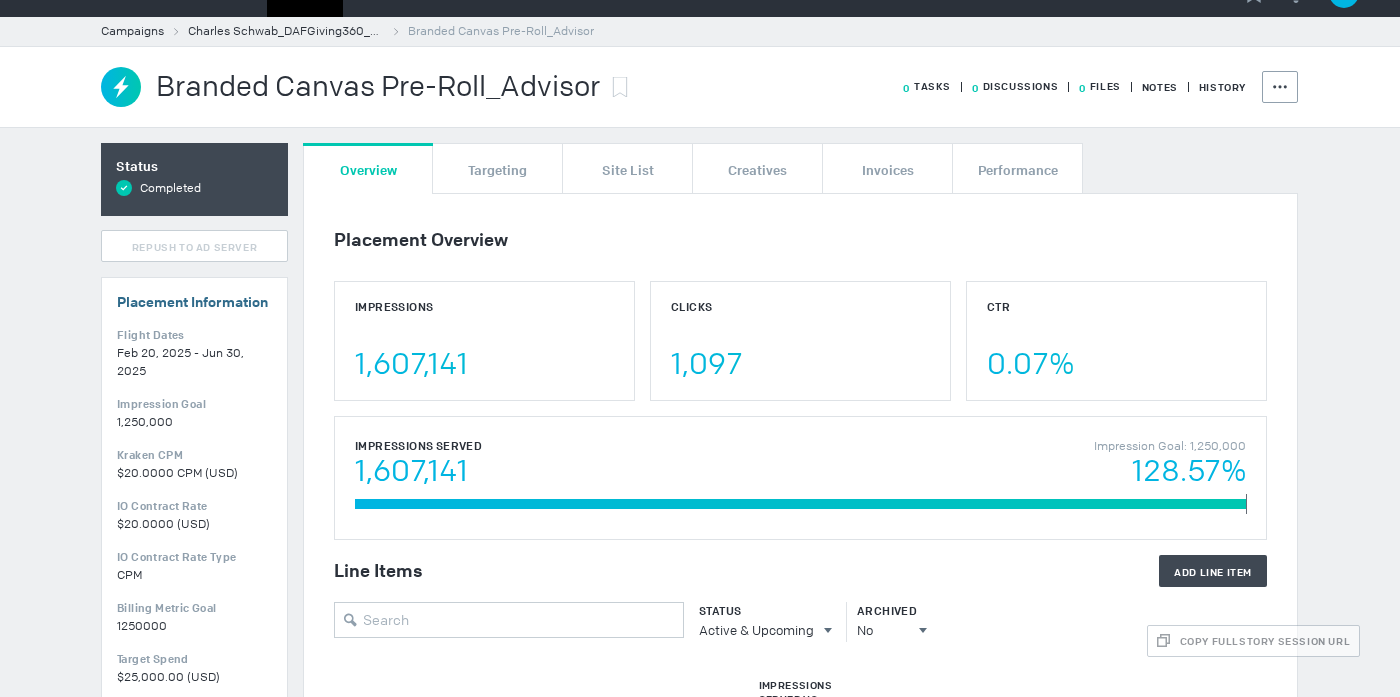 scroll, scrollTop: 0, scrollLeft: 0, axis: both 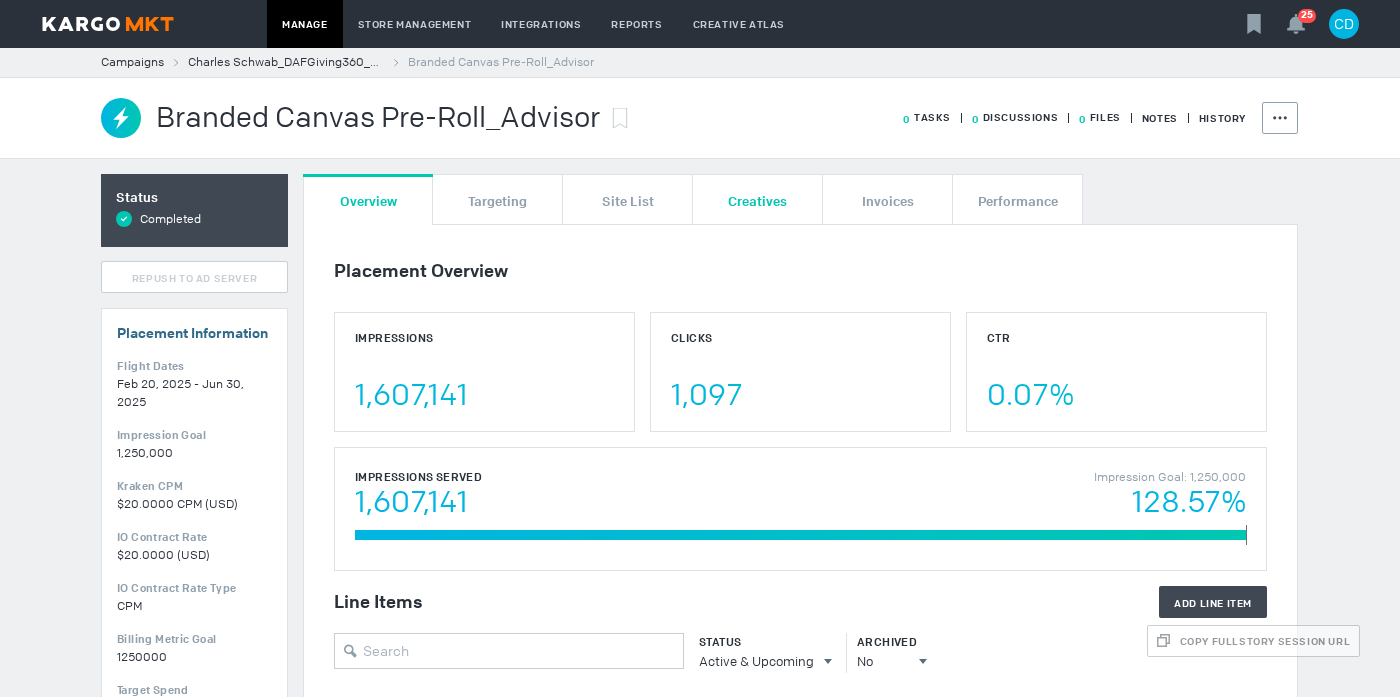 click on "Creatives" at bounding box center (757, 199) 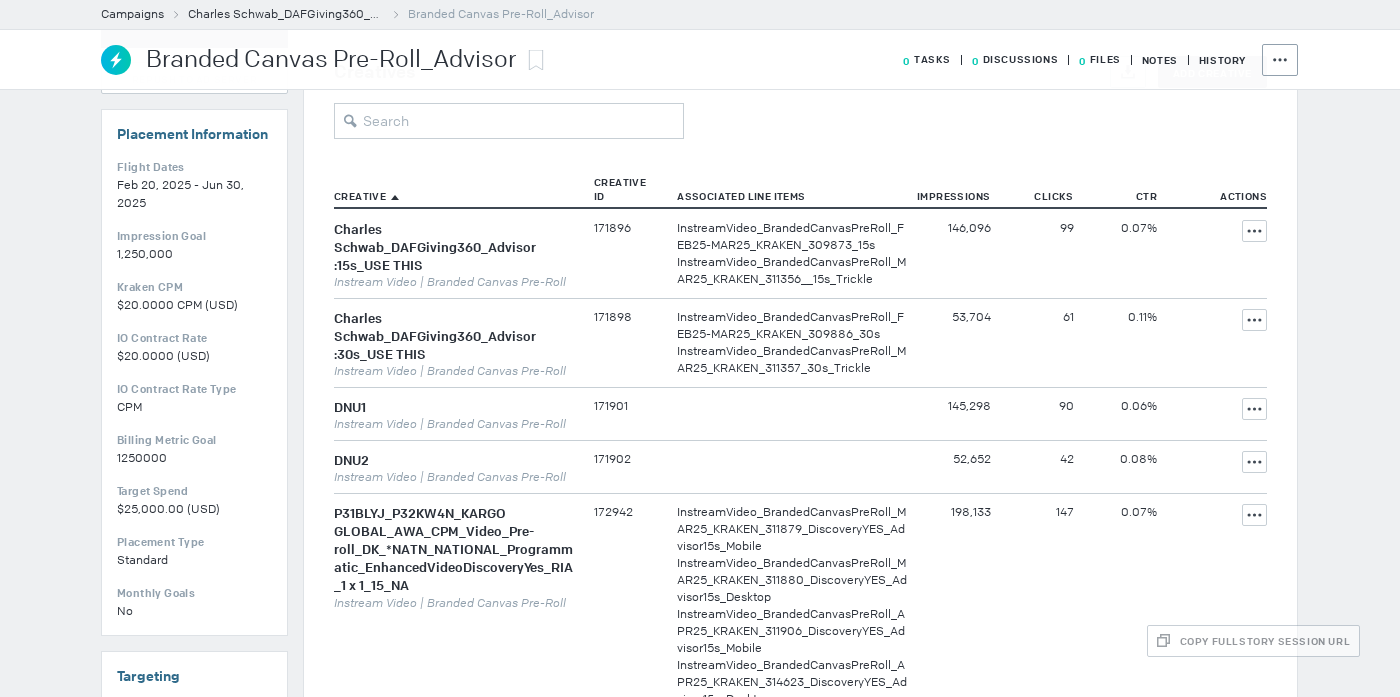 scroll, scrollTop: 198, scrollLeft: 0, axis: vertical 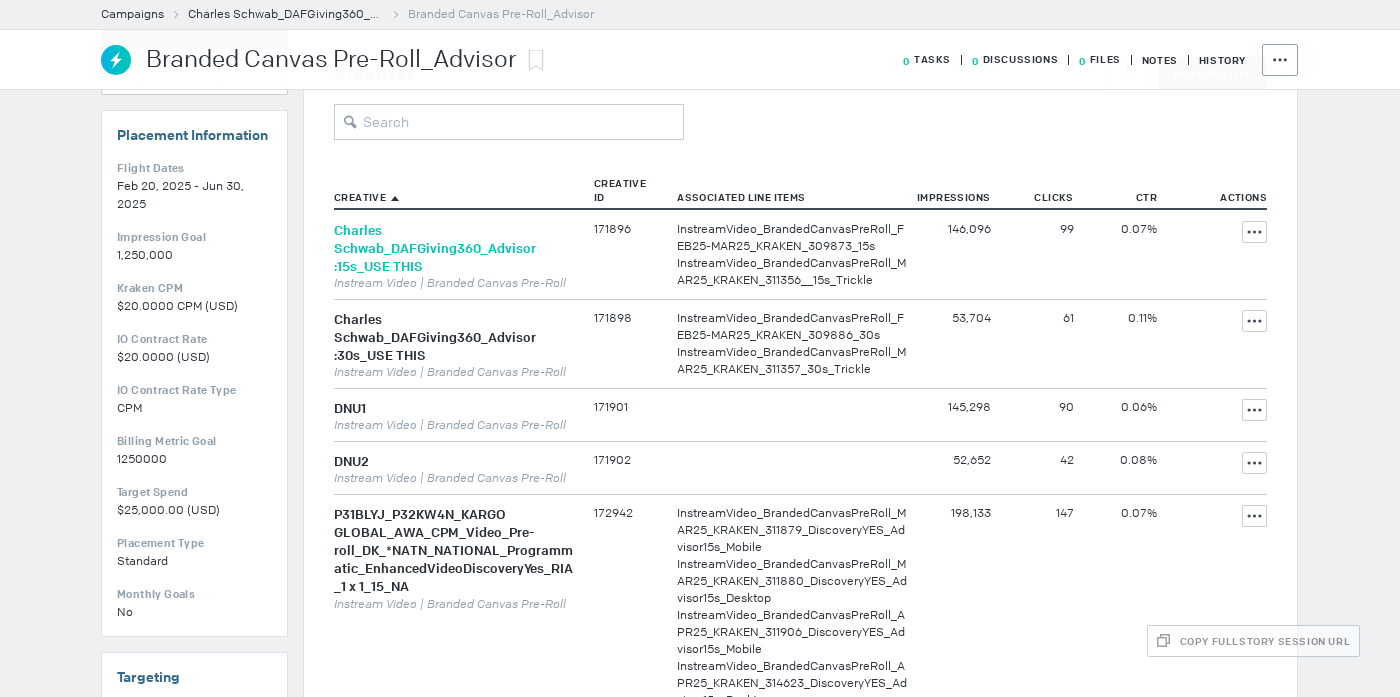 click on "Charles Schwab_DAFGiving360_Advisor :15s_USE THIS" at bounding box center (435, 248) 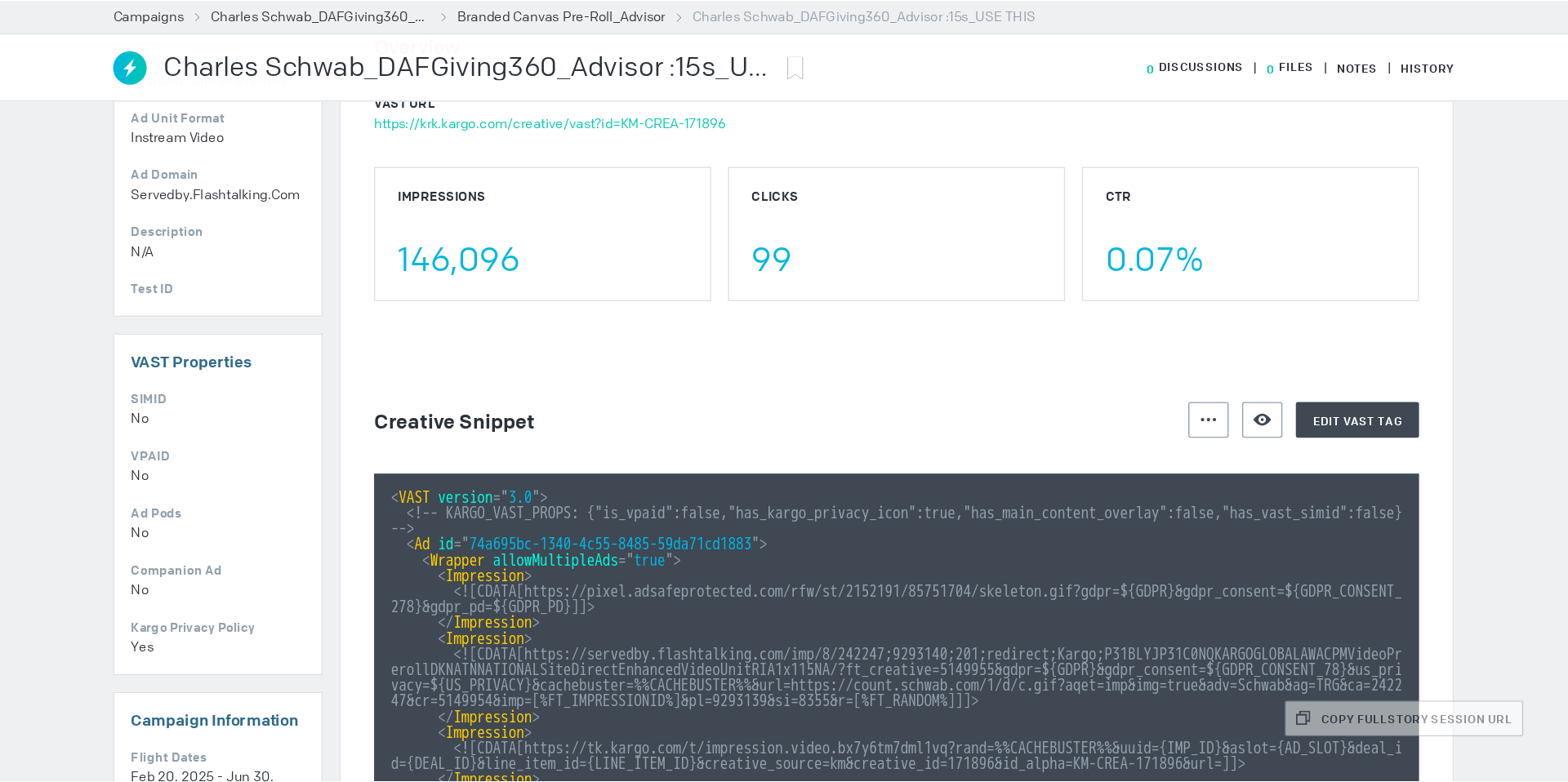 scroll, scrollTop: 330, scrollLeft: 0, axis: vertical 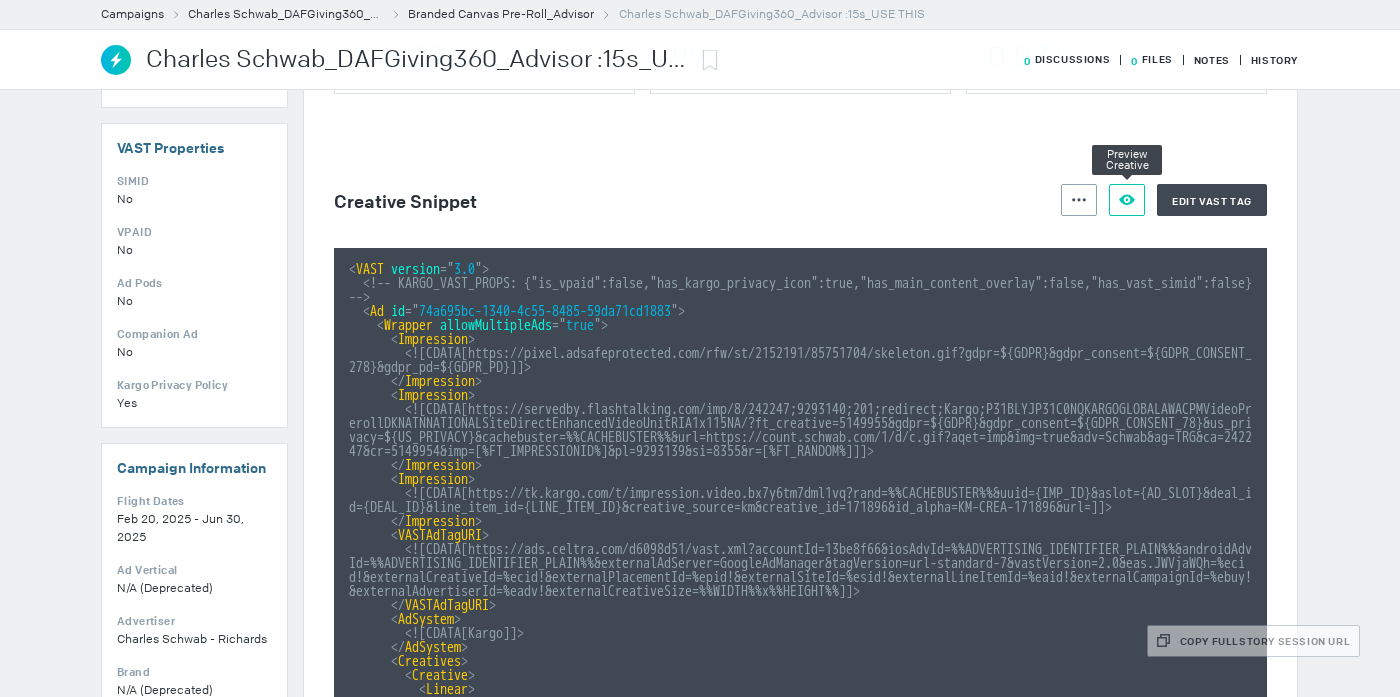 click at bounding box center [1079, 200] 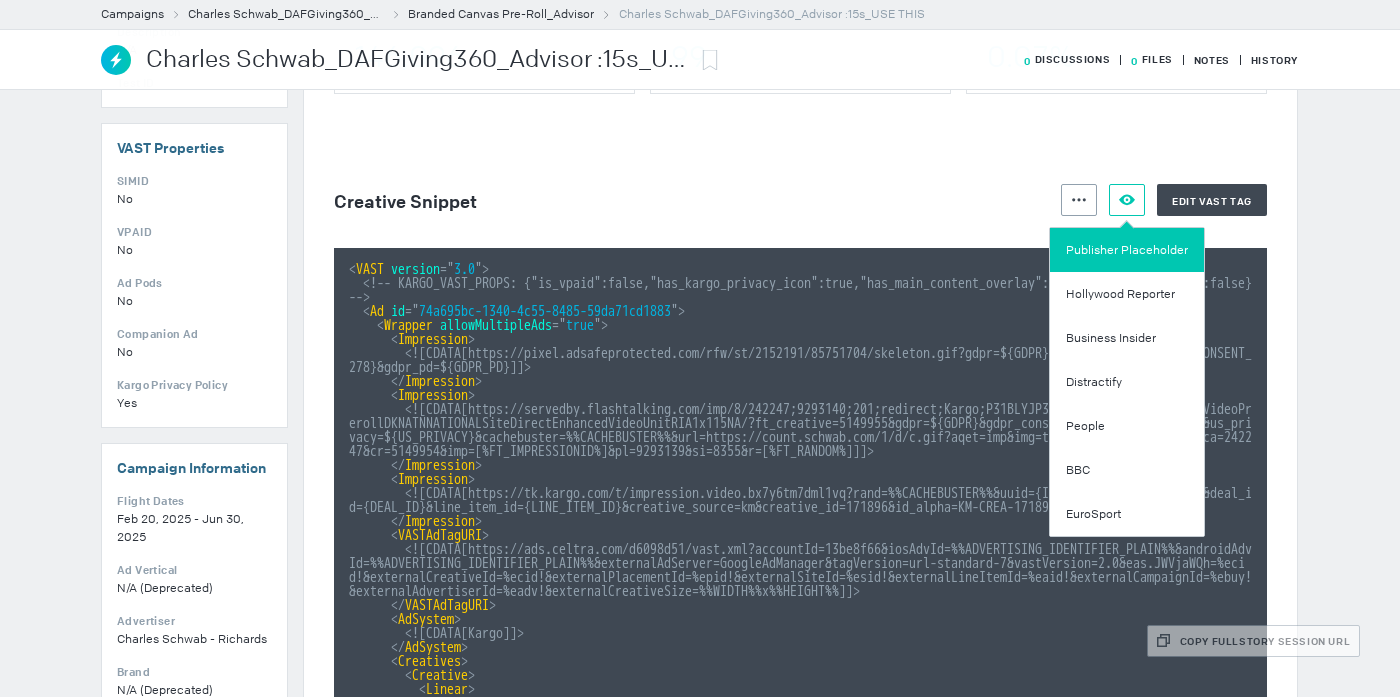 click on "Publisher Placeholder" at bounding box center [1127, 250] 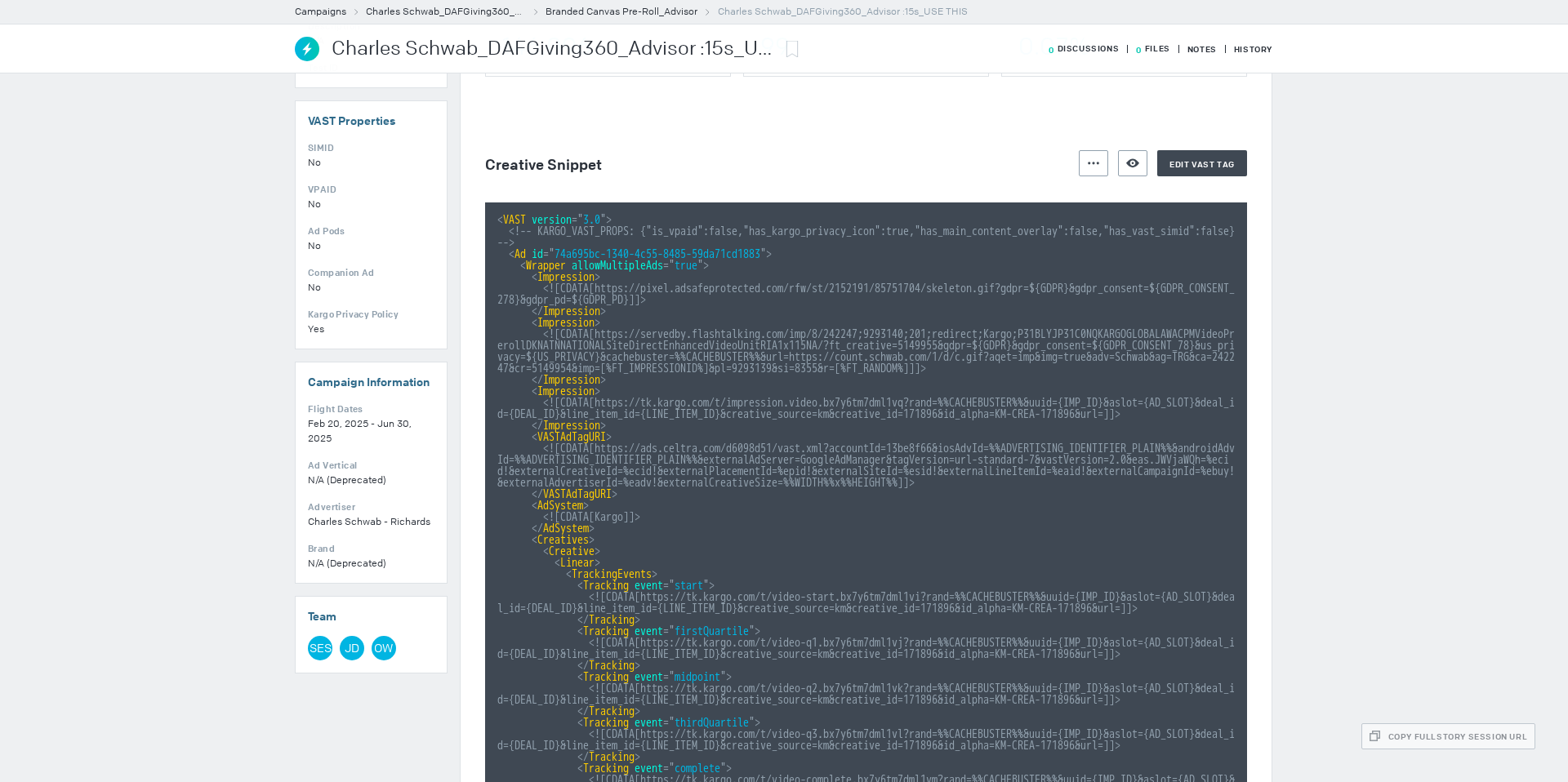 scroll, scrollTop: 330, scrollLeft: 0, axis: vertical 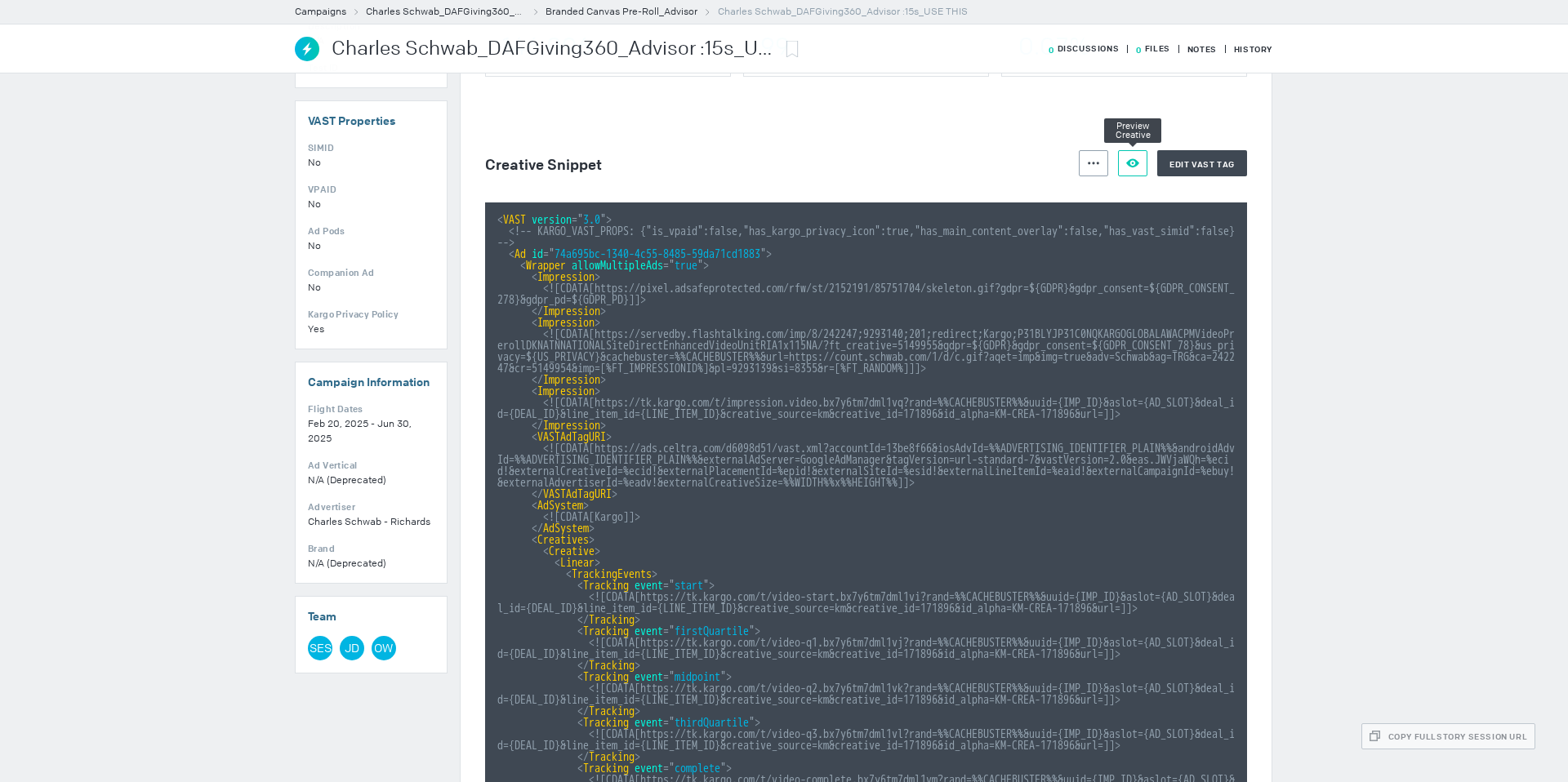 click at bounding box center (1094, 163) 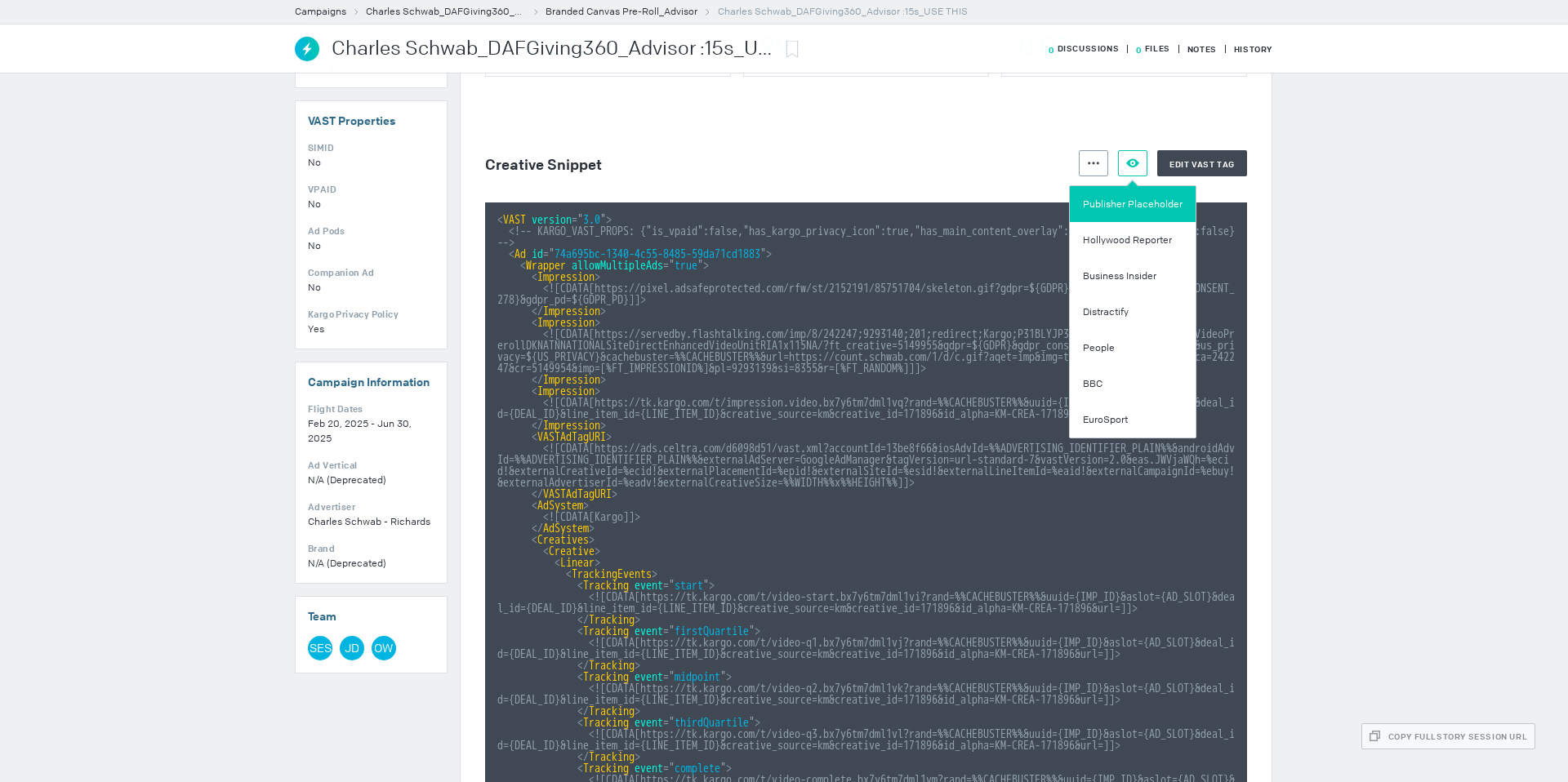 click on "Publisher Placeholder" at bounding box center (1133, 204) 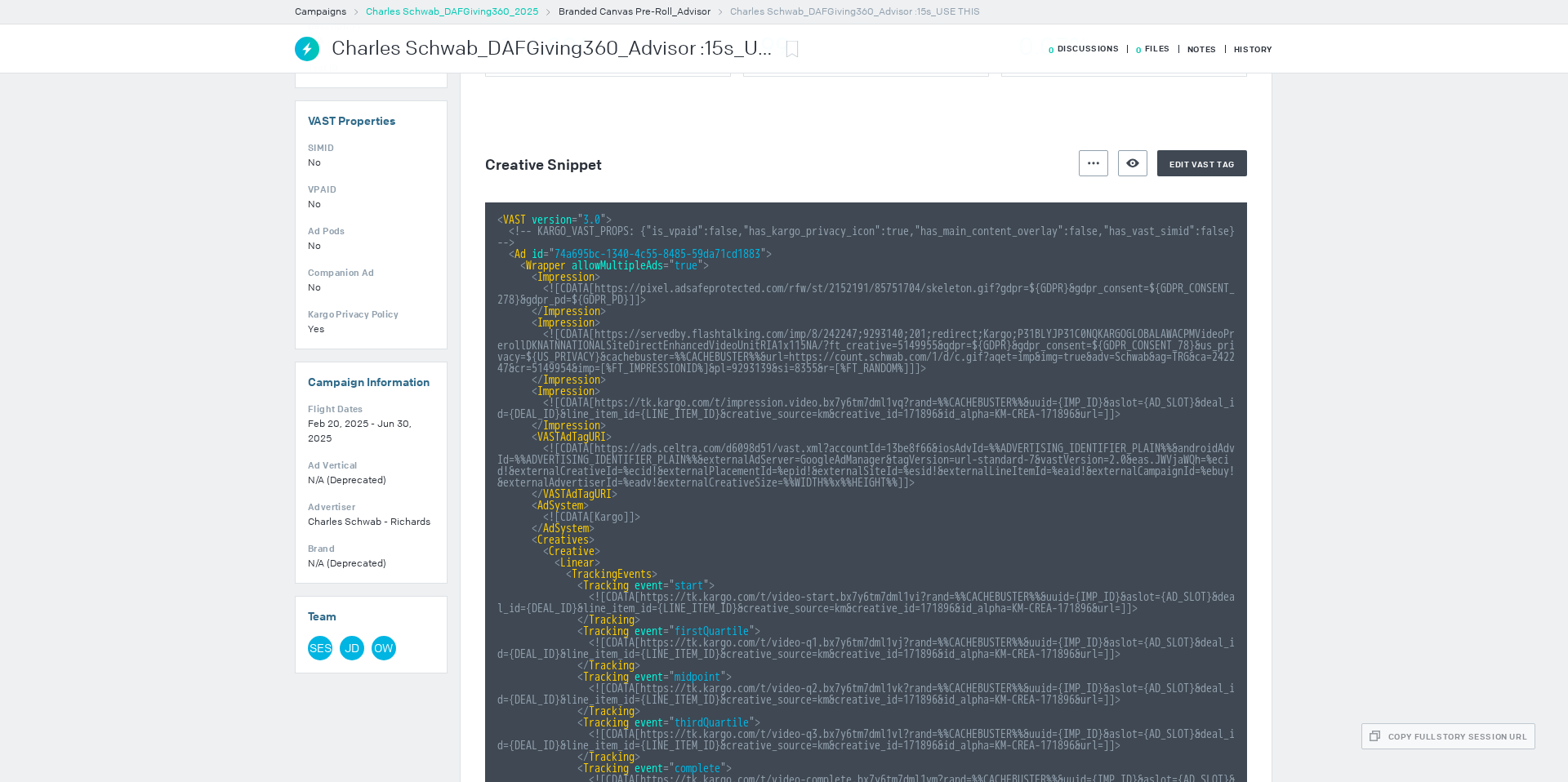 scroll, scrollTop: 0, scrollLeft: 0, axis: both 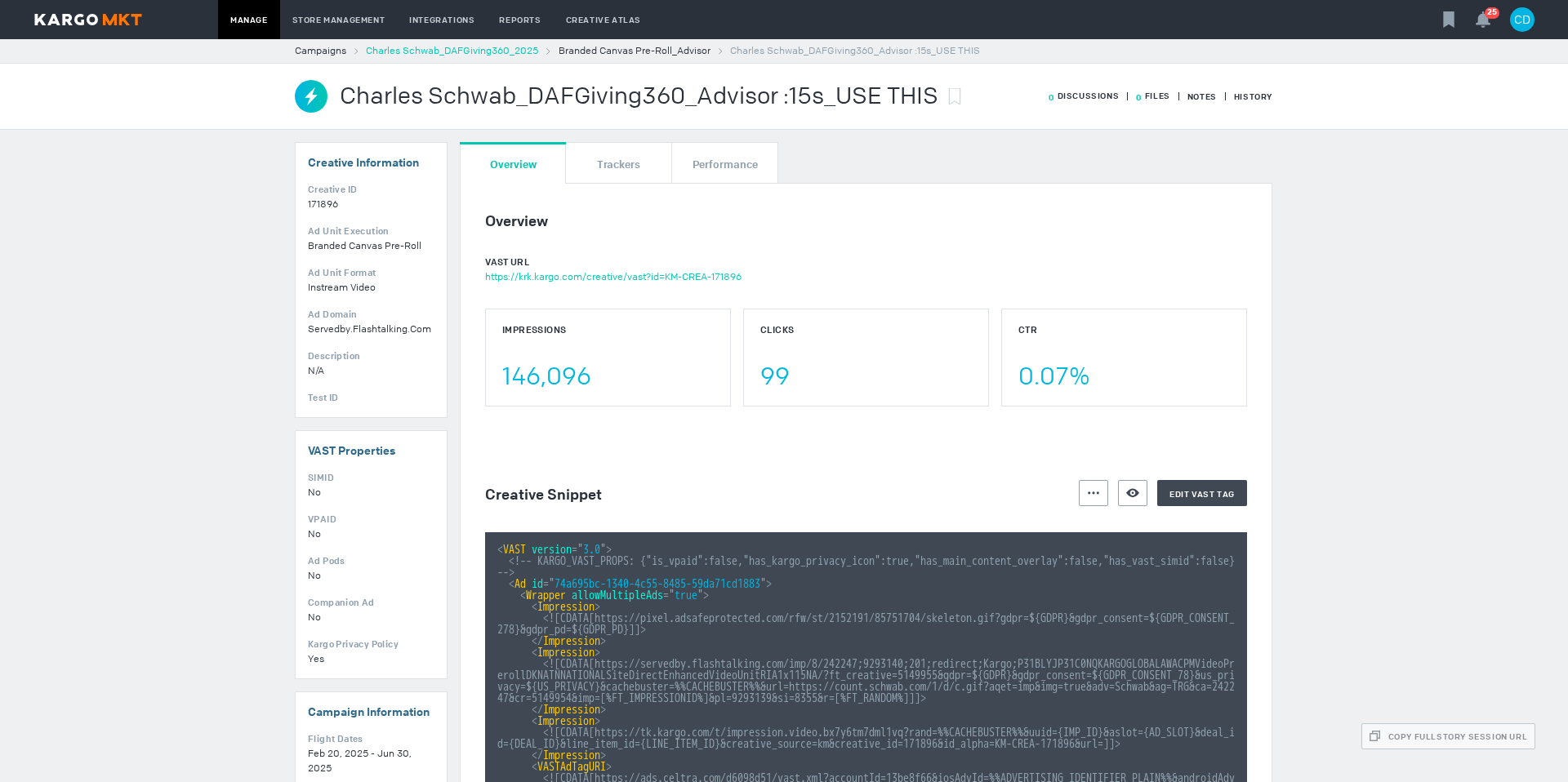 click on "Charles Schwab_DAFGiving360_2025" at bounding box center (452, 51) 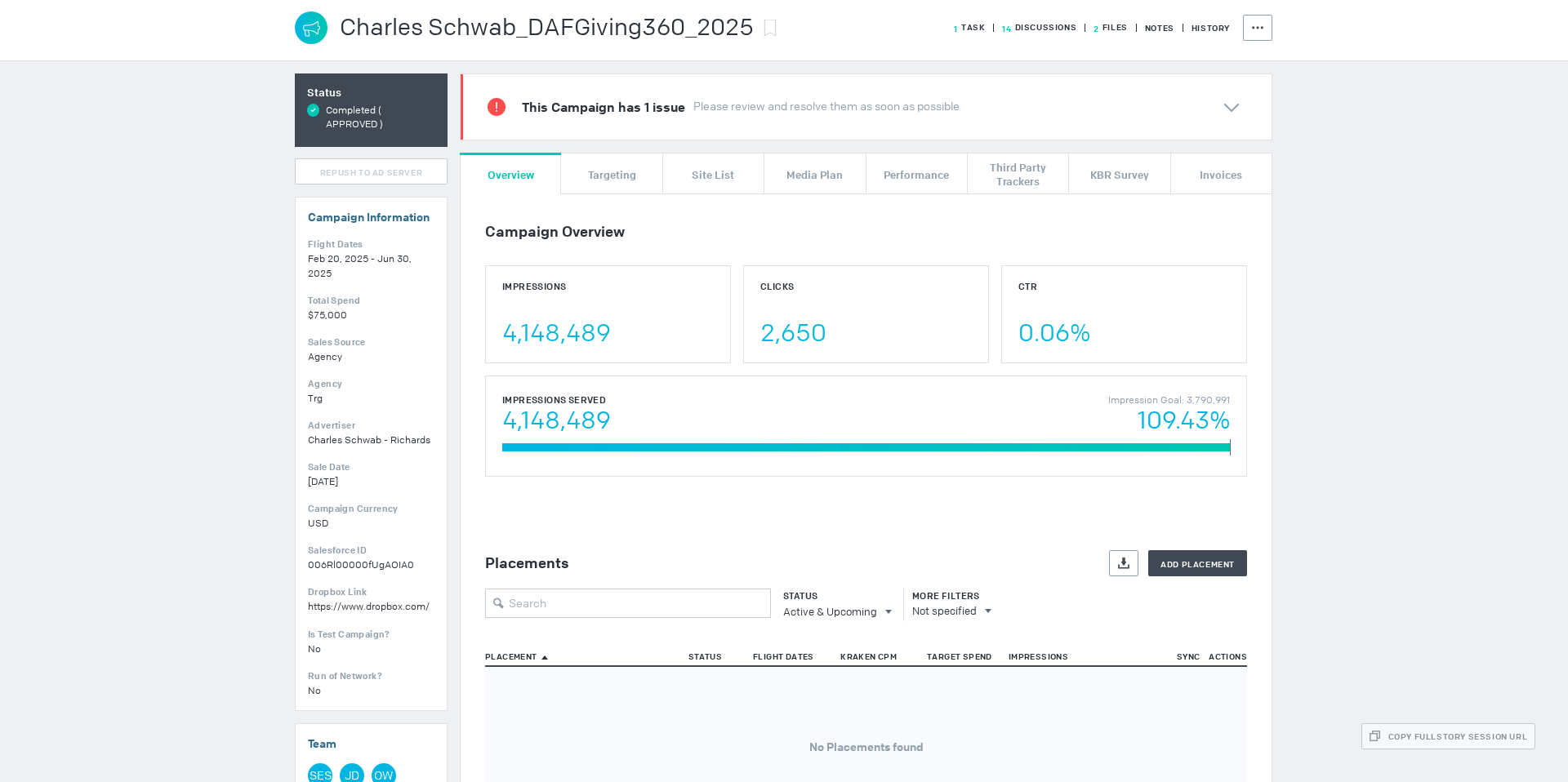 scroll, scrollTop: 153, scrollLeft: 0, axis: vertical 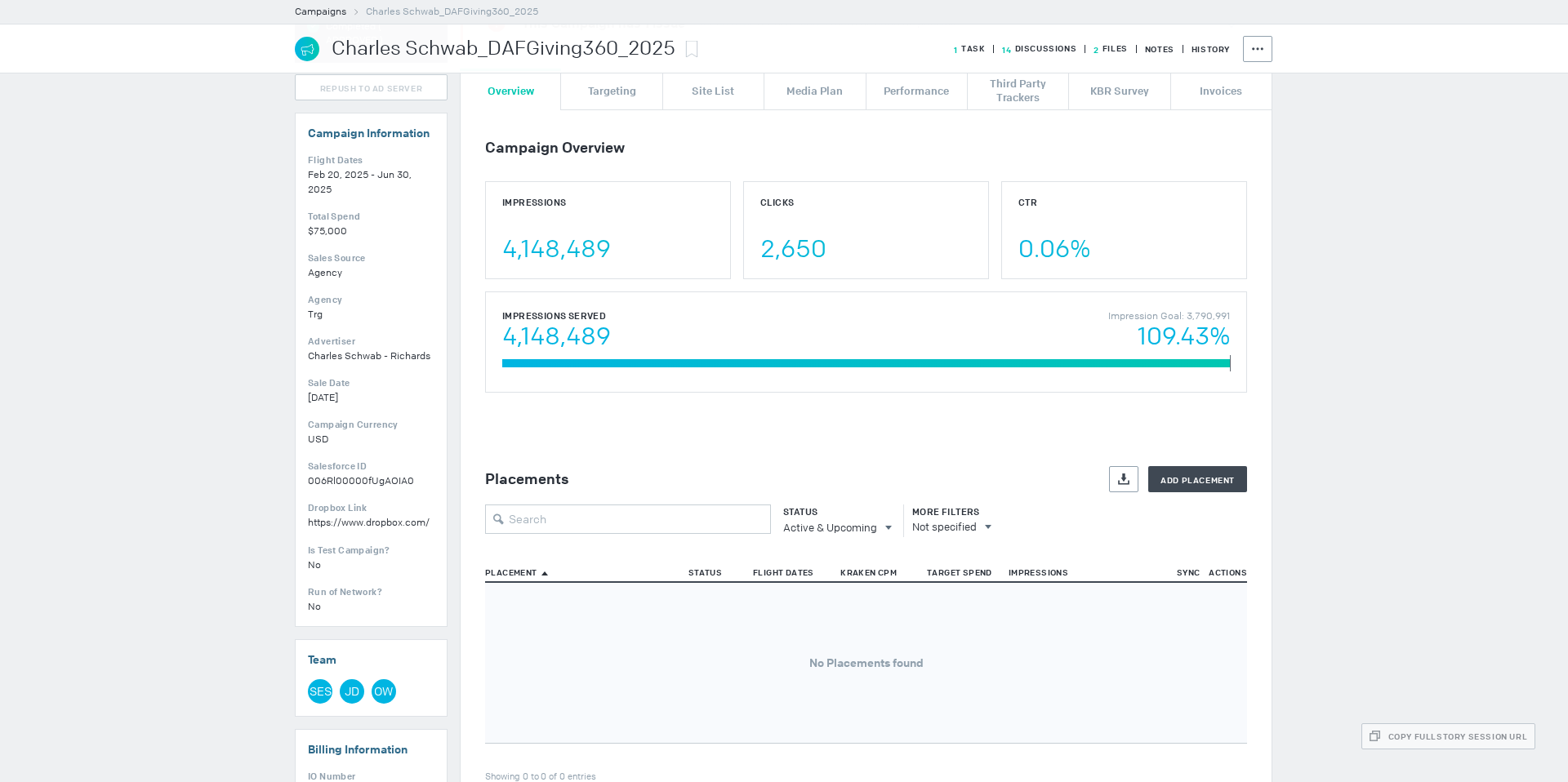 click on "Status" at bounding box center (833, 512) 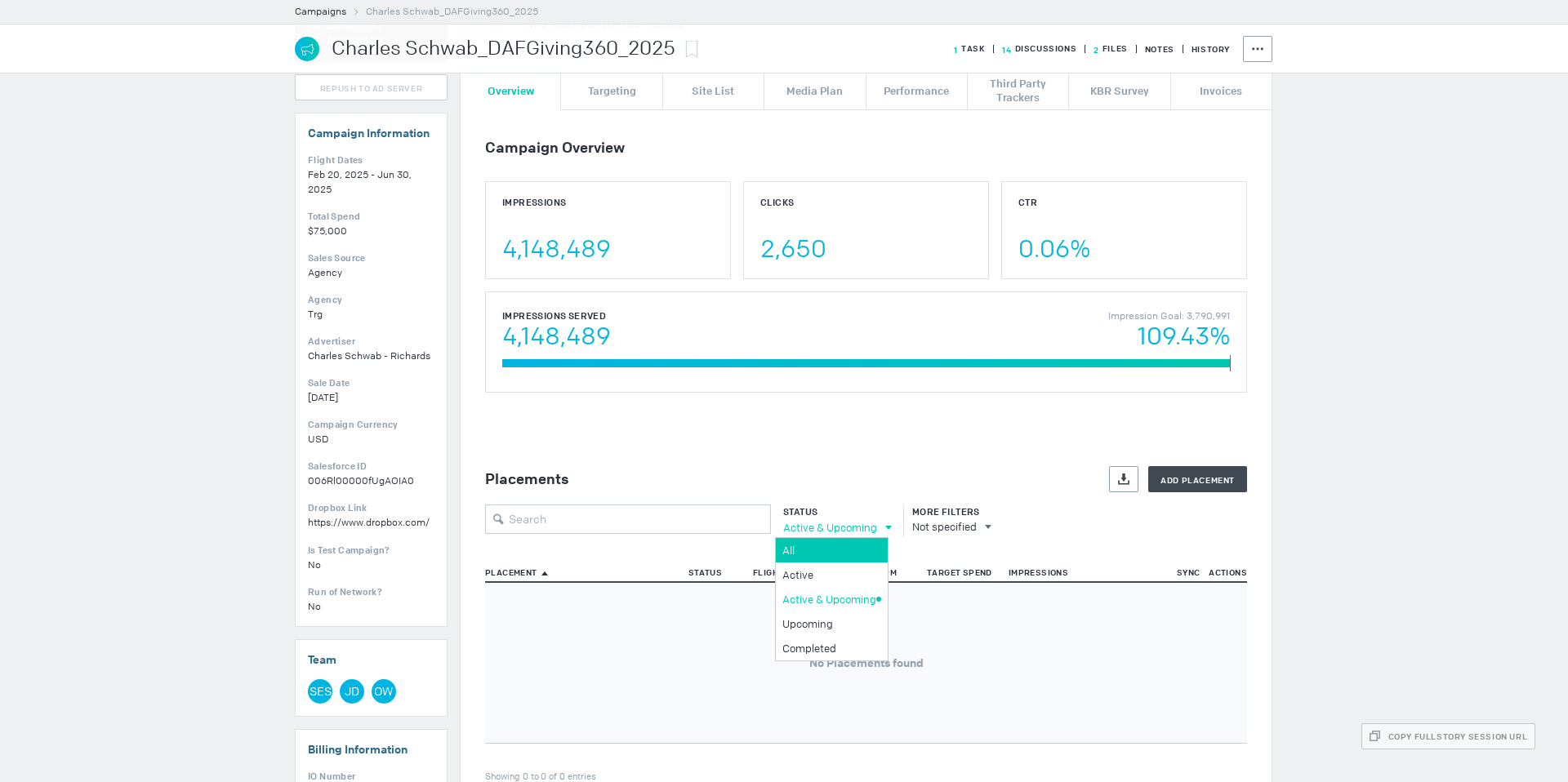 click on "All" at bounding box center [829, 550] 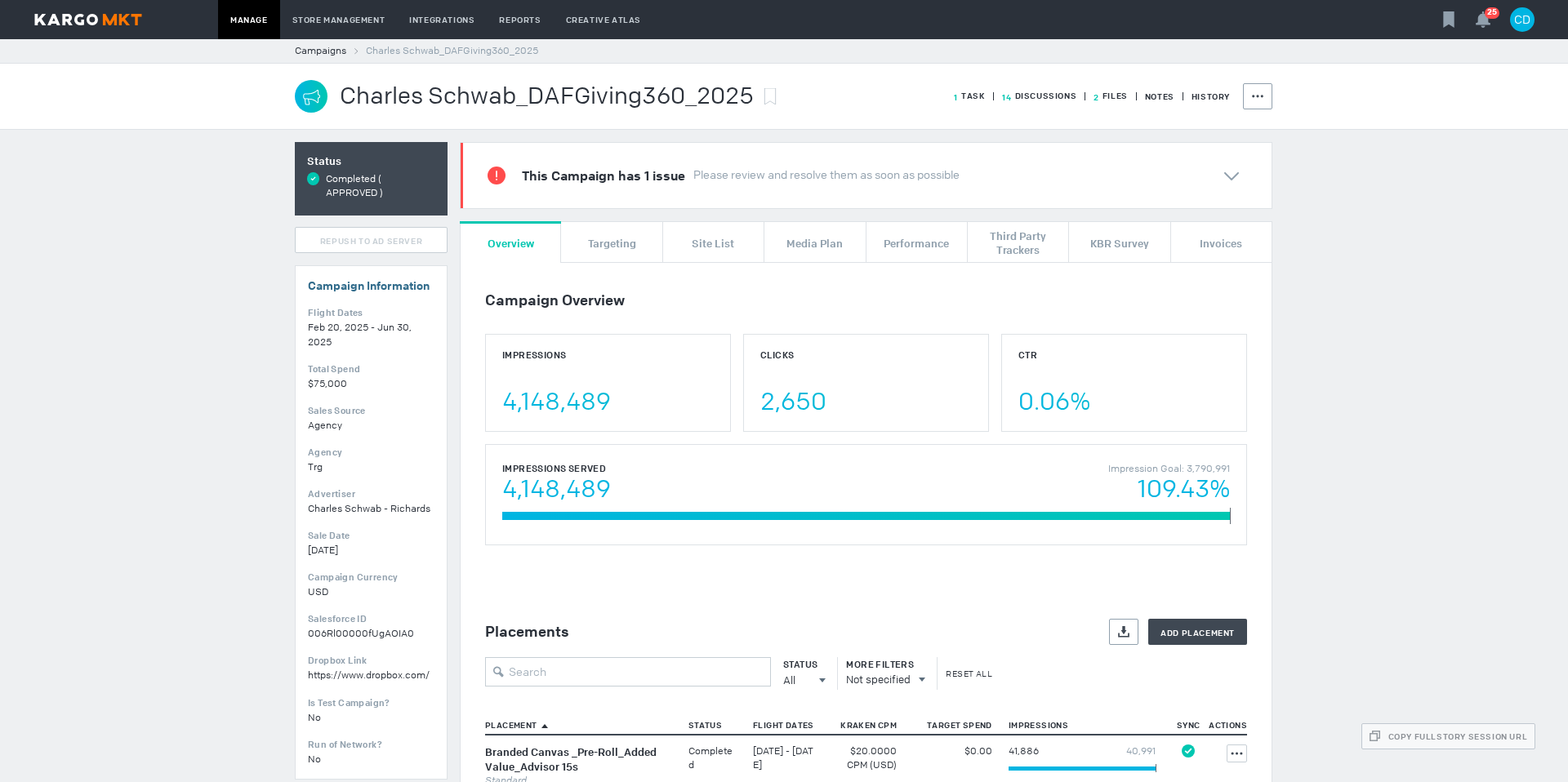 scroll, scrollTop: 331, scrollLeft: 0, axis: vertical 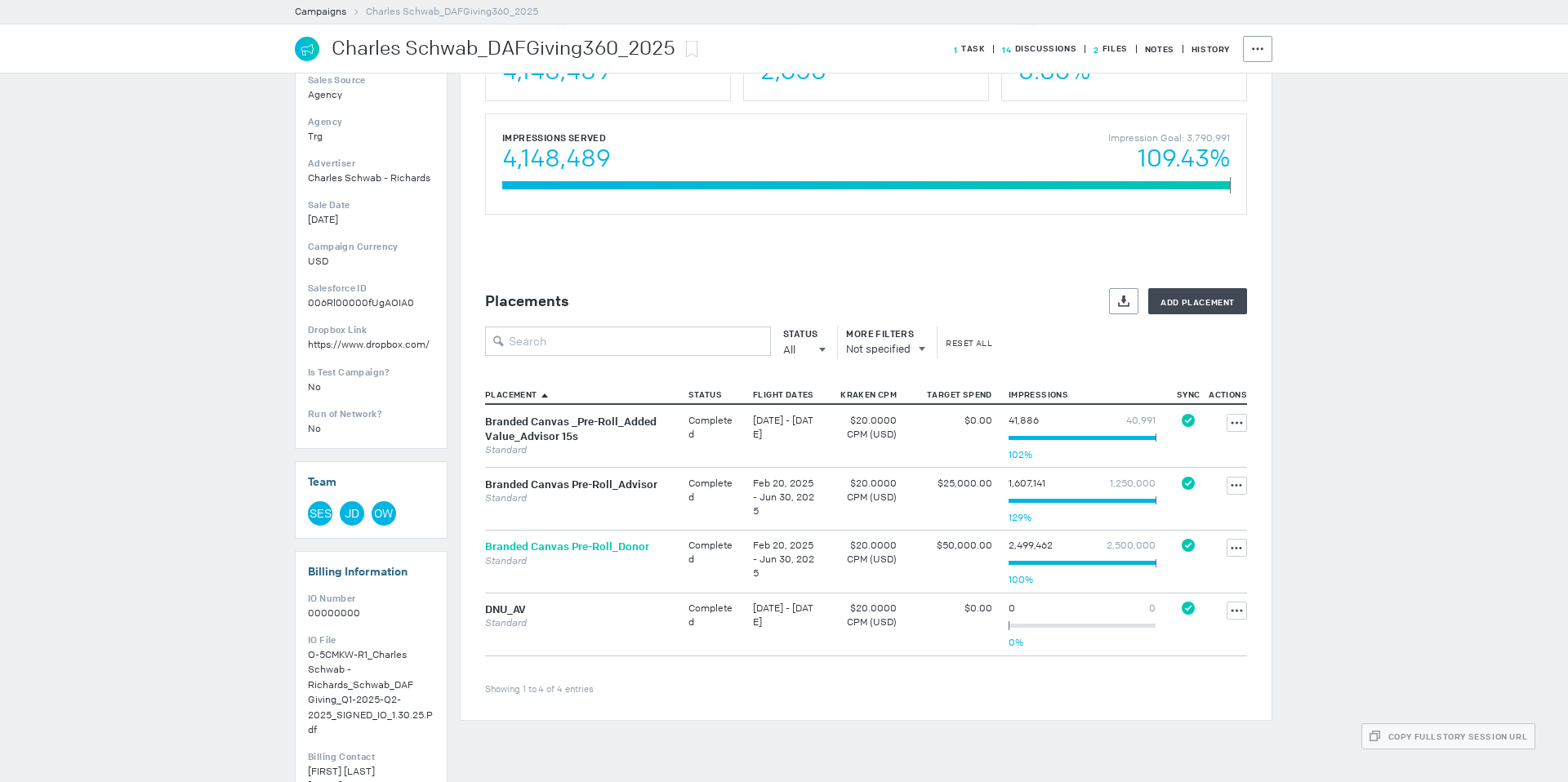 click on "Branded Canvas Pre-Roll_Donor" at bounding box center [567, 547] 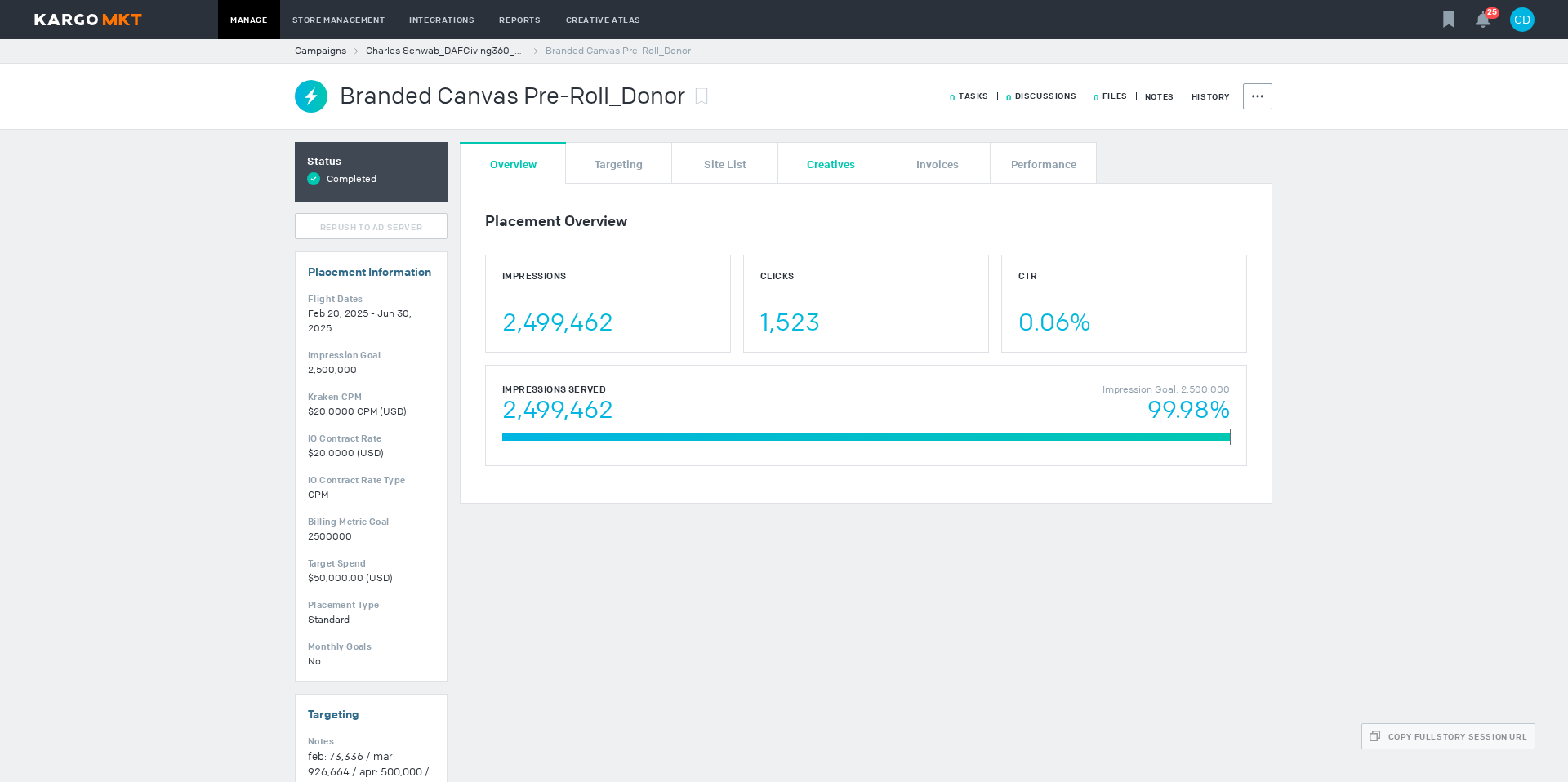 click on "Creatives" at bounding box center [831, 163] 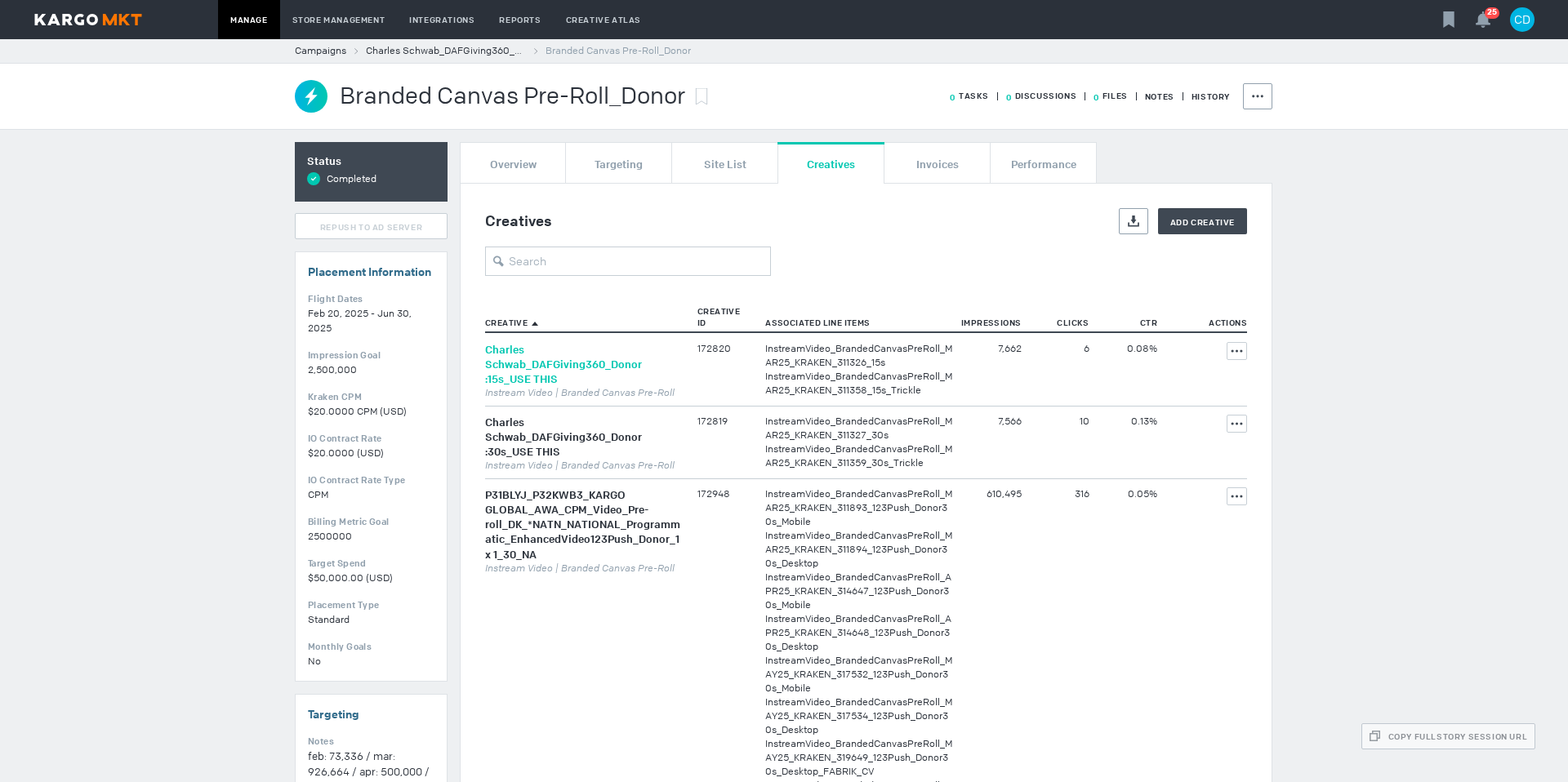 click on "Charles Schwab_DAFGiving360_Donor :15s_USE THIS" at bounding box center (564, 364) 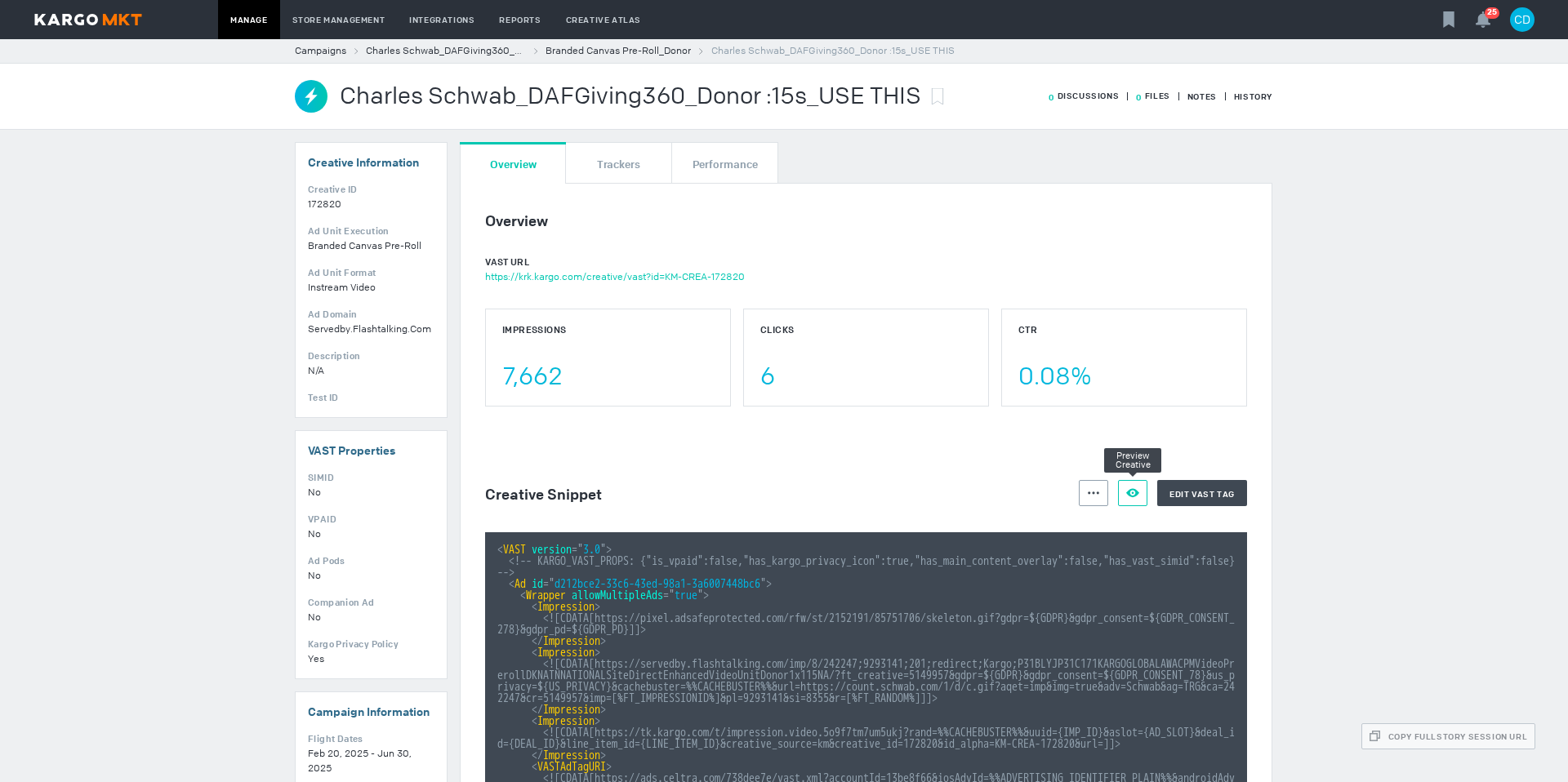 click on "Preview Creative" at bounding box center [1133, 493] 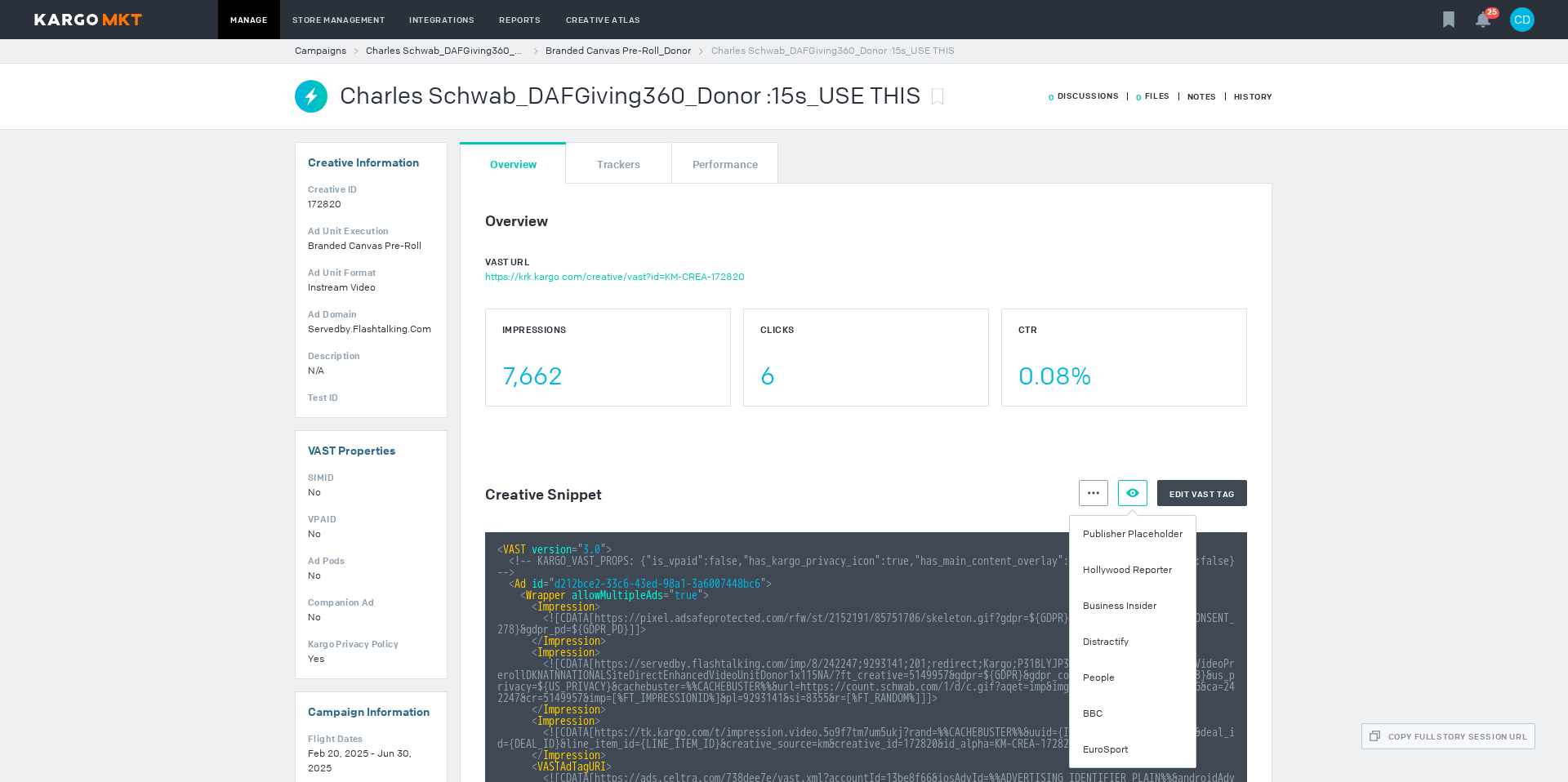 click on "Publisher Placeholder Hollywood Reporter Business Insider Distractify People BBC EuroSport" at bounding box center (1133, 642) 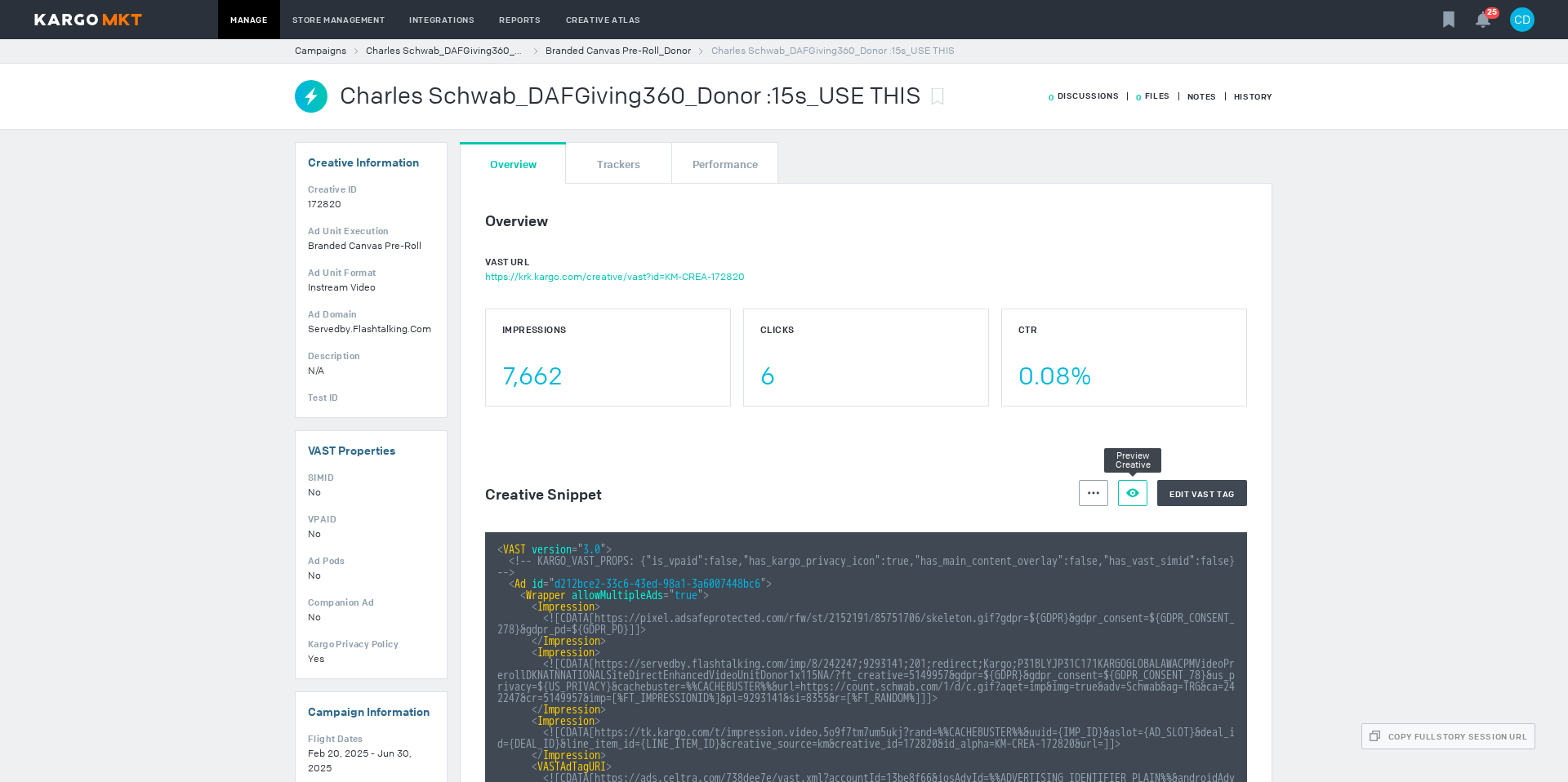 click on "Preview Creative" at bounding box center (1133, 493) 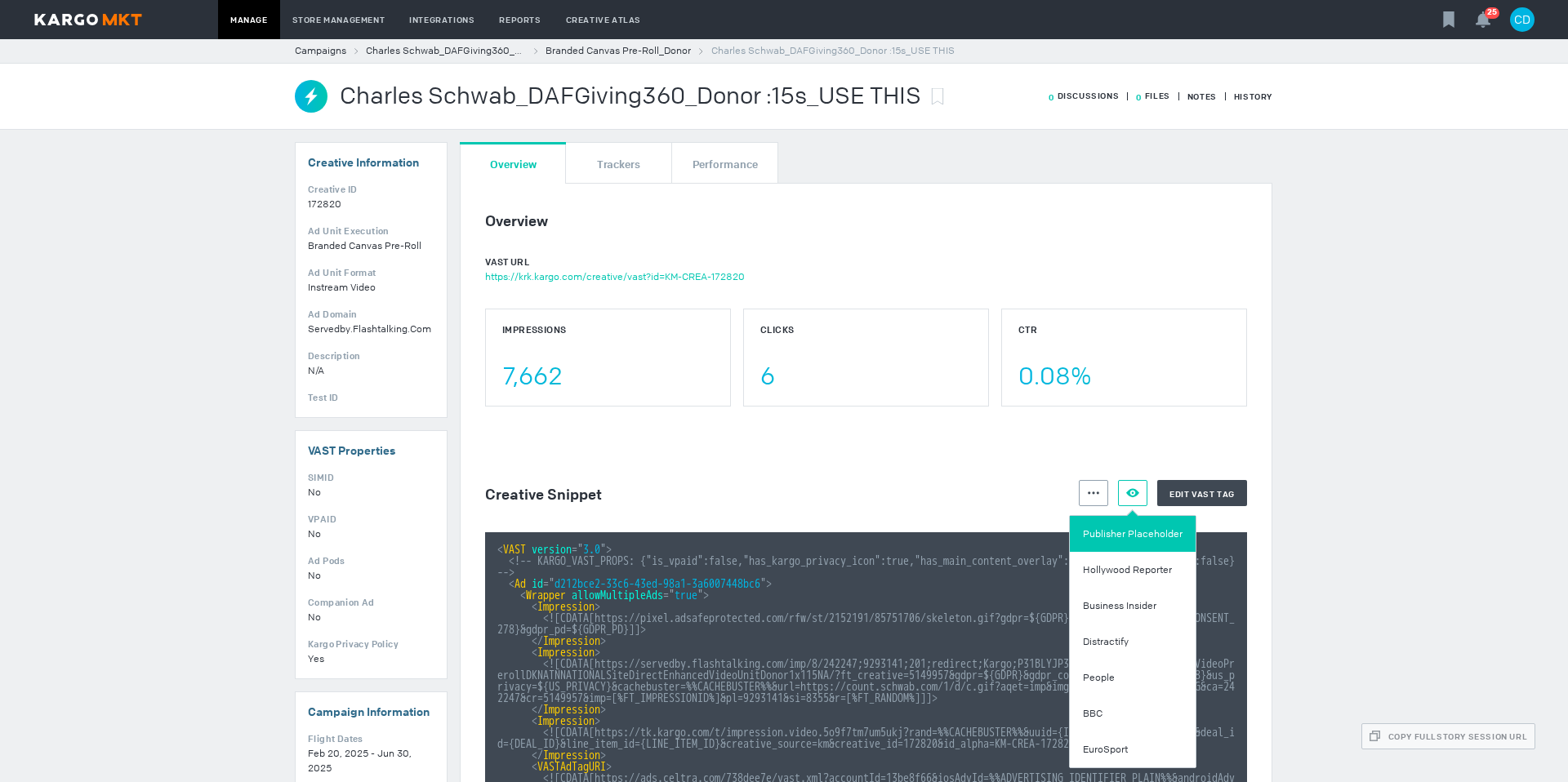 click on "Publisher Placeholder" at bounding box center [1133, 534] 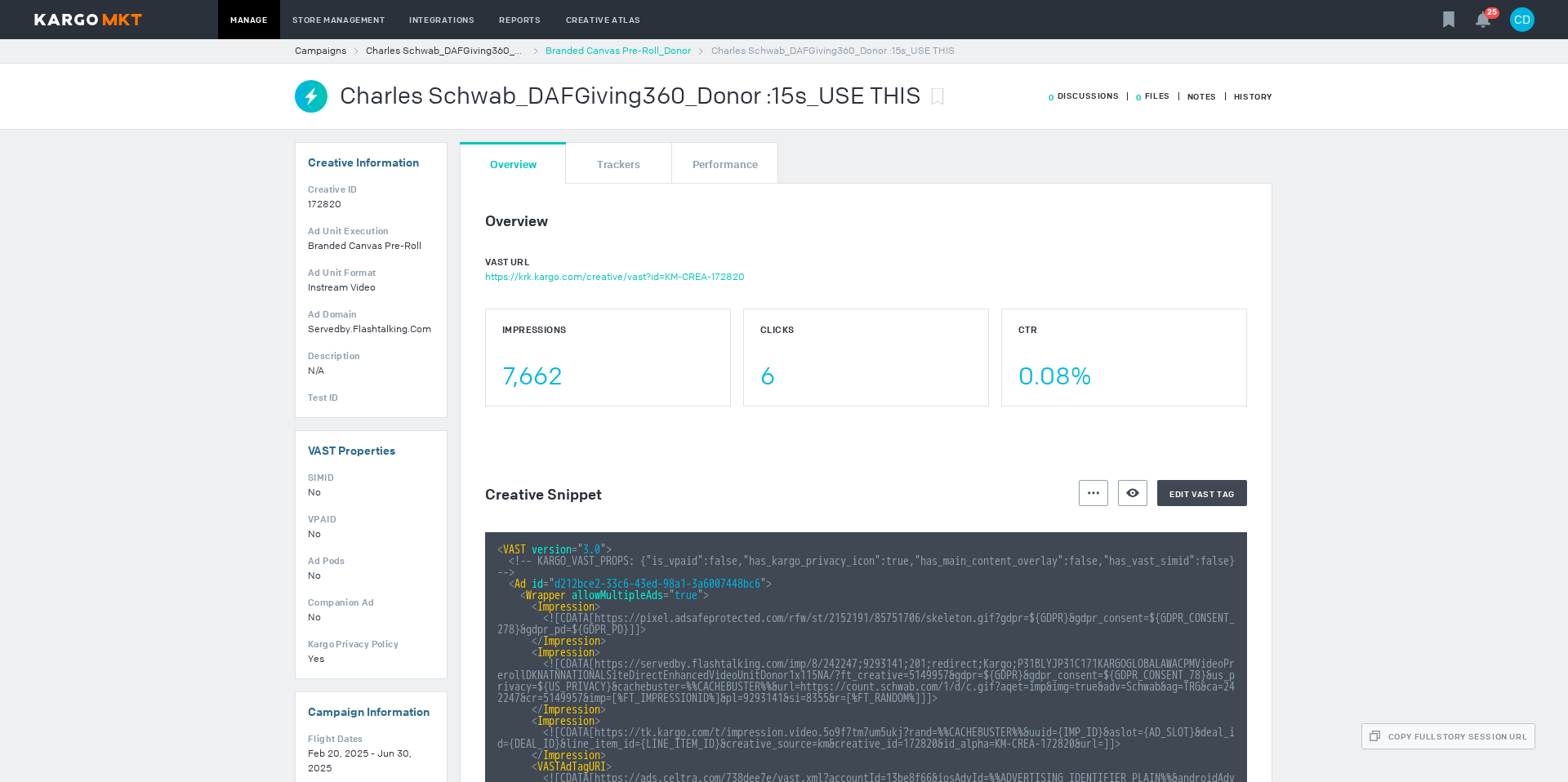 click on "Branded Canvas Pre-Roll_Donor" at bounding box center [618, 51] 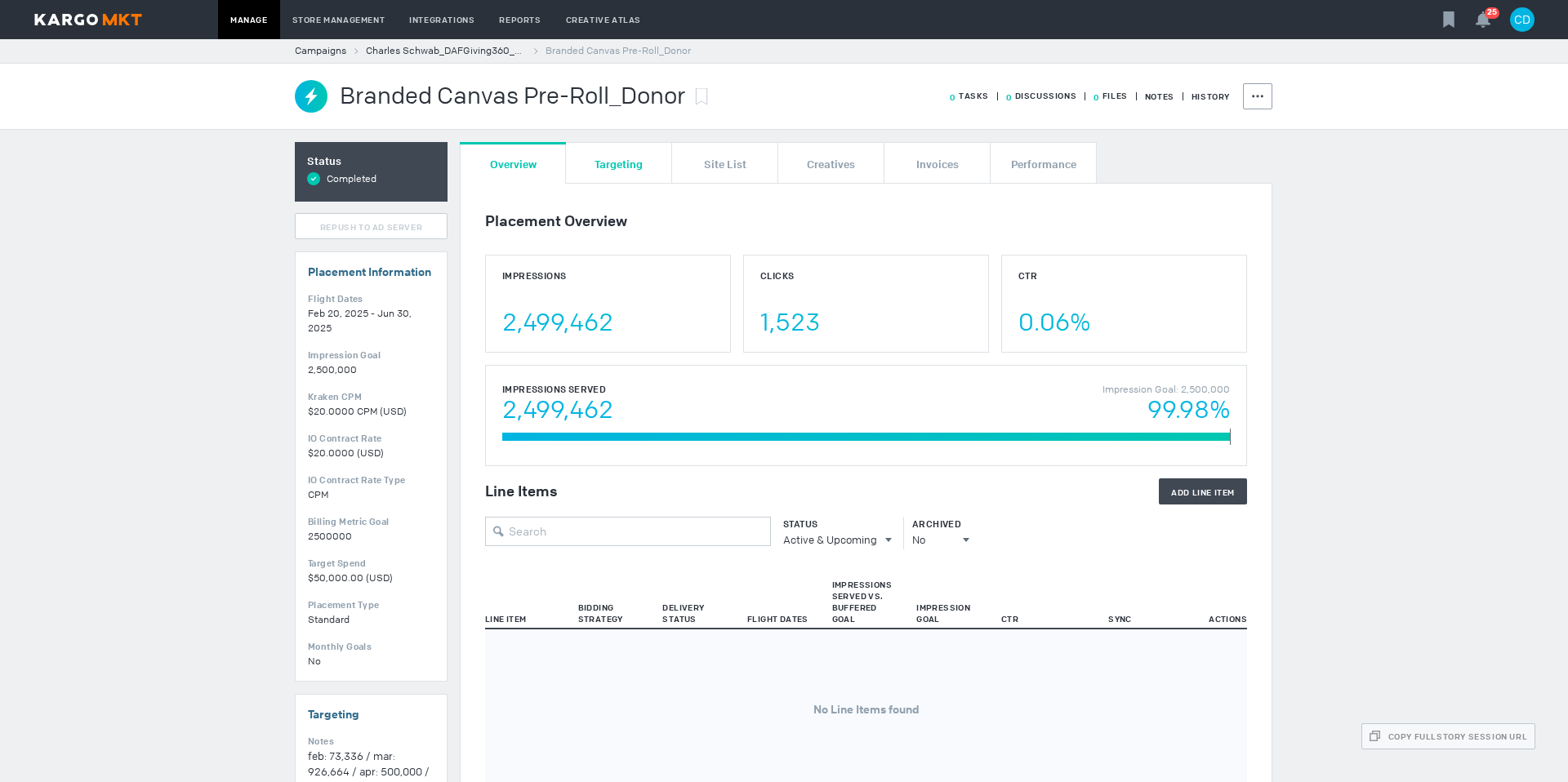 click on "Targeting" at bounding box center (619, 162) 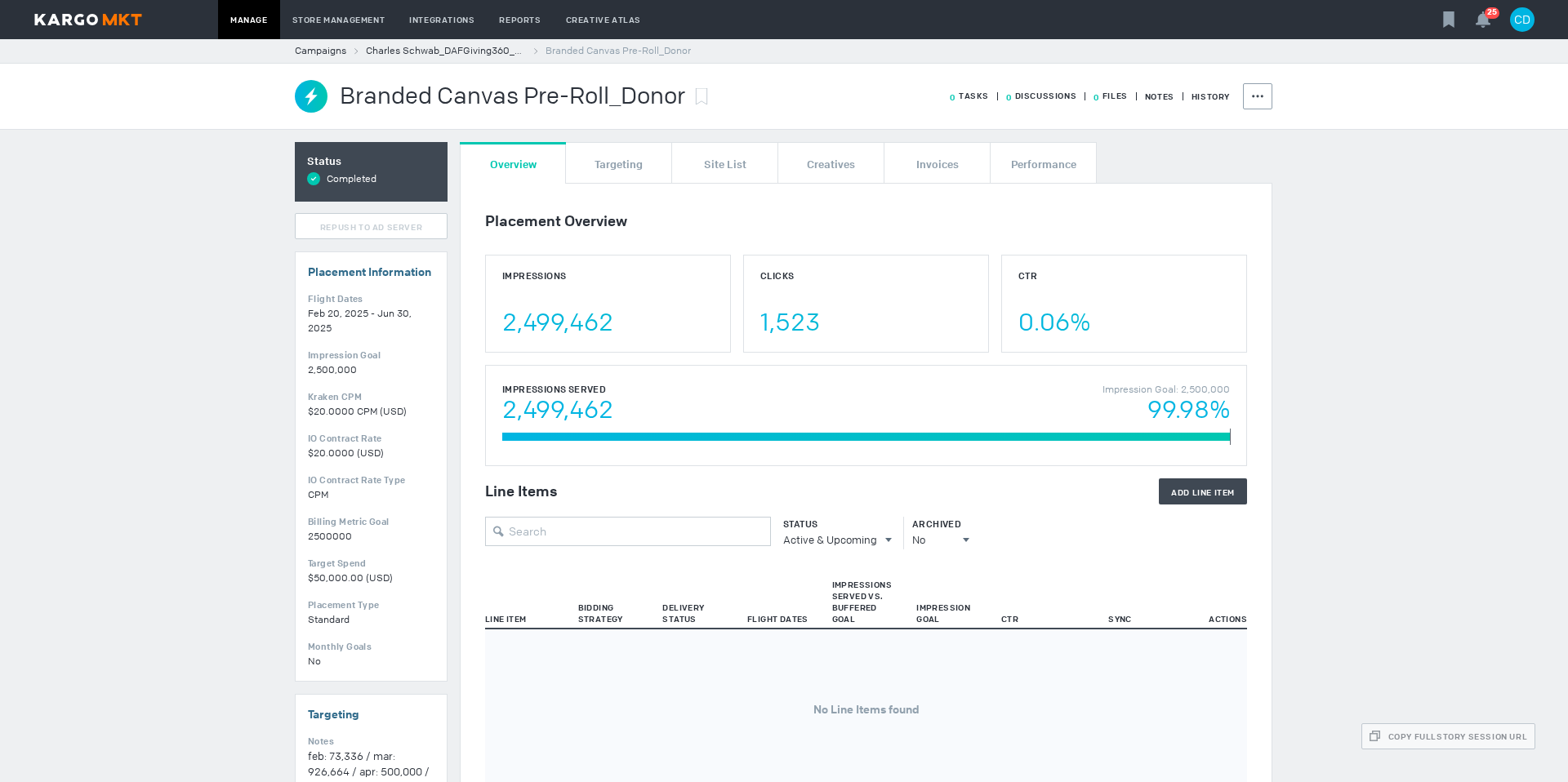 click on "Placement Overview Impressions 2,499,462  Clicks 1,523  CTR 0.06% Impressions Served Impression Goal: 2,500,000 2,499,462 99.98%   2,500,000 Line Items   Add Line Item     Status Active & Upcoming All All Active Active & Upcoming Upcoming Completed Archived No All No Yes Line Item Bidding Strategy Delivery Status Flight Dates Impressions Served vs. Buffered Goal Impression Goal CTR Sync Actions Showing 0 to 0 of 0 entries No Line Items found" at bounding box center [866, 518] 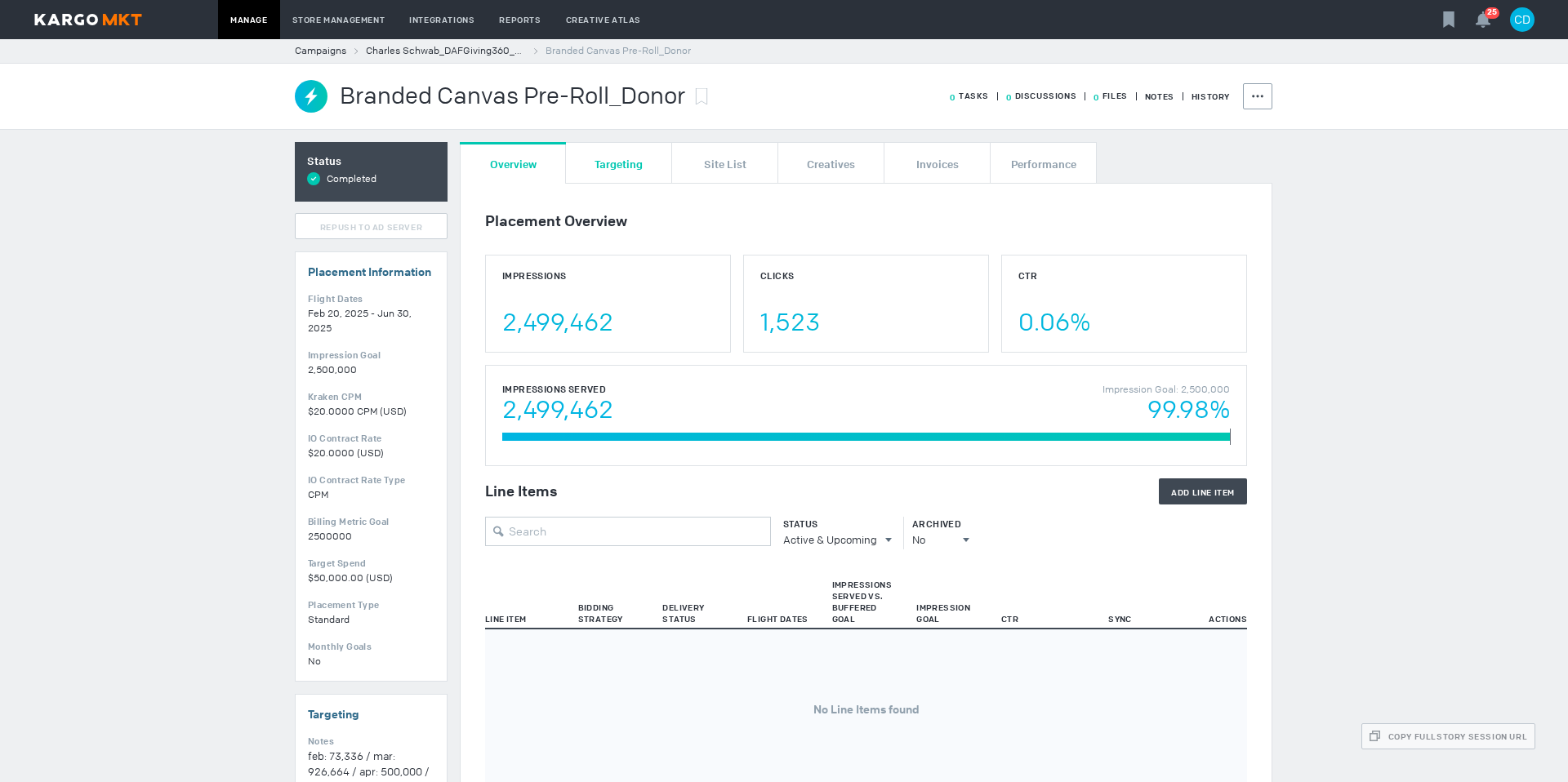 click on "Targeting" at bounding box center (618, 163) 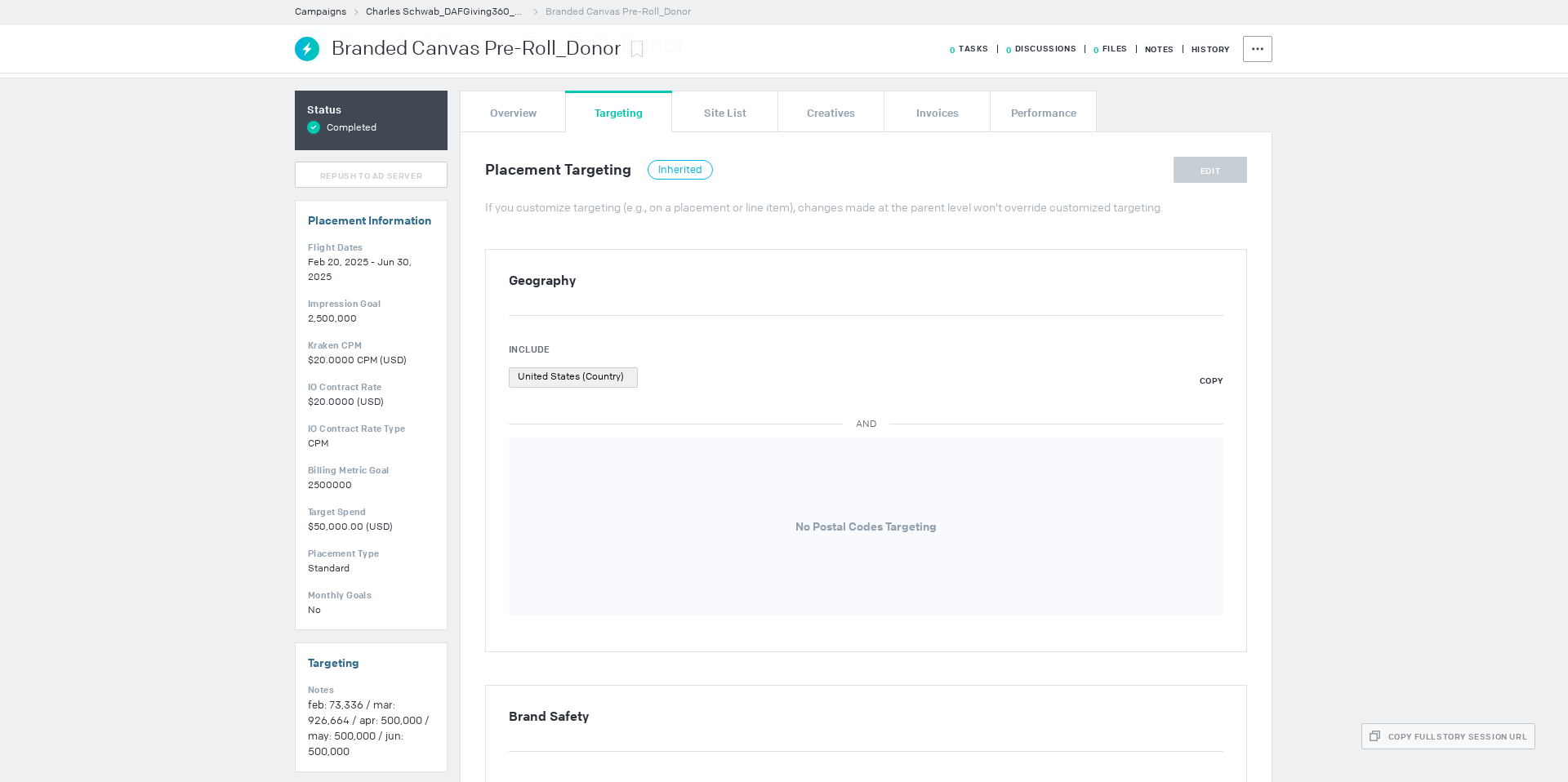 scroll, scrollTop: 0, scrollLeft: 0, axis: both 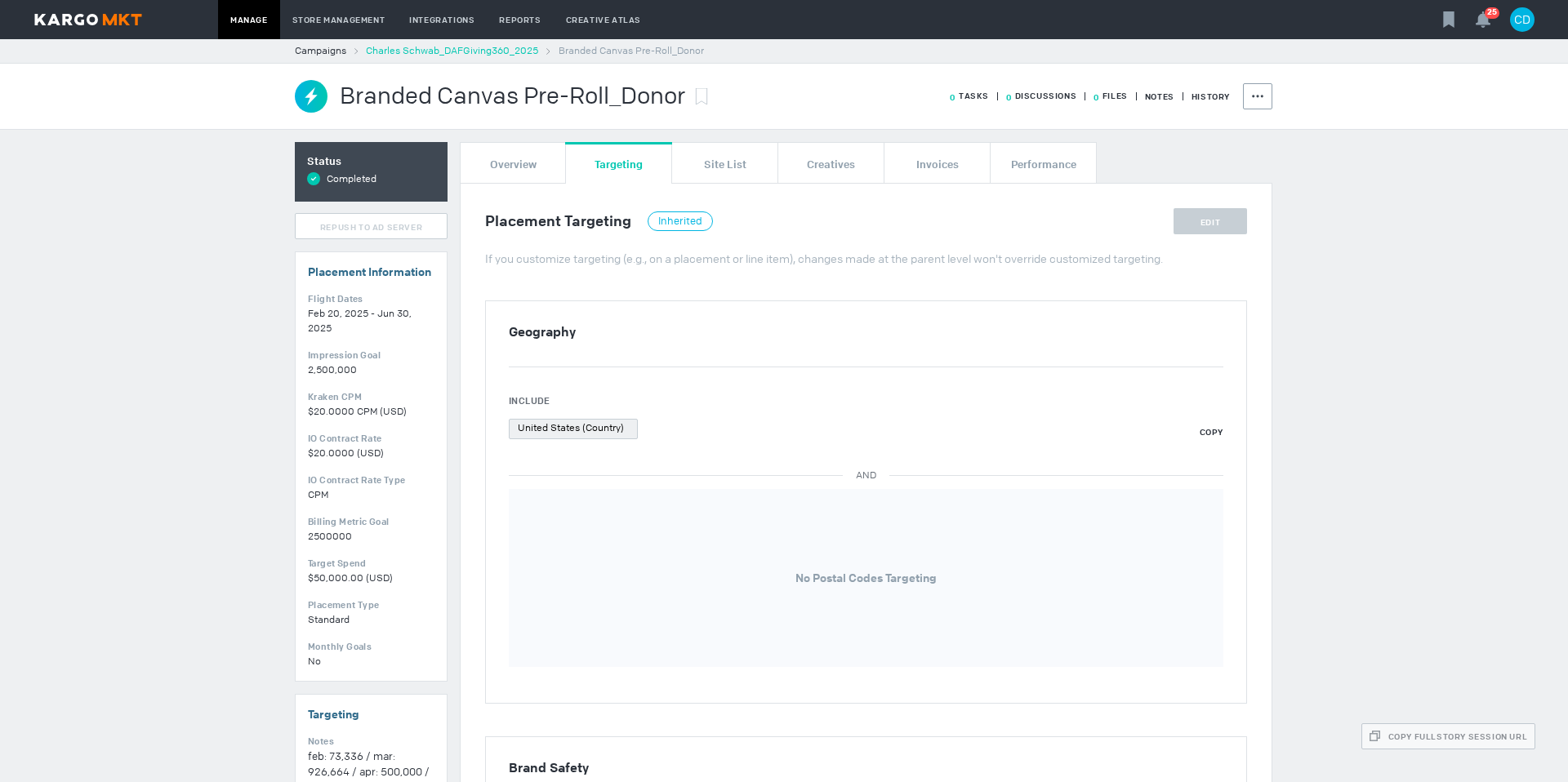 click on "Charles Schwab_DAFGiving360_2025" at bounding box center (452, 51) 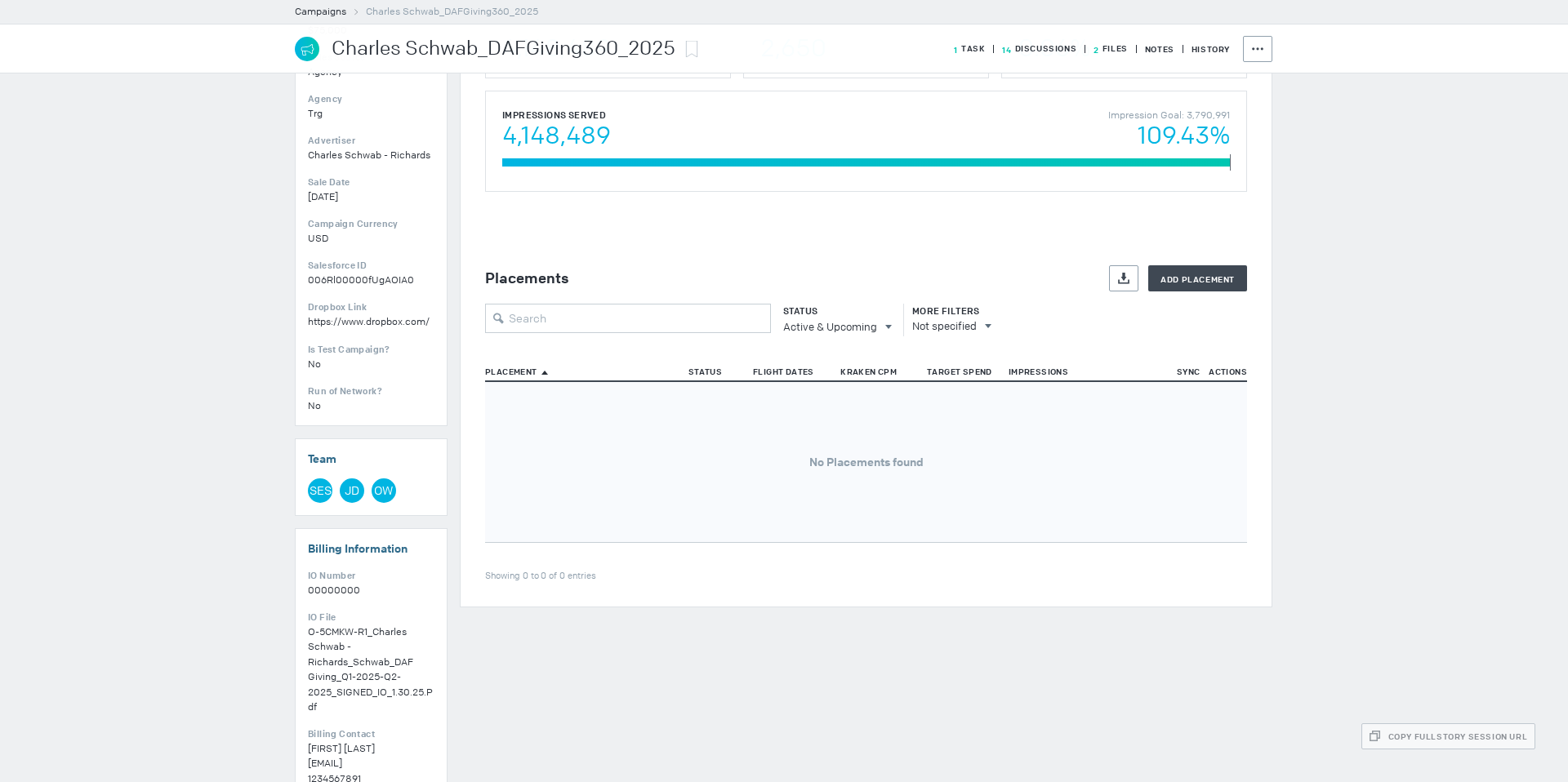 scroll, scrollTop: 349, scrollLeft: 0, axis: vertical 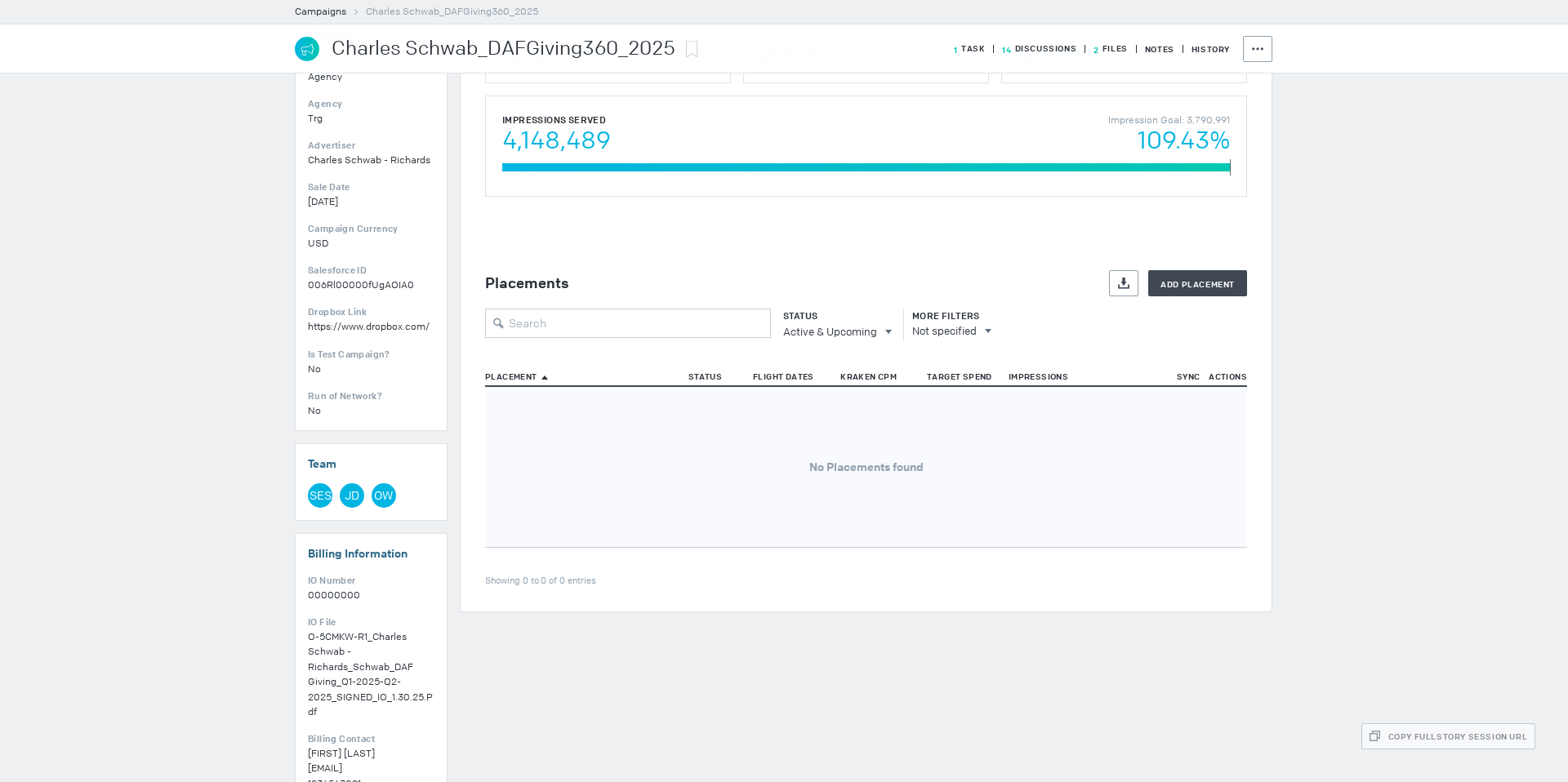 click on "Status" at bounding box center [833, 316] 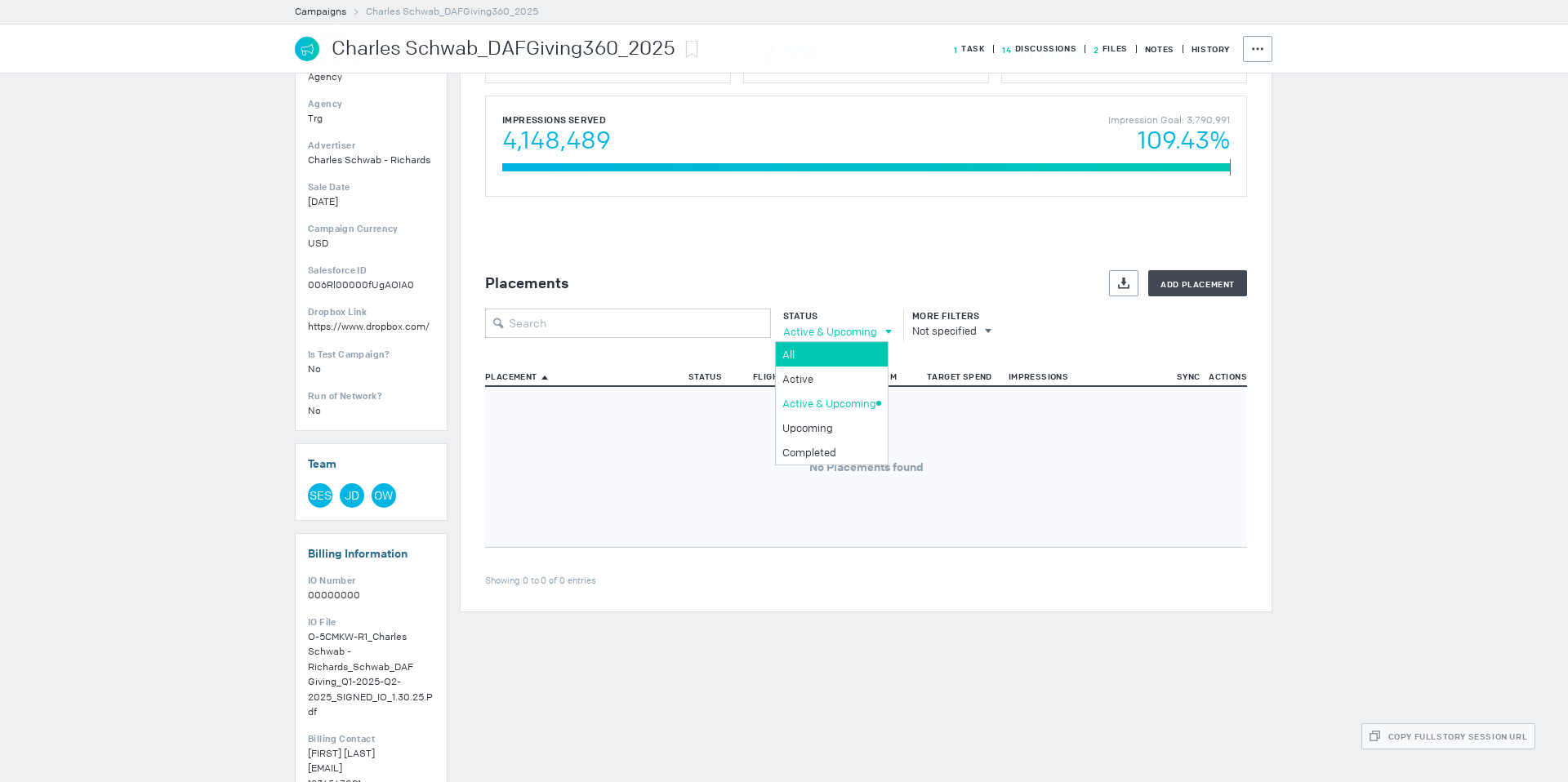 click on "All" at bounding box center [829, 354] 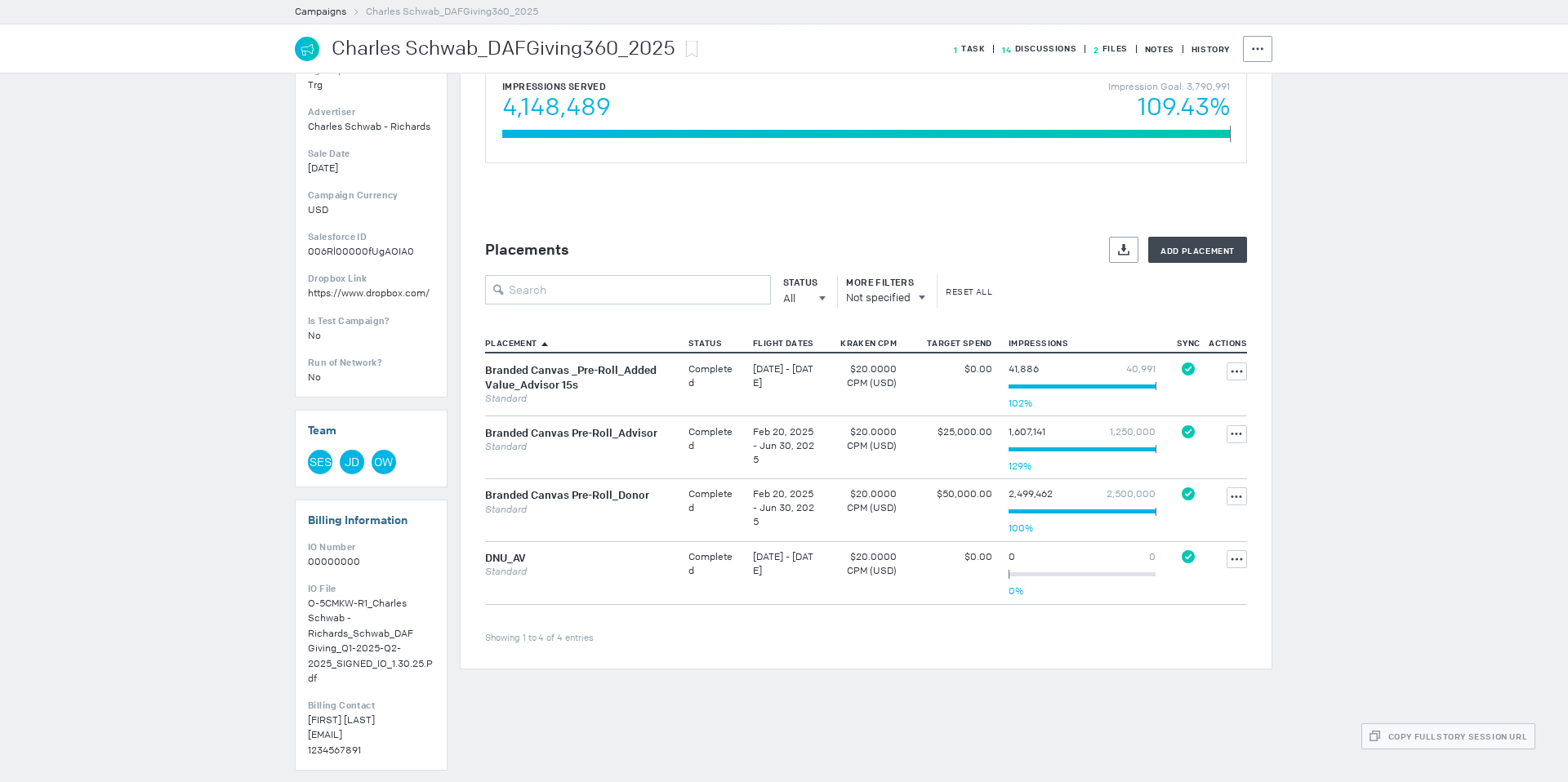 scroll, scrollTop: 421, scrollLeft: 0, axis: vertical 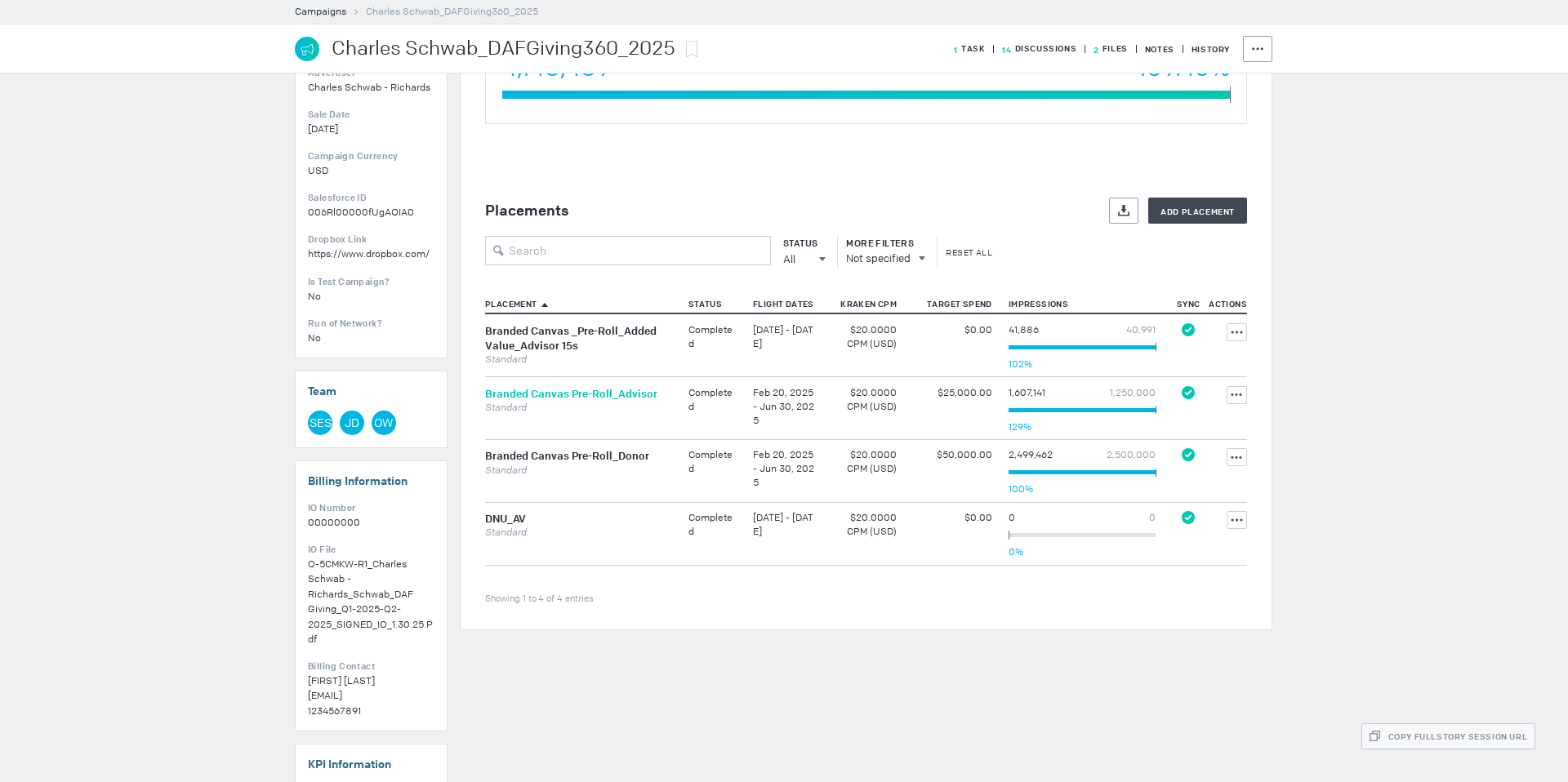click on "Branded Canvas Pre-Roll_Advisor" at bounding box center (571, 393) 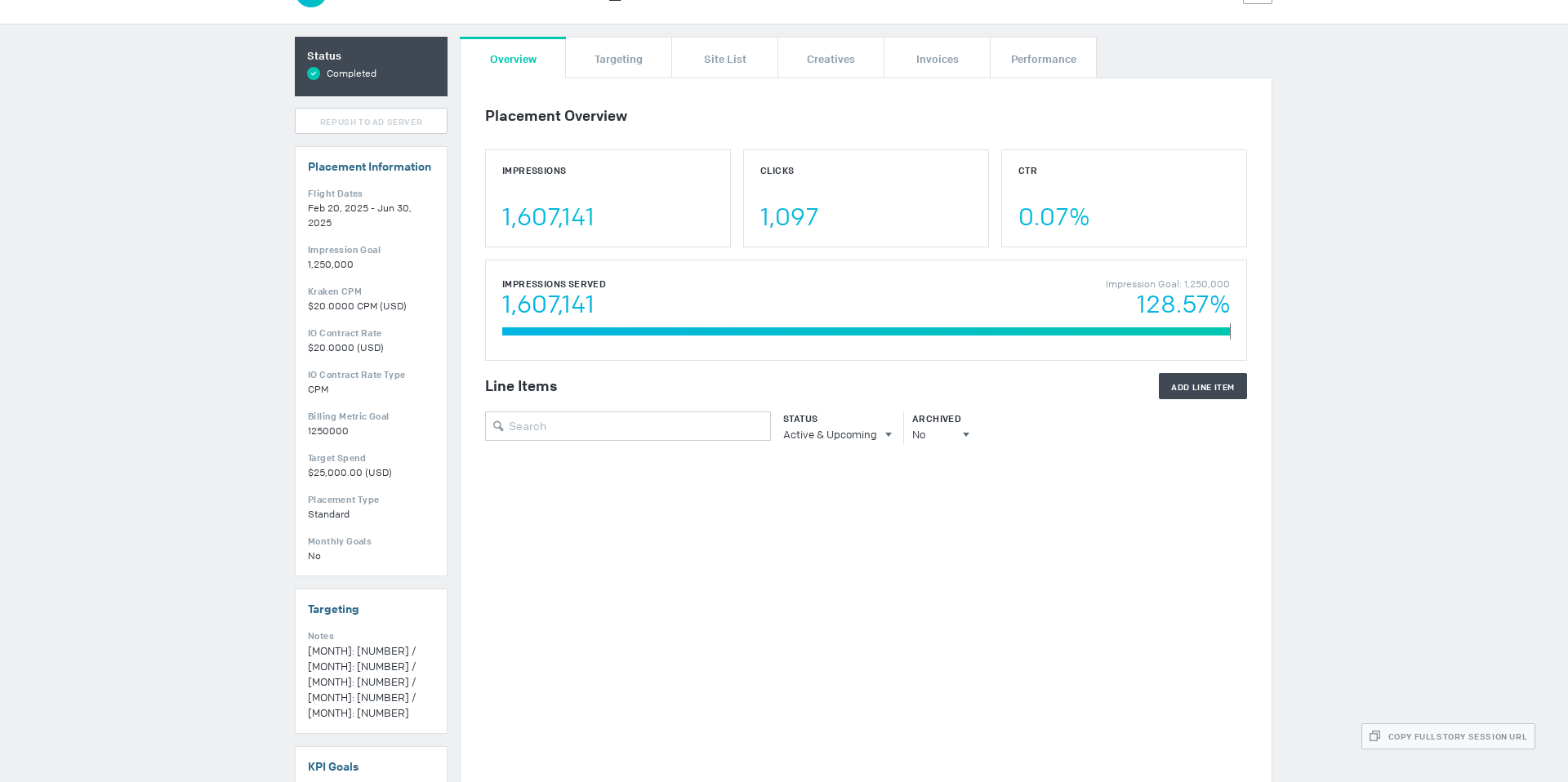 scroll, scrollTop: 0, scrollLeft: 0, axis: both 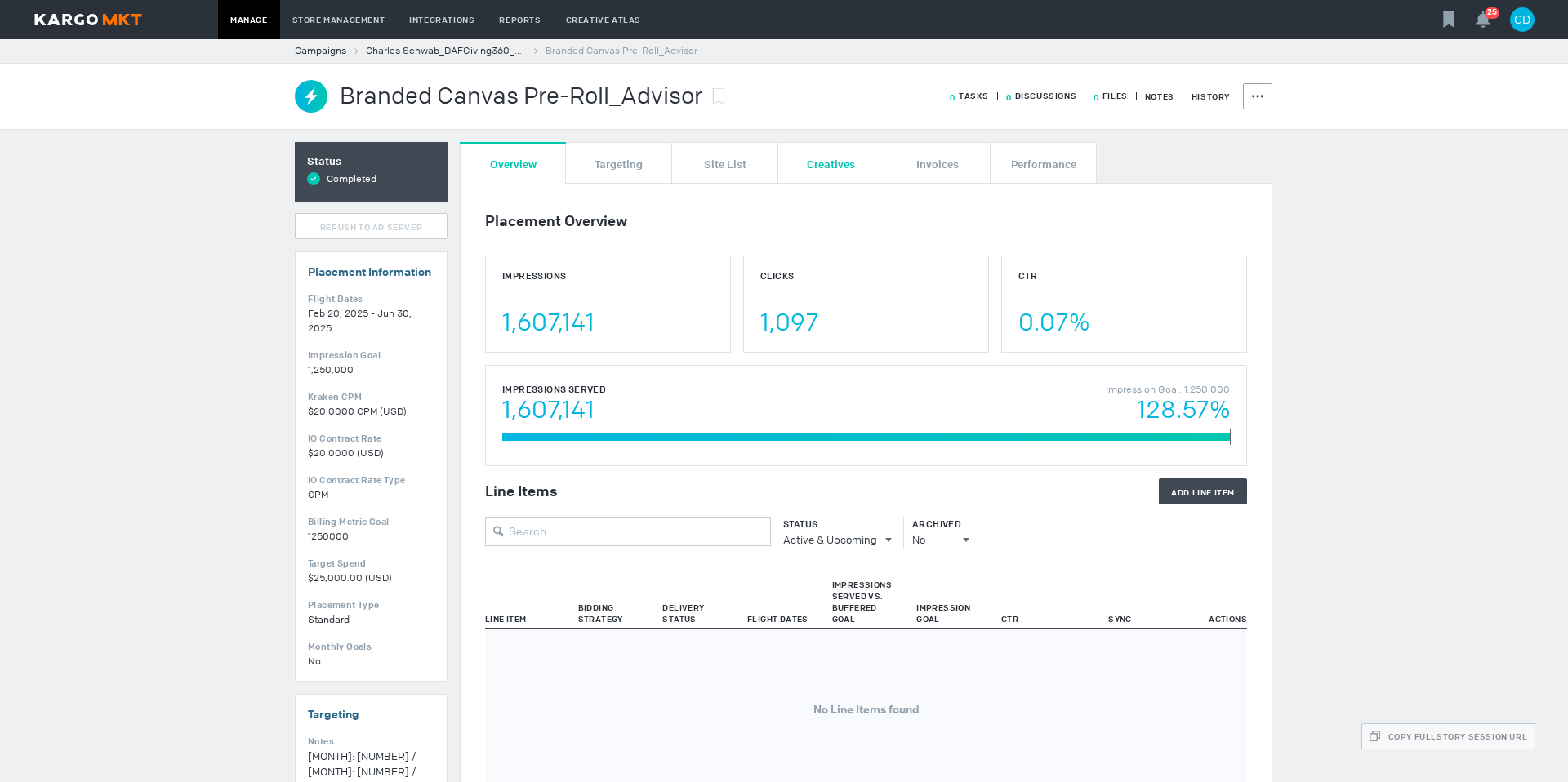click on "Creatives" at bounding box center (831, 162) 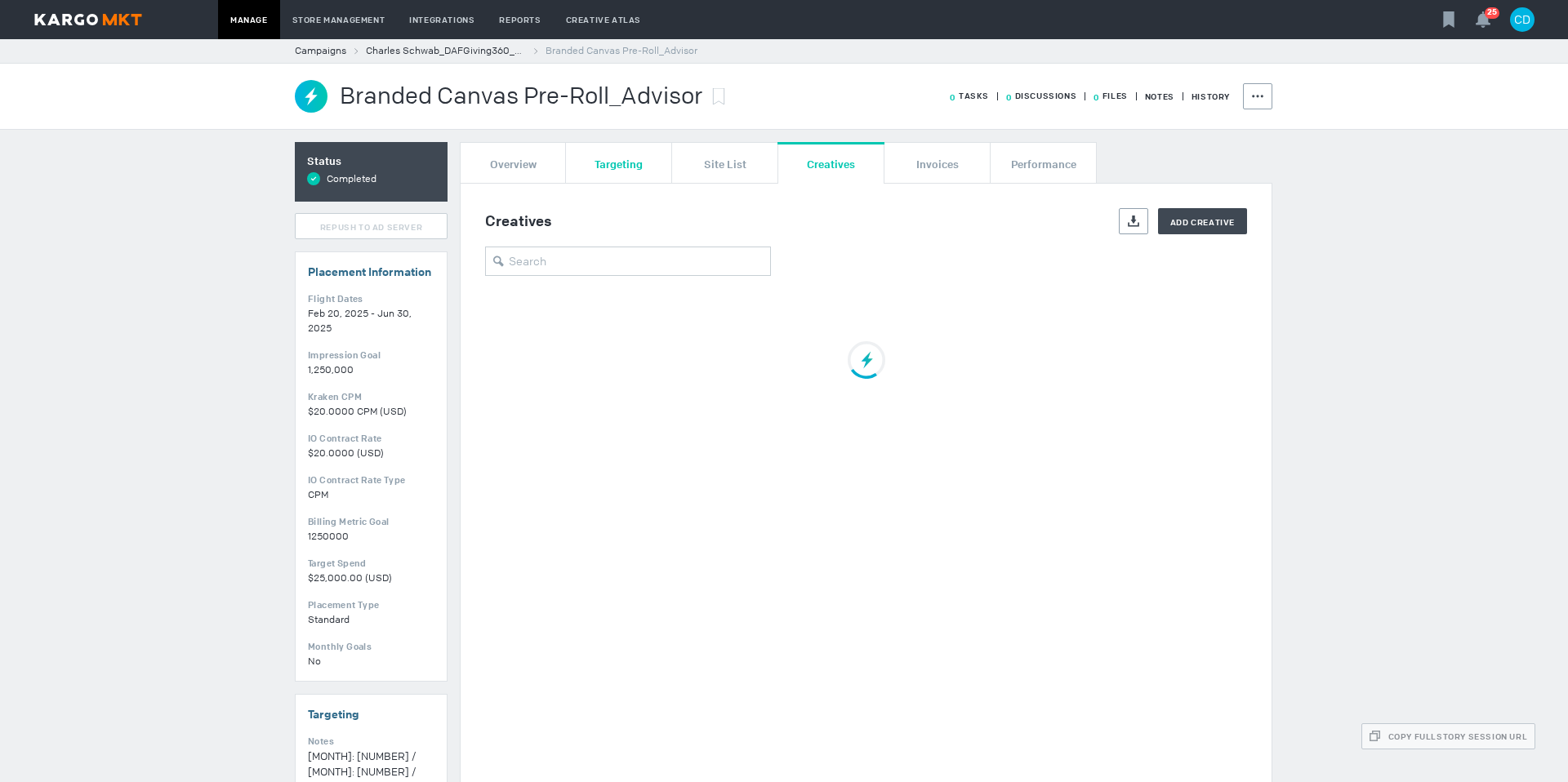 click on "Targeting" at bounding box center [619, 162] 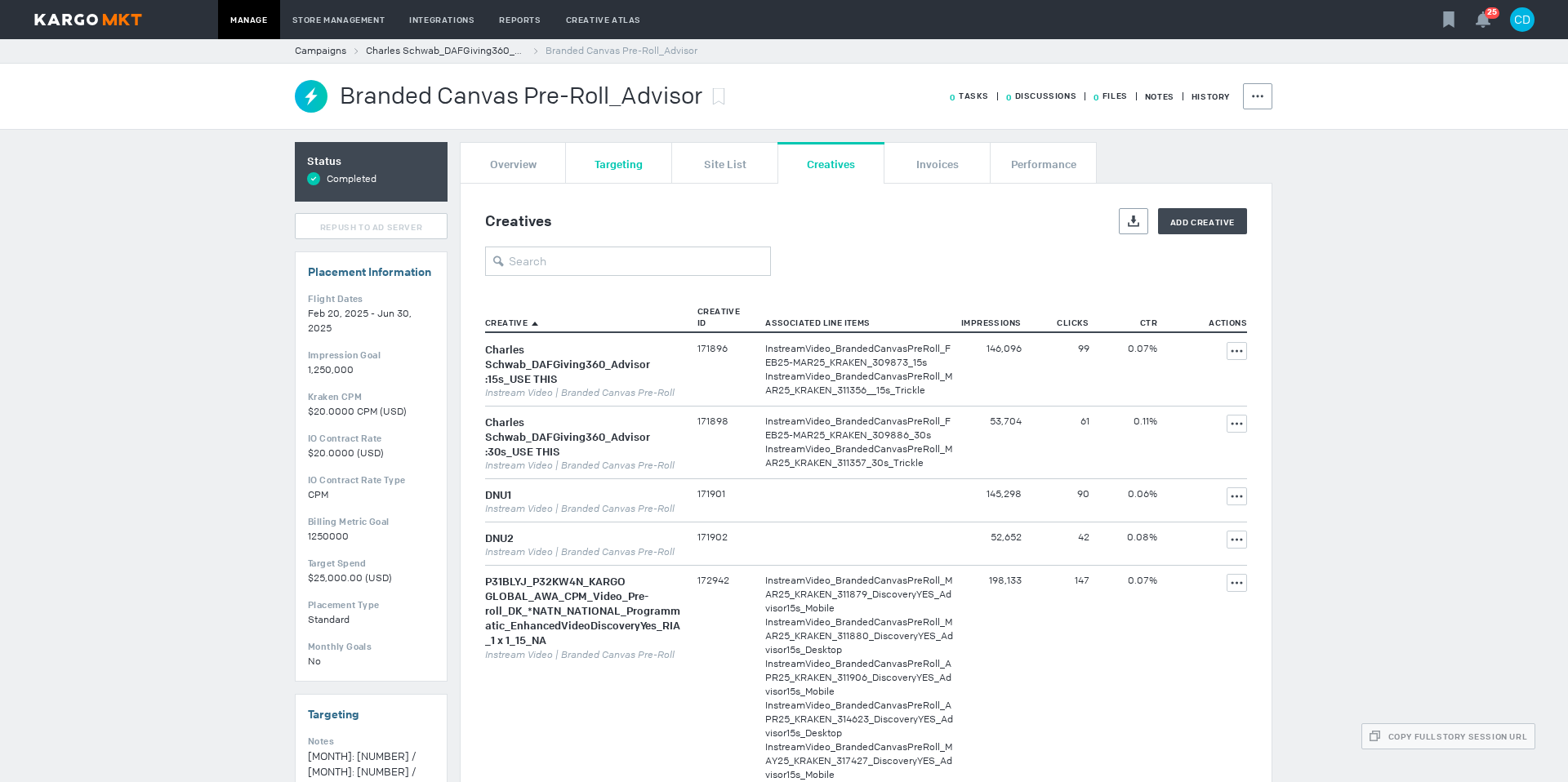 click on "Targeting" at bounding box center [618, 163] 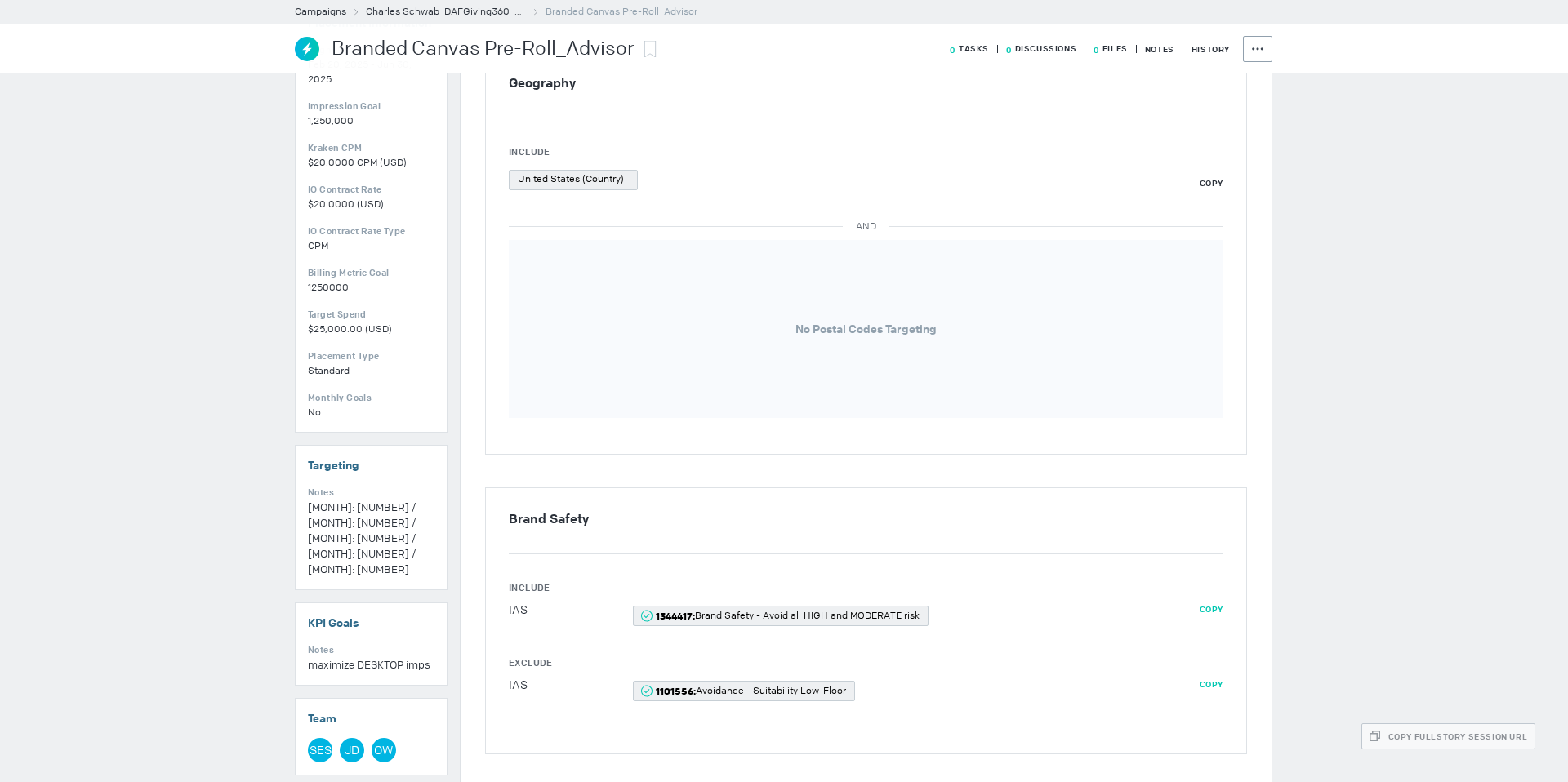 scroll, scrollTop: 0, scrollLeft: 0, axis: both 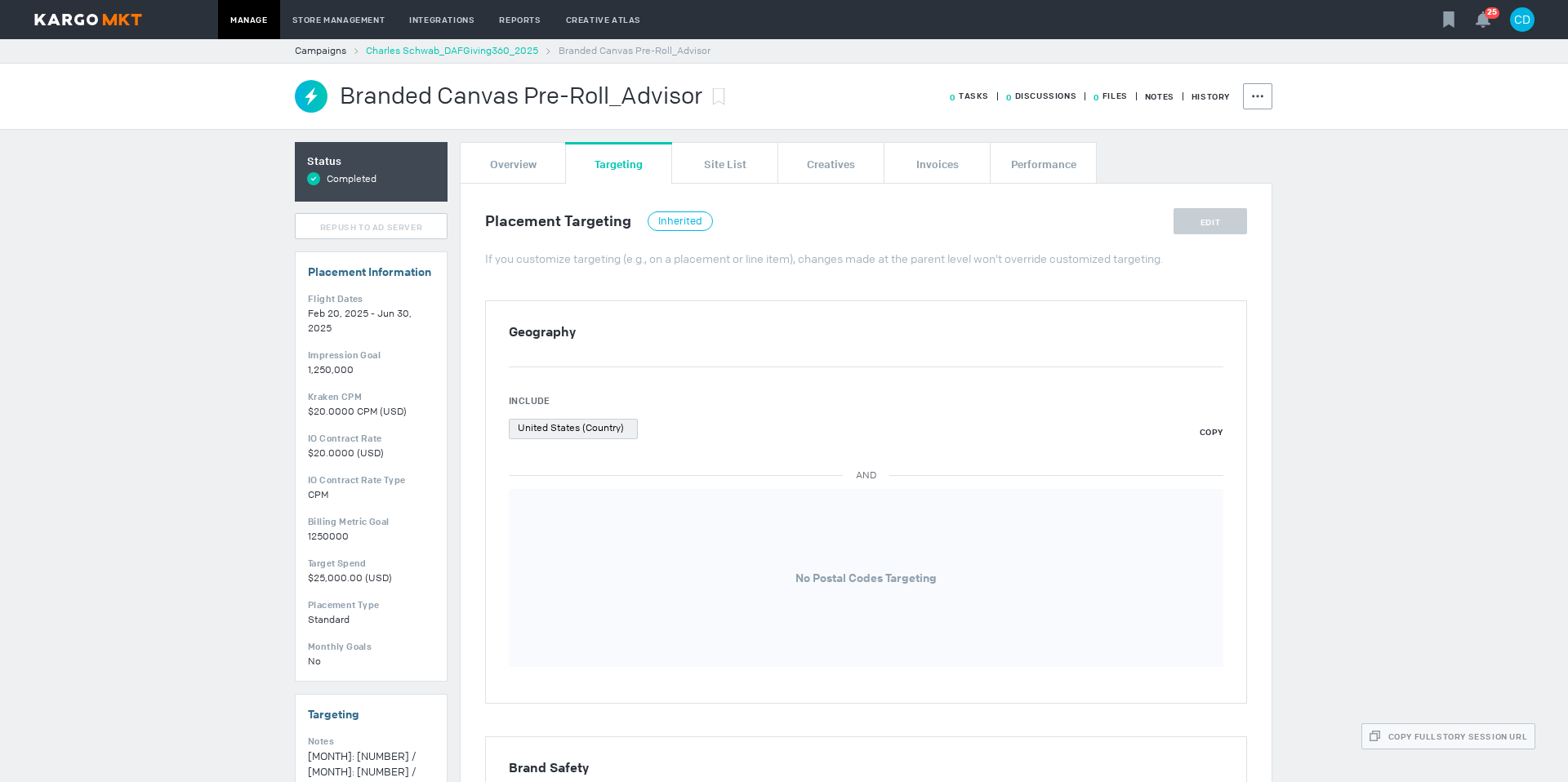 click on "Charles Schwab_DAFGiving360_2025" at bounding box center [452, 51] 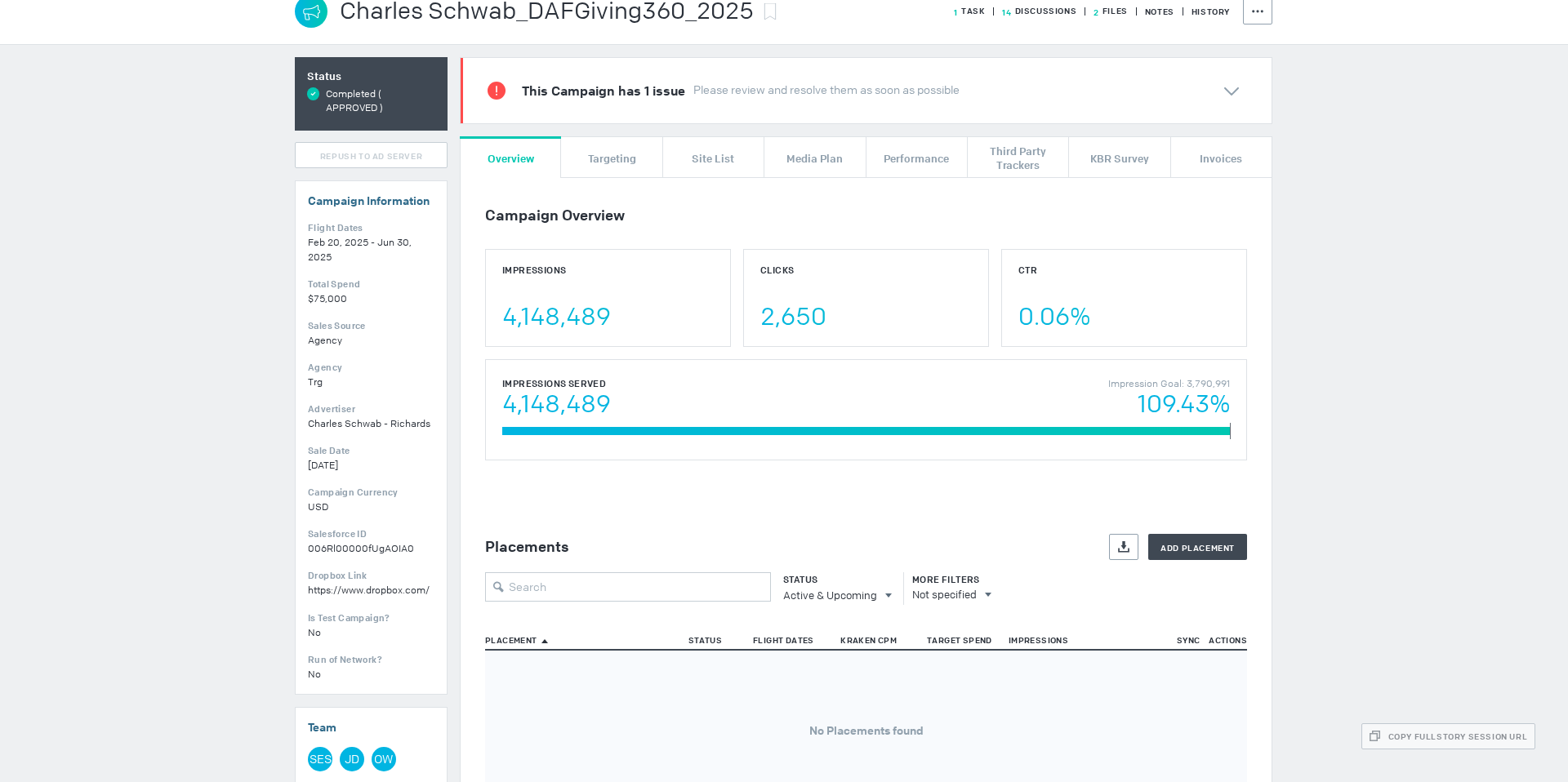 scroll, scrollTop: 216, scrollLeft: 0, axis: vertical 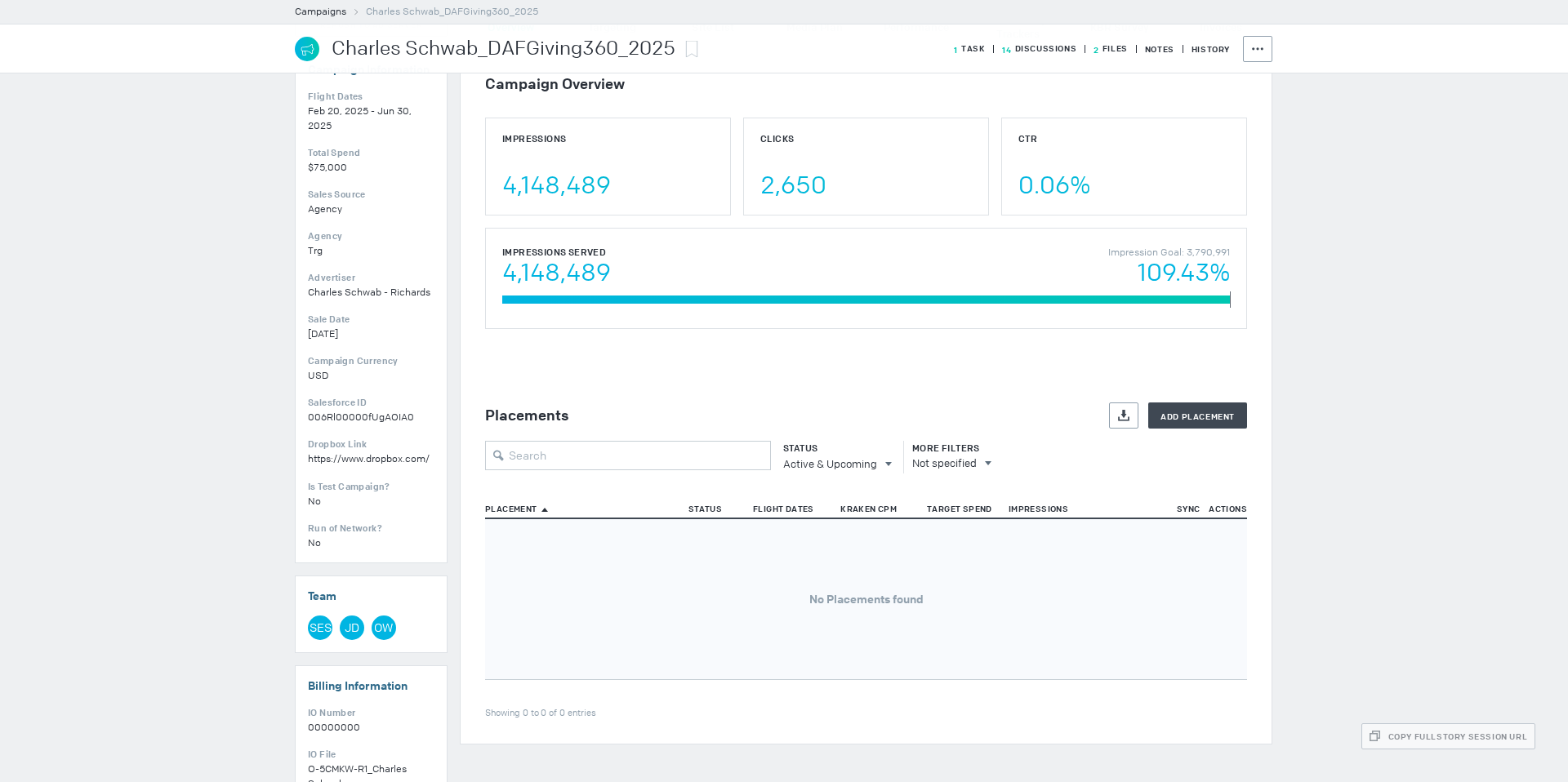 click on "Status" at bounding box center [833, 448] 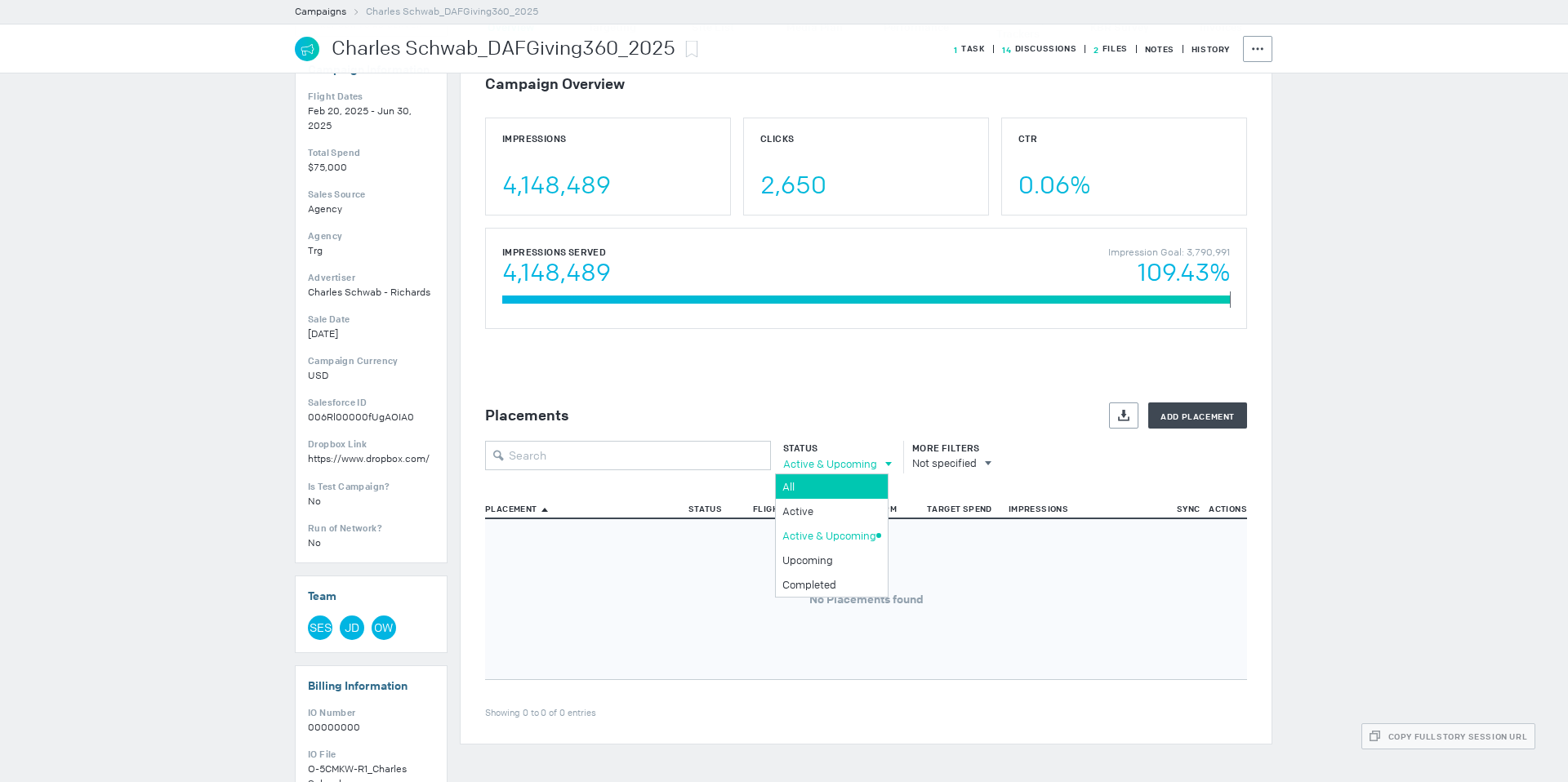click on "All" at bounding box center [831, 487] 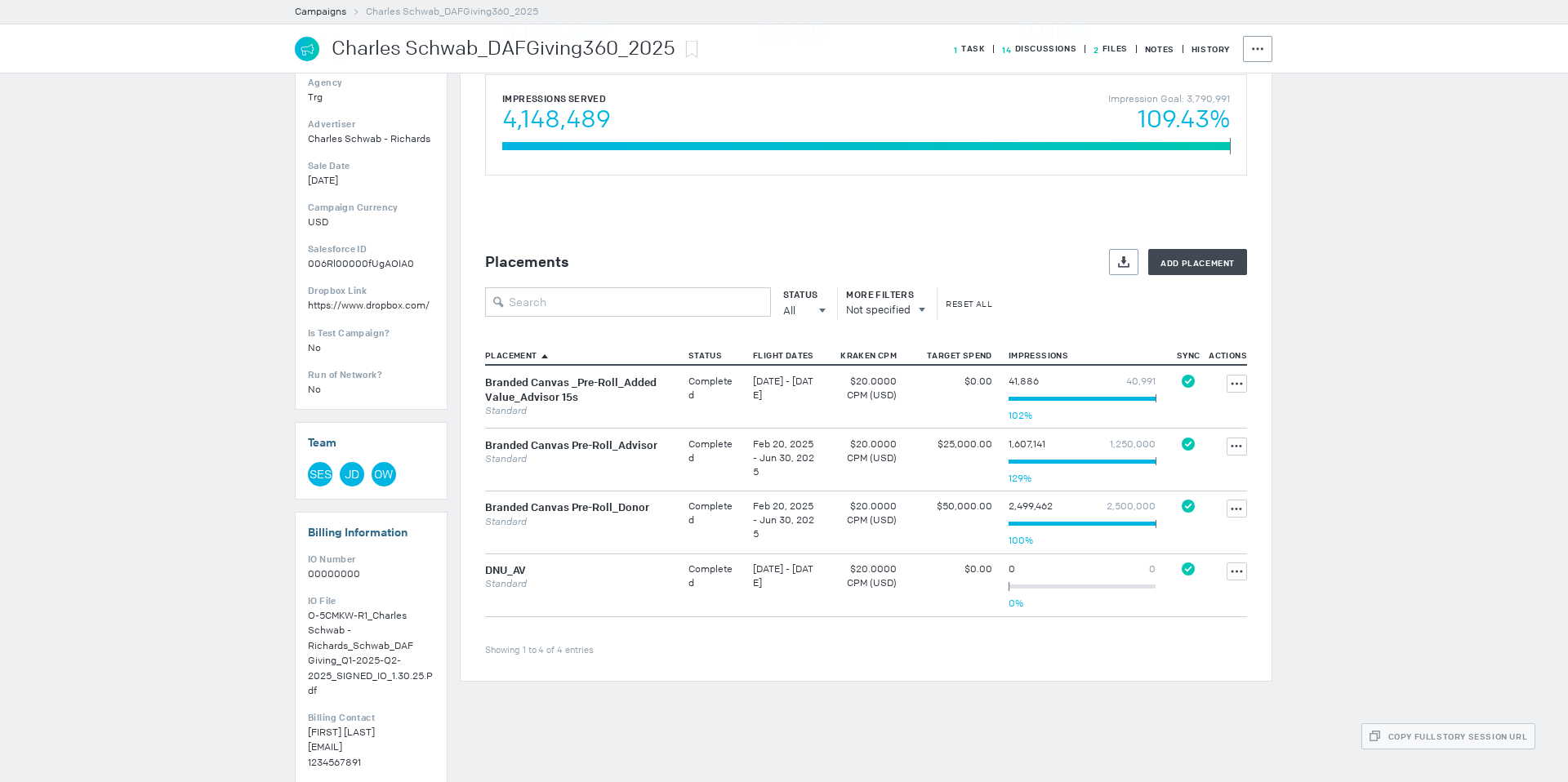 scroll, scrollTop: 389, scrollLeft: 0, axis: vertical 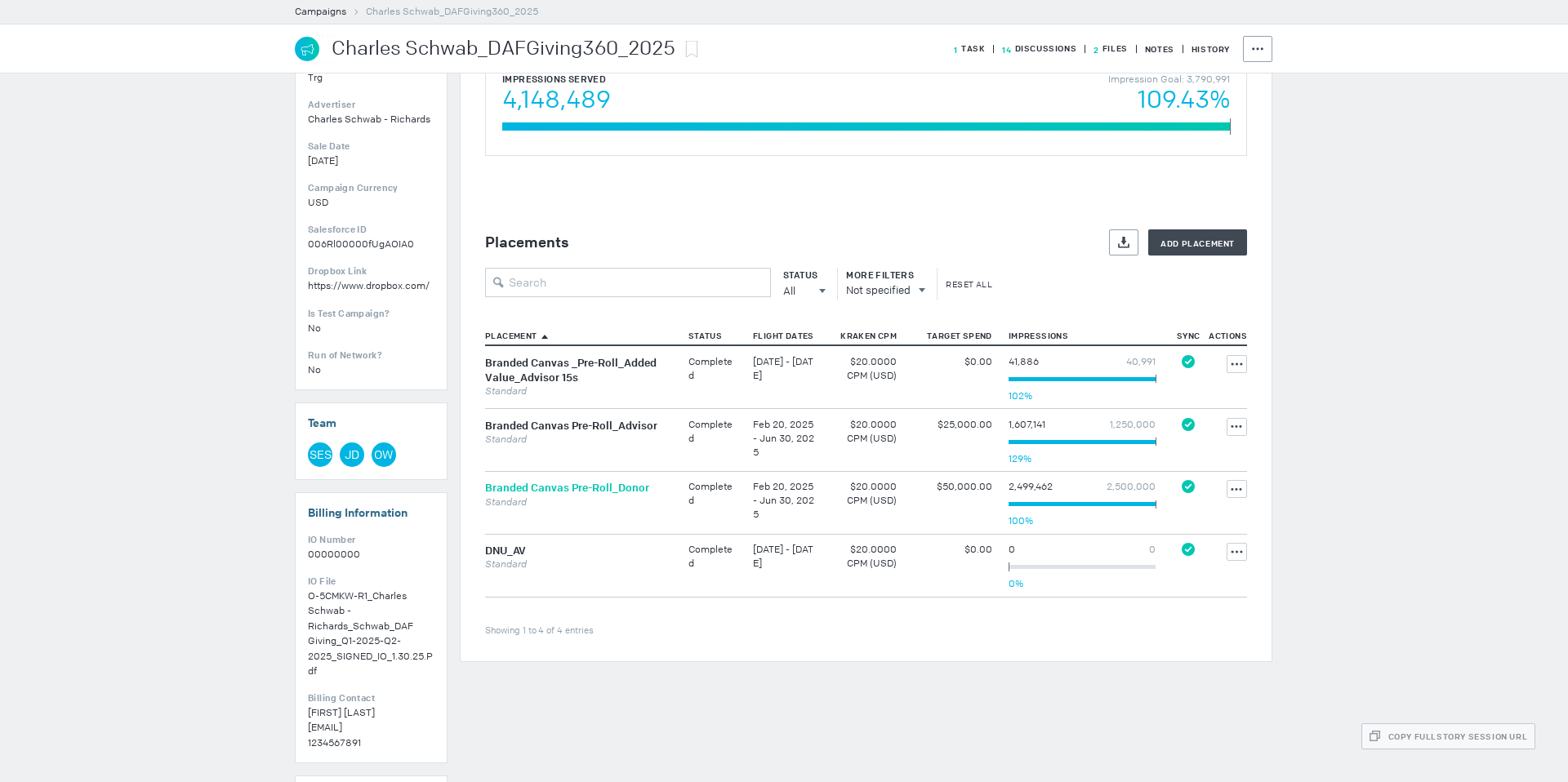 click on "Branded Canvas Pre-Roll_Donor" at bounding box center (567, 488) 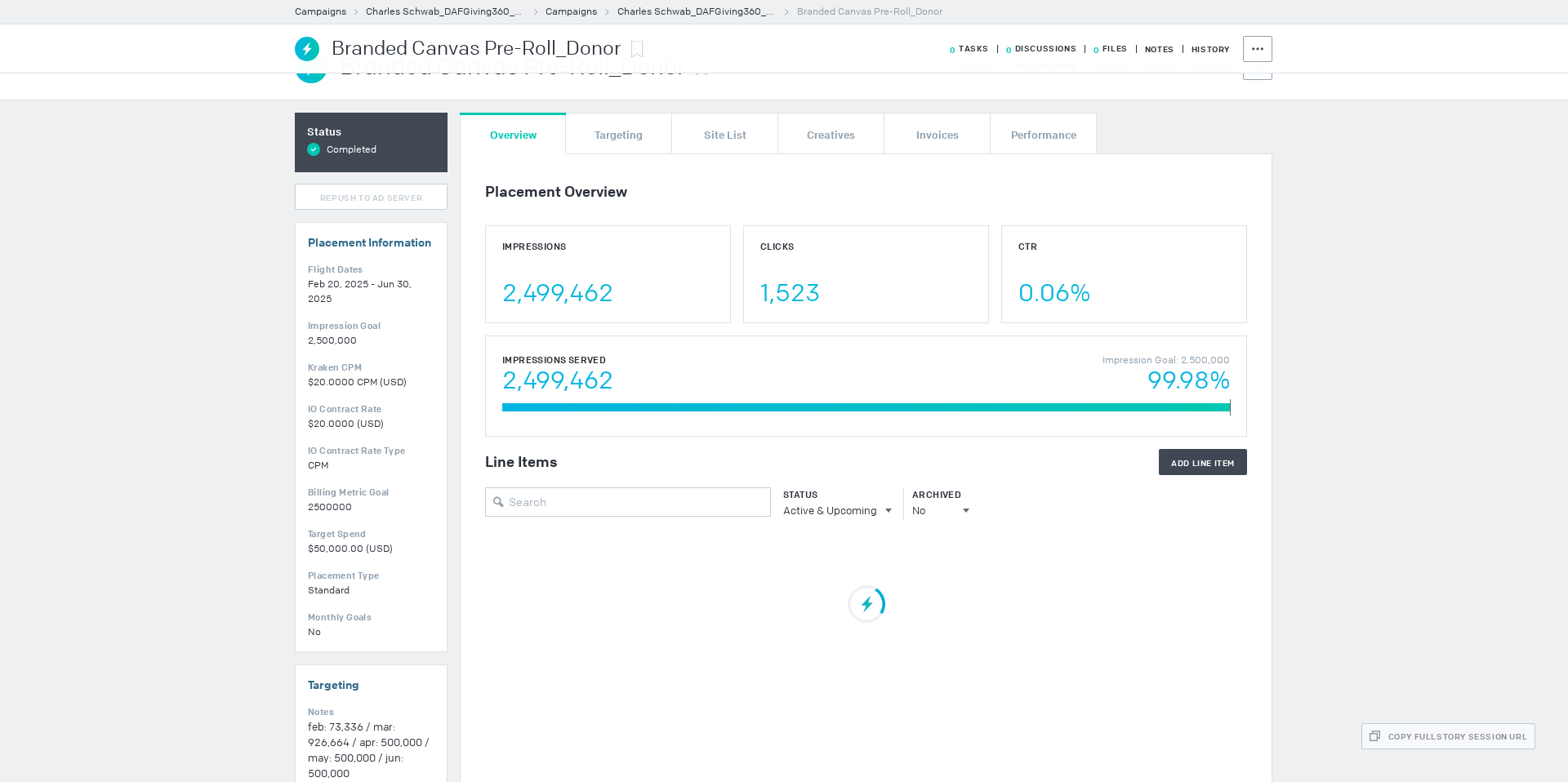 scroll, scrollTop: 0, scrollLeft: 0, axis: both 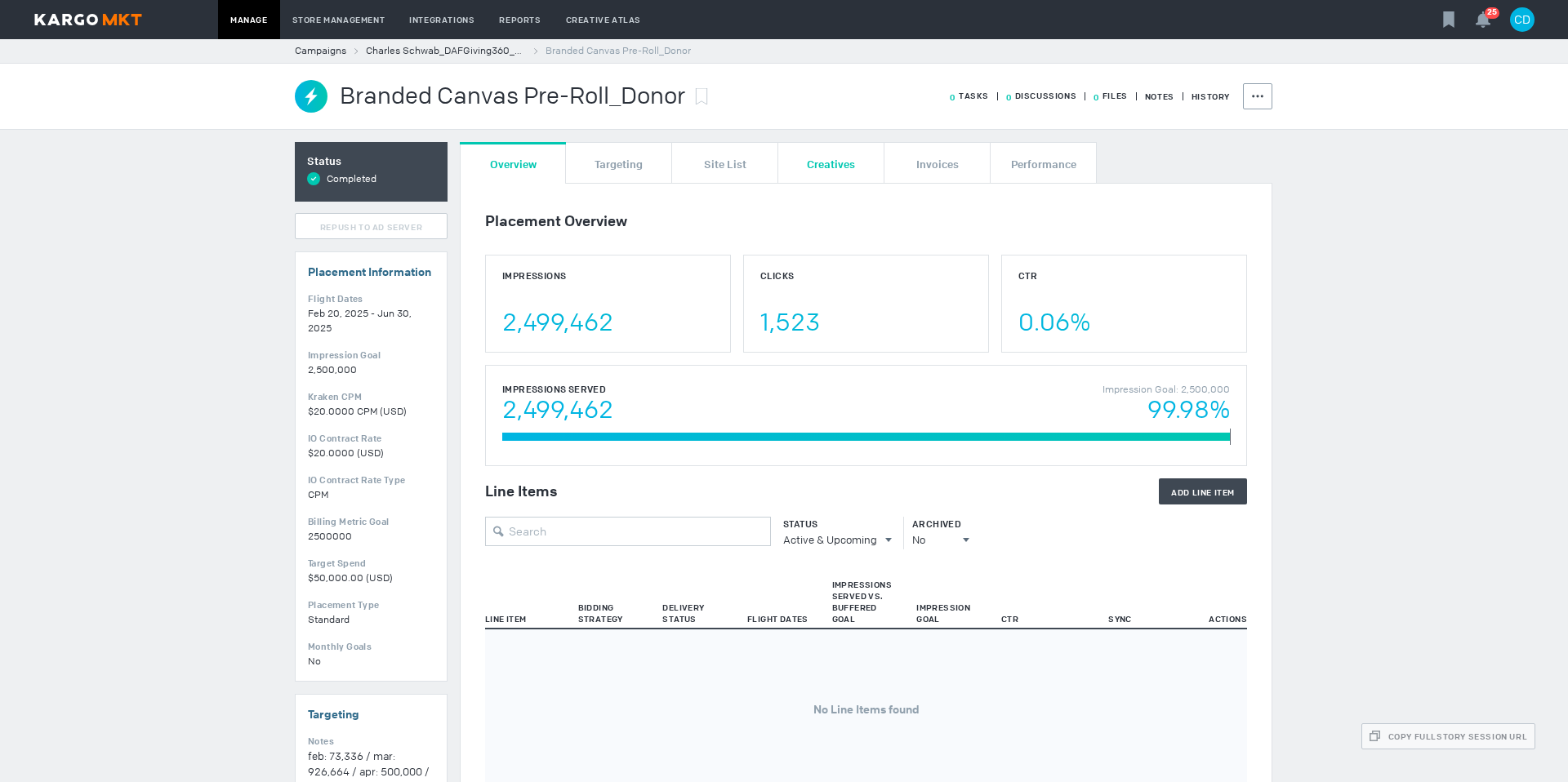 click on "Creatives" at bounding box center [831, 163] 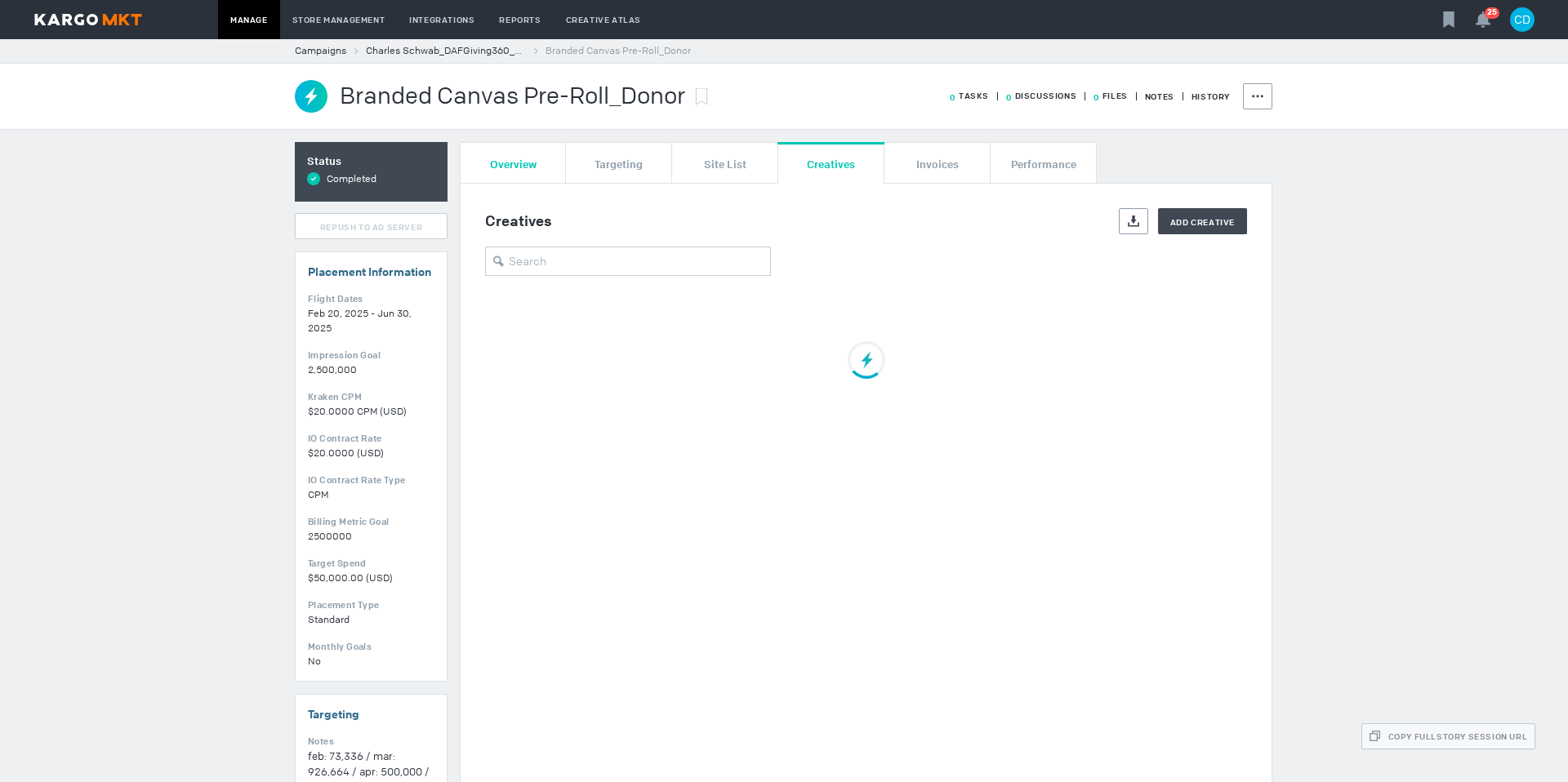 click on "Overview" at bounding box center [513, 162] 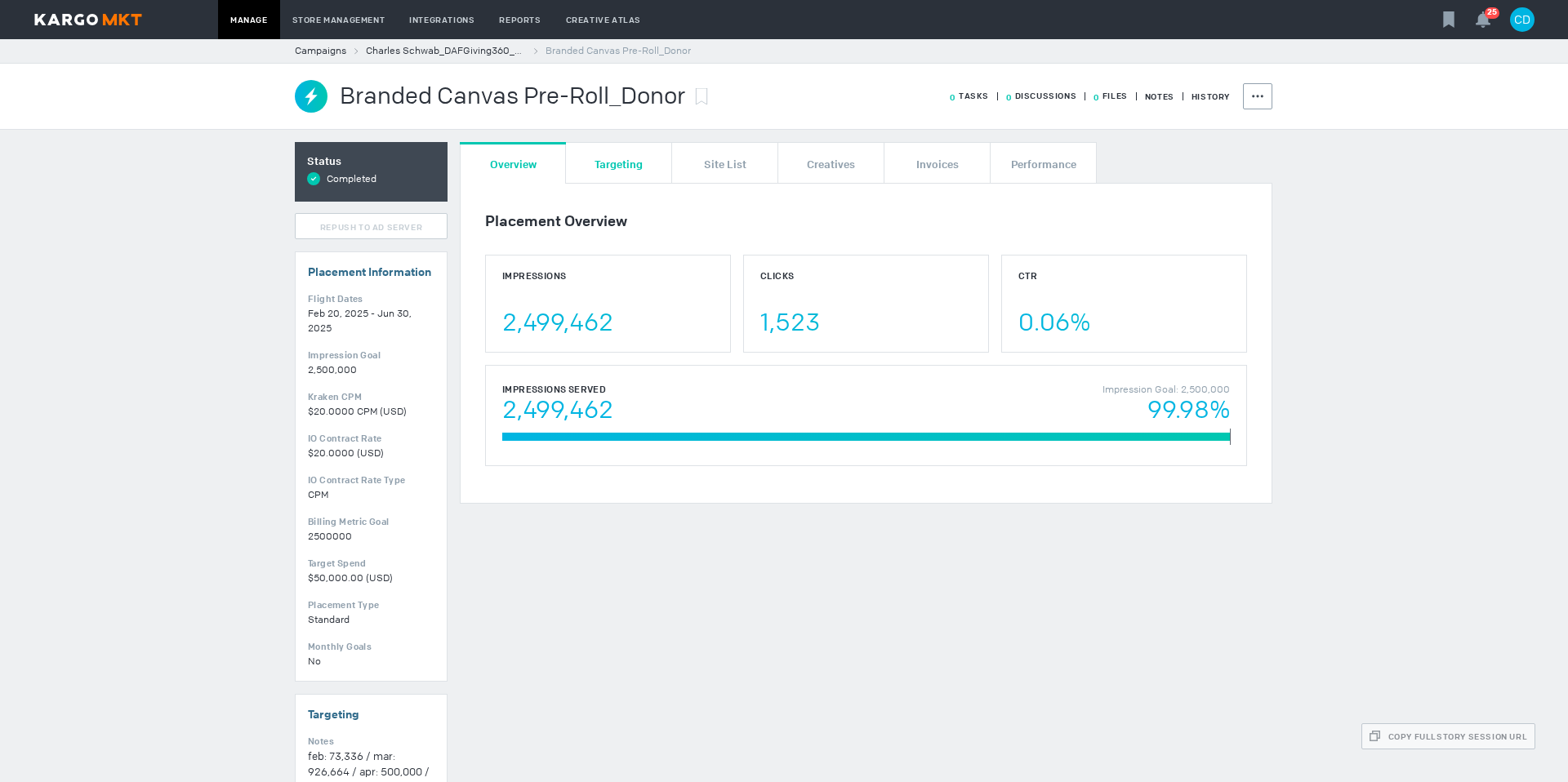 click on "Targeting" at bounding box center (618, 162) 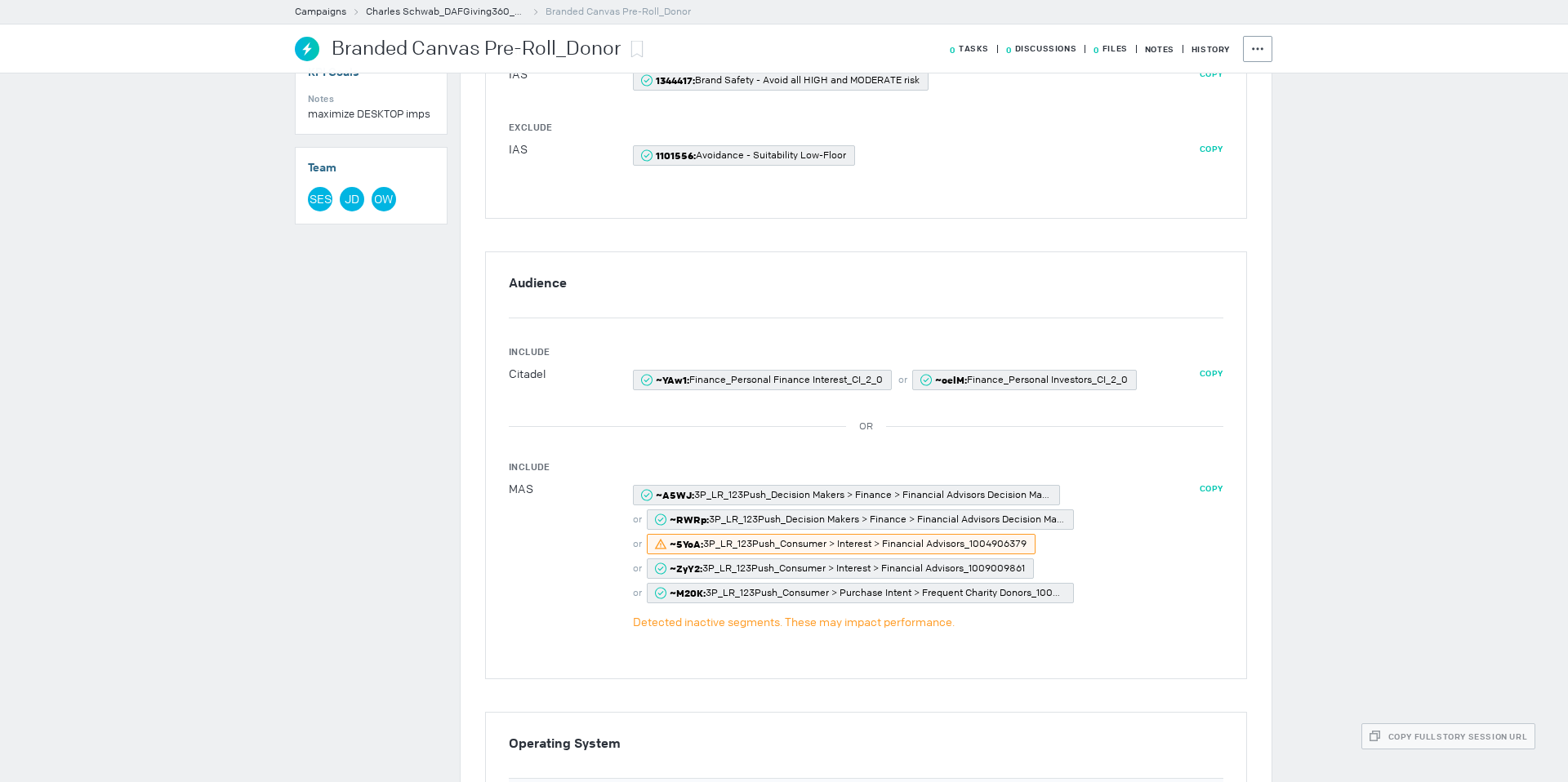 scroll, scrollTop: 781, scrollLeft: 0, axis: vertical 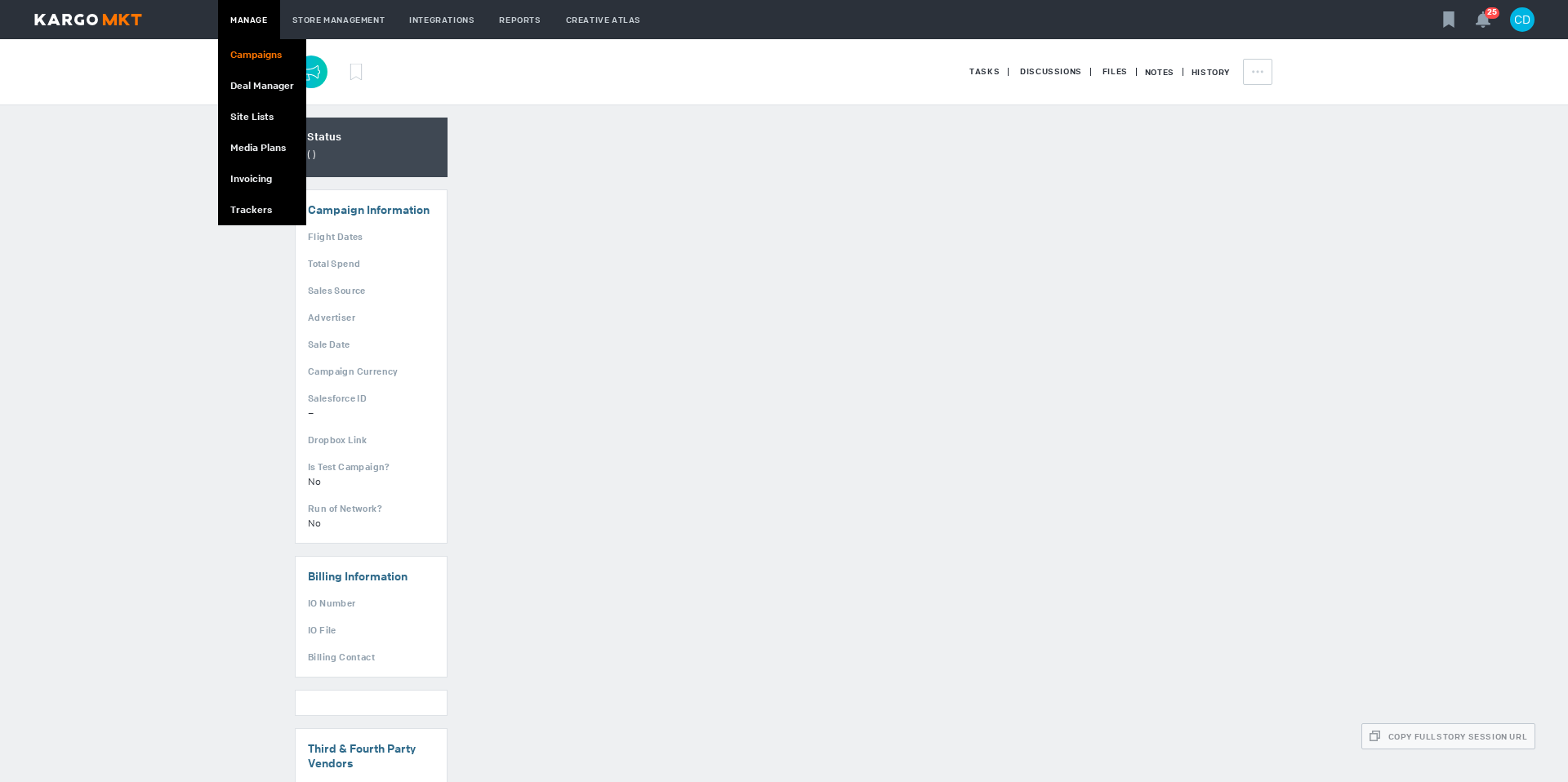 click on "Campaigns" at bounding box center (262, 55) 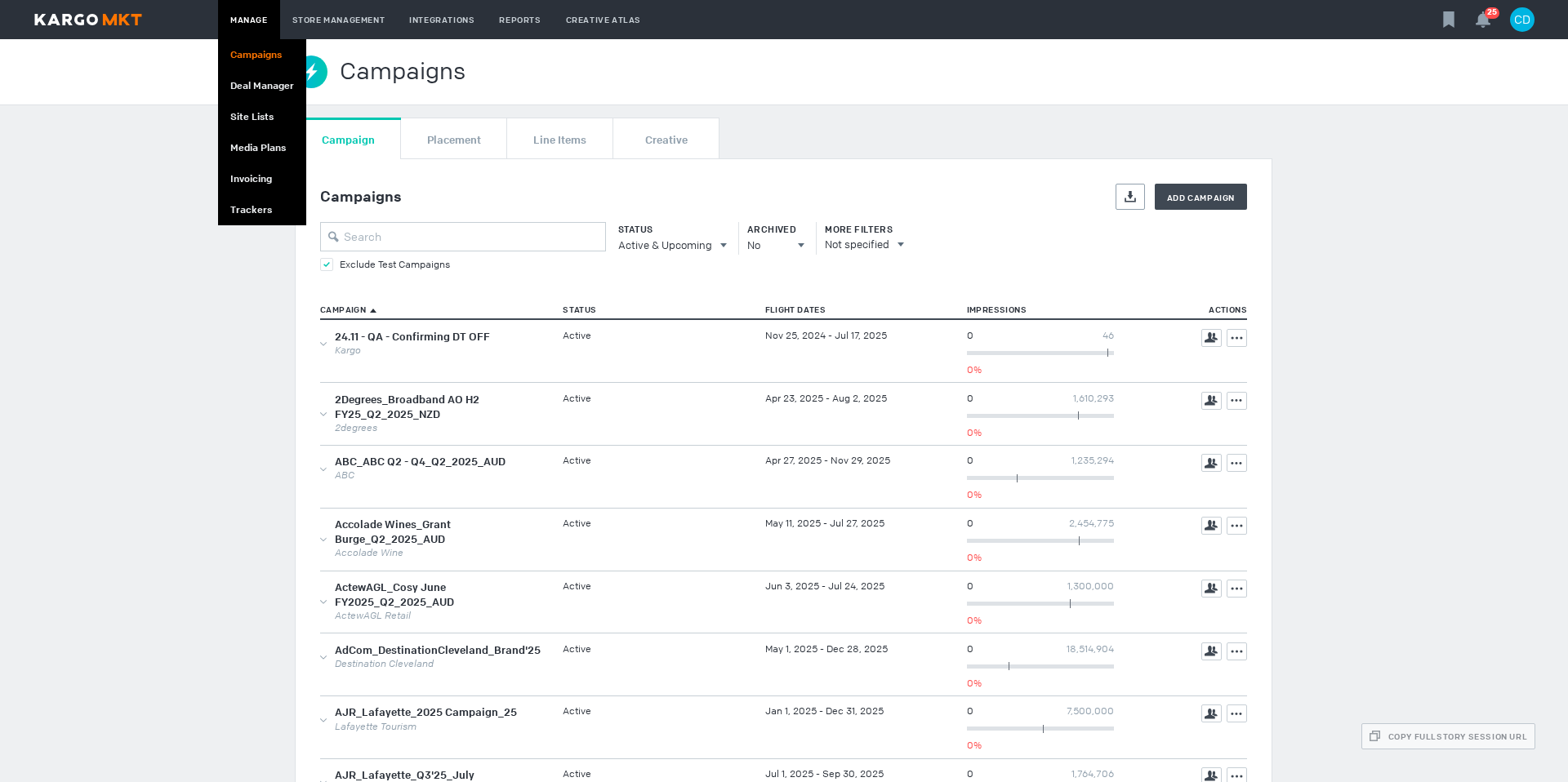 click on "Campaigns" at bounding box center (262, 55) 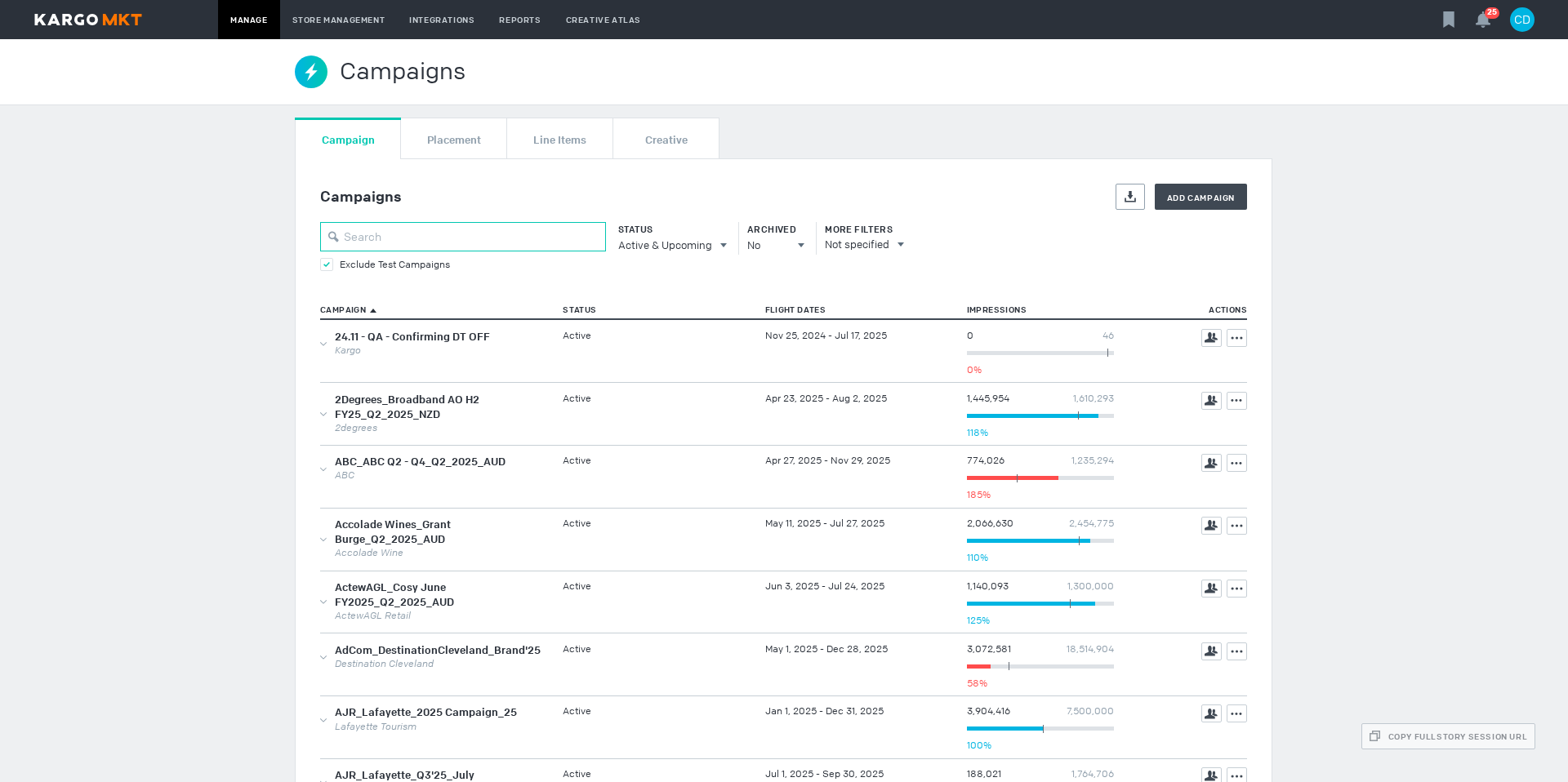 click at bounding box center [463, 237] 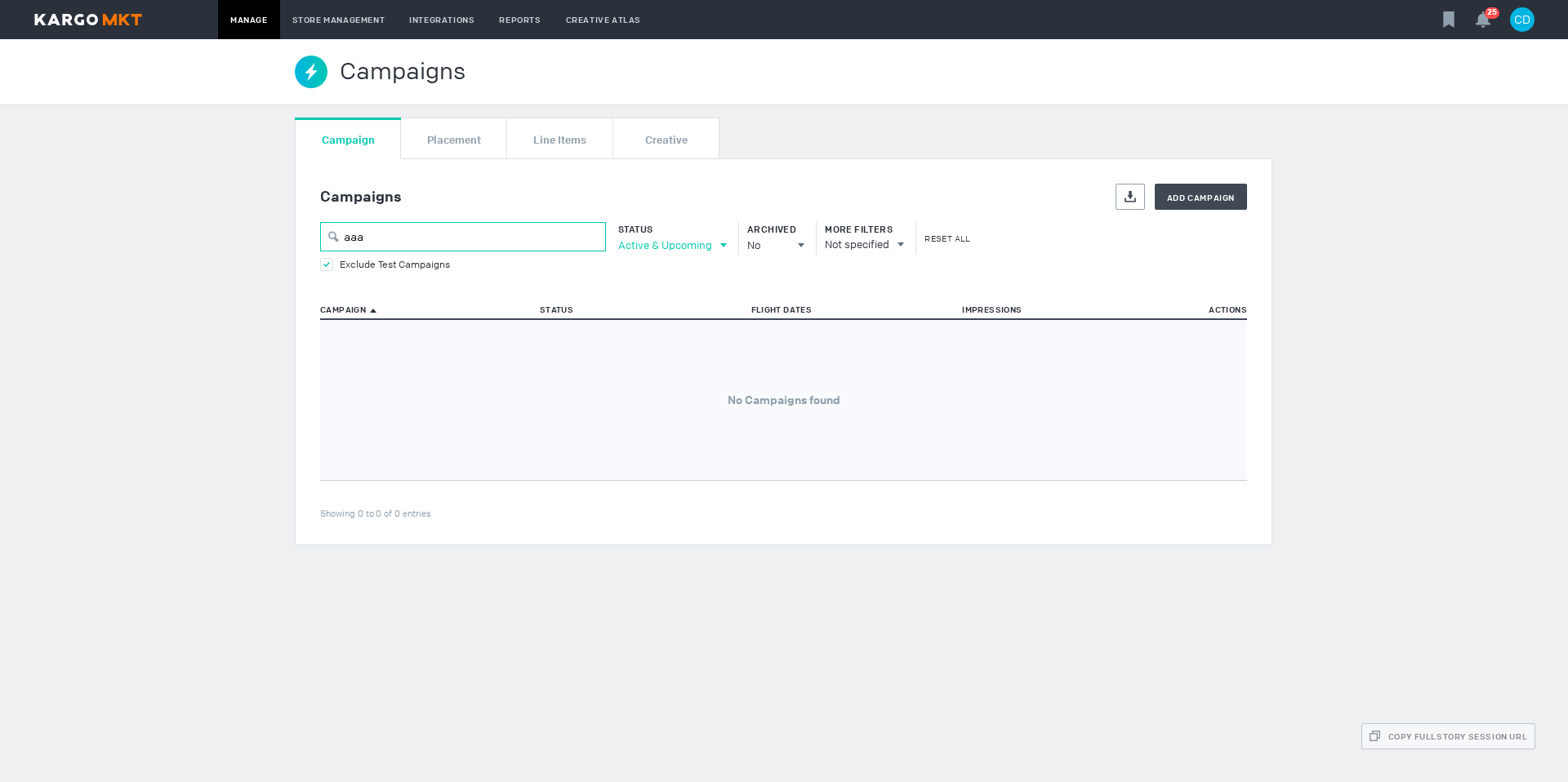 type on "aaa" 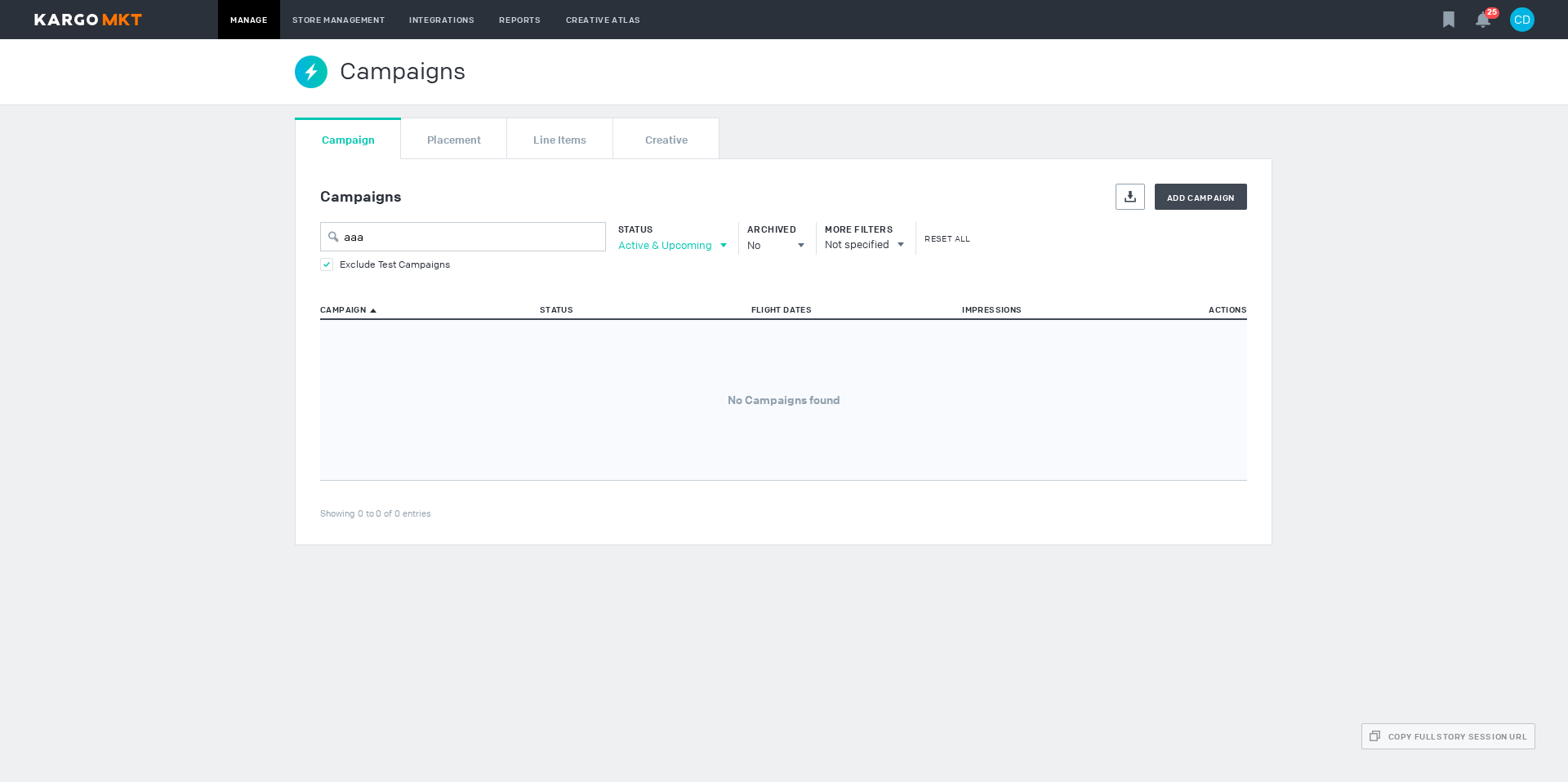 click on "Active & Upcoming" at bounding box center [665, 245] 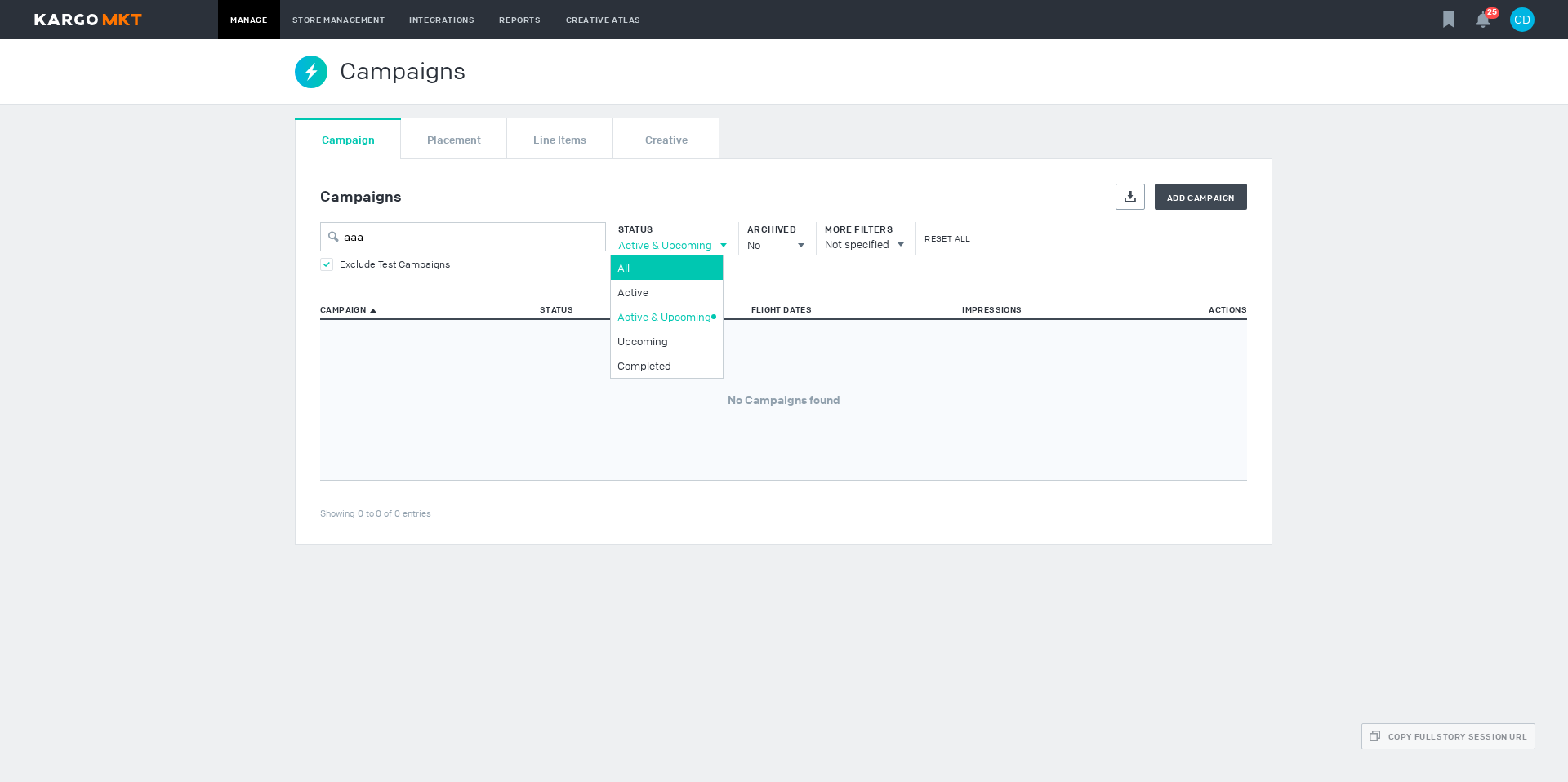 click on "All" at bounding box center [664, 268] 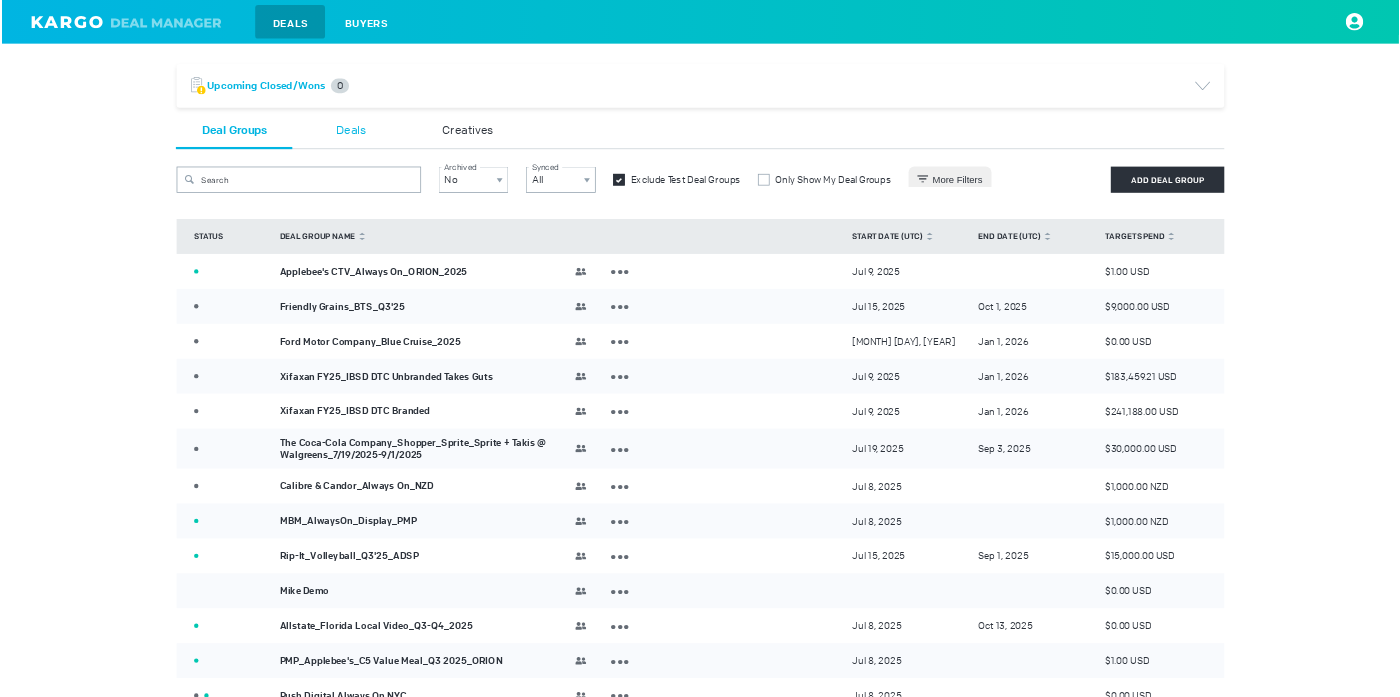 scroll, scrollTop: 0, scrollLeft: 0, axis: both 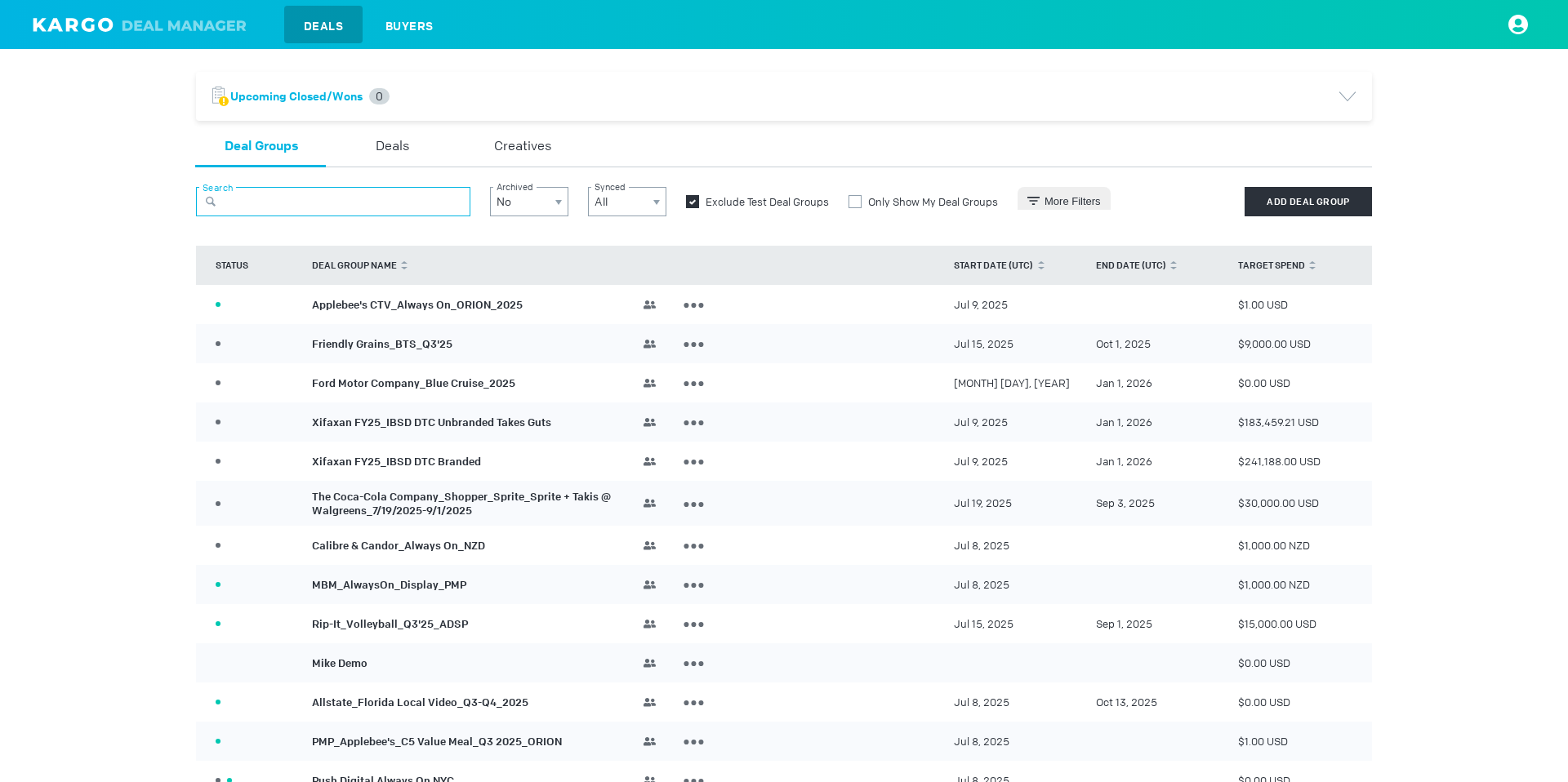 click at bounding box center [333, 202] 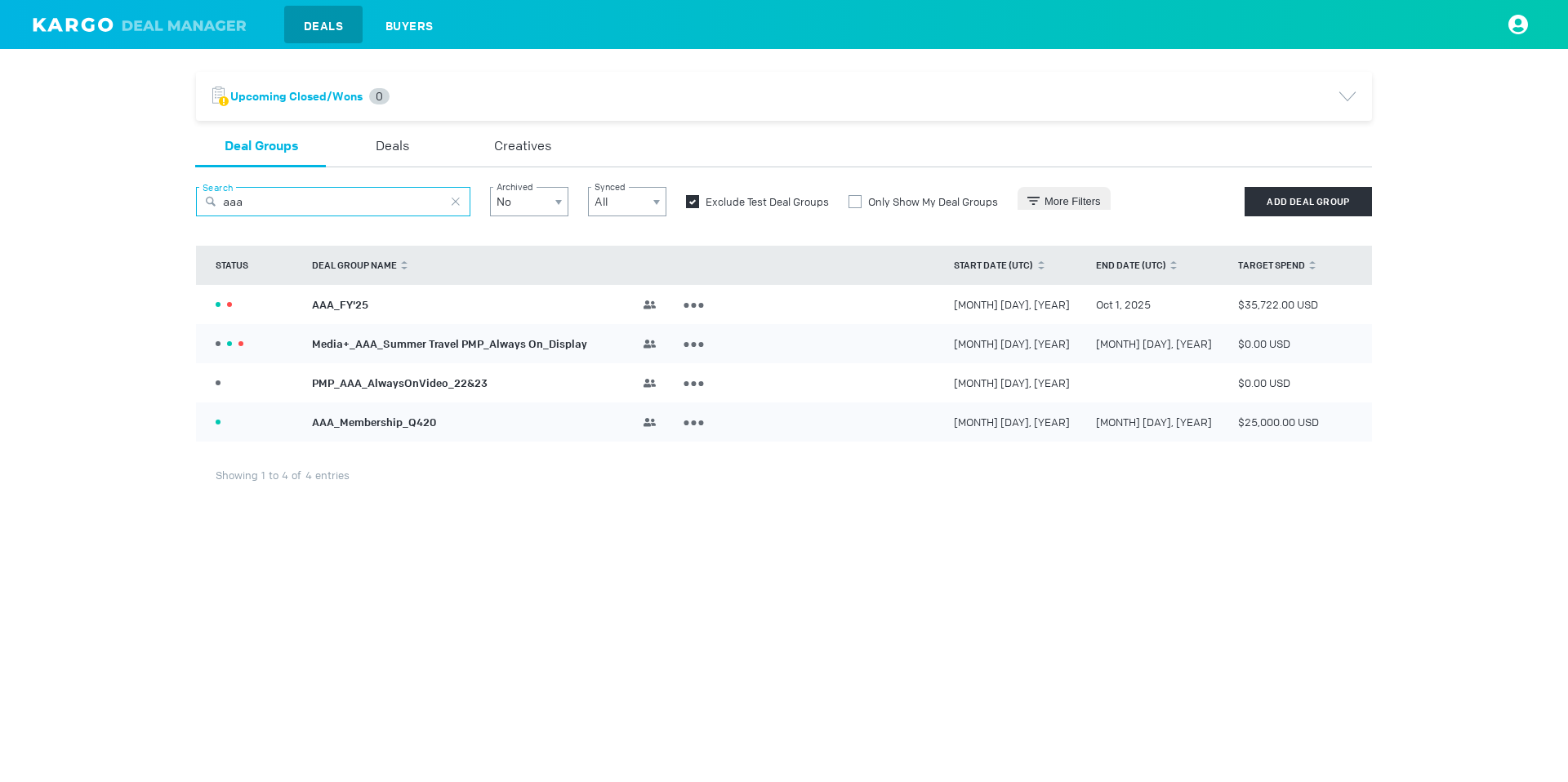 type on "aaa" 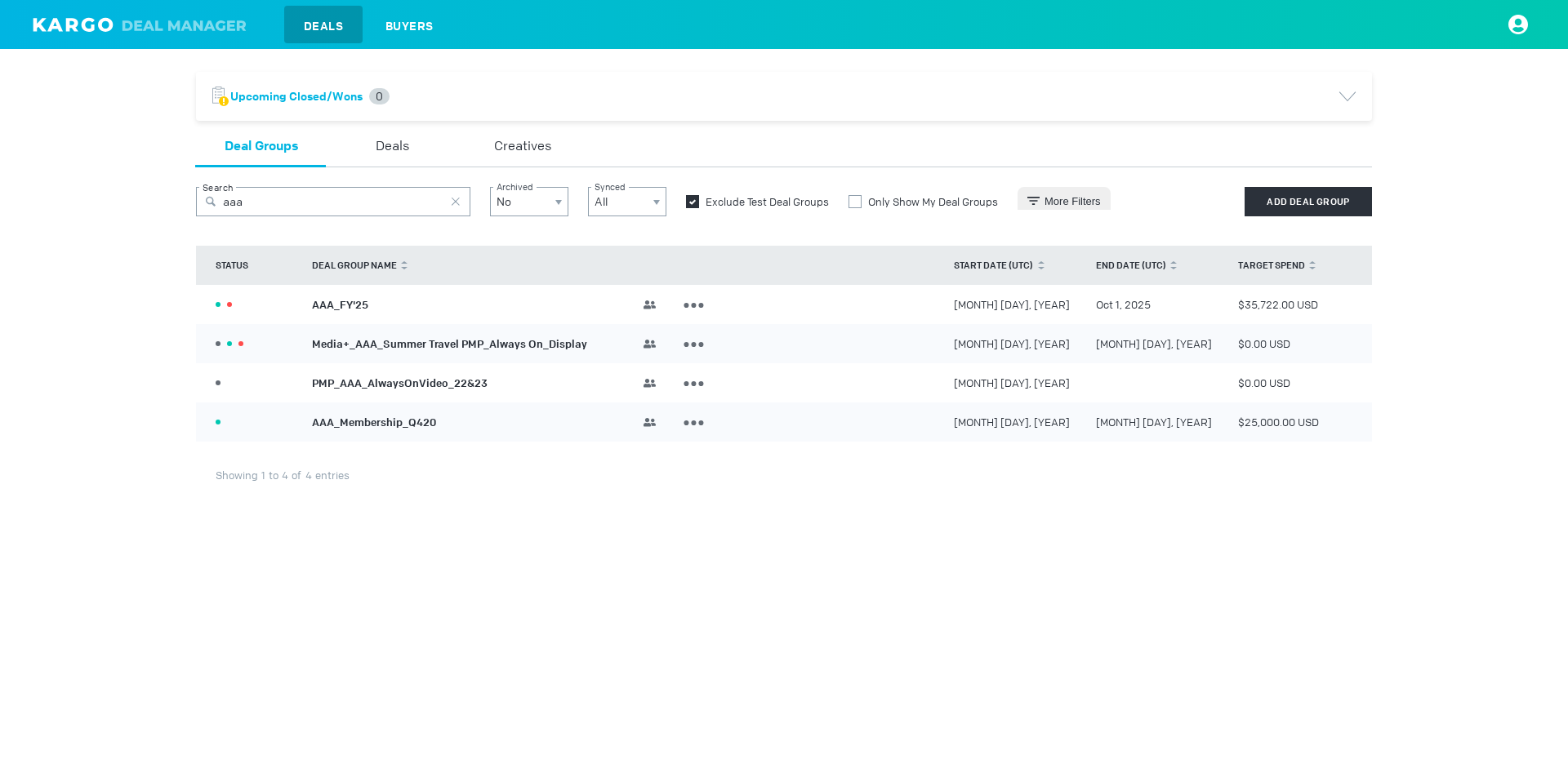 click on "AAA_FY'25" at bounding box center (340, 304) 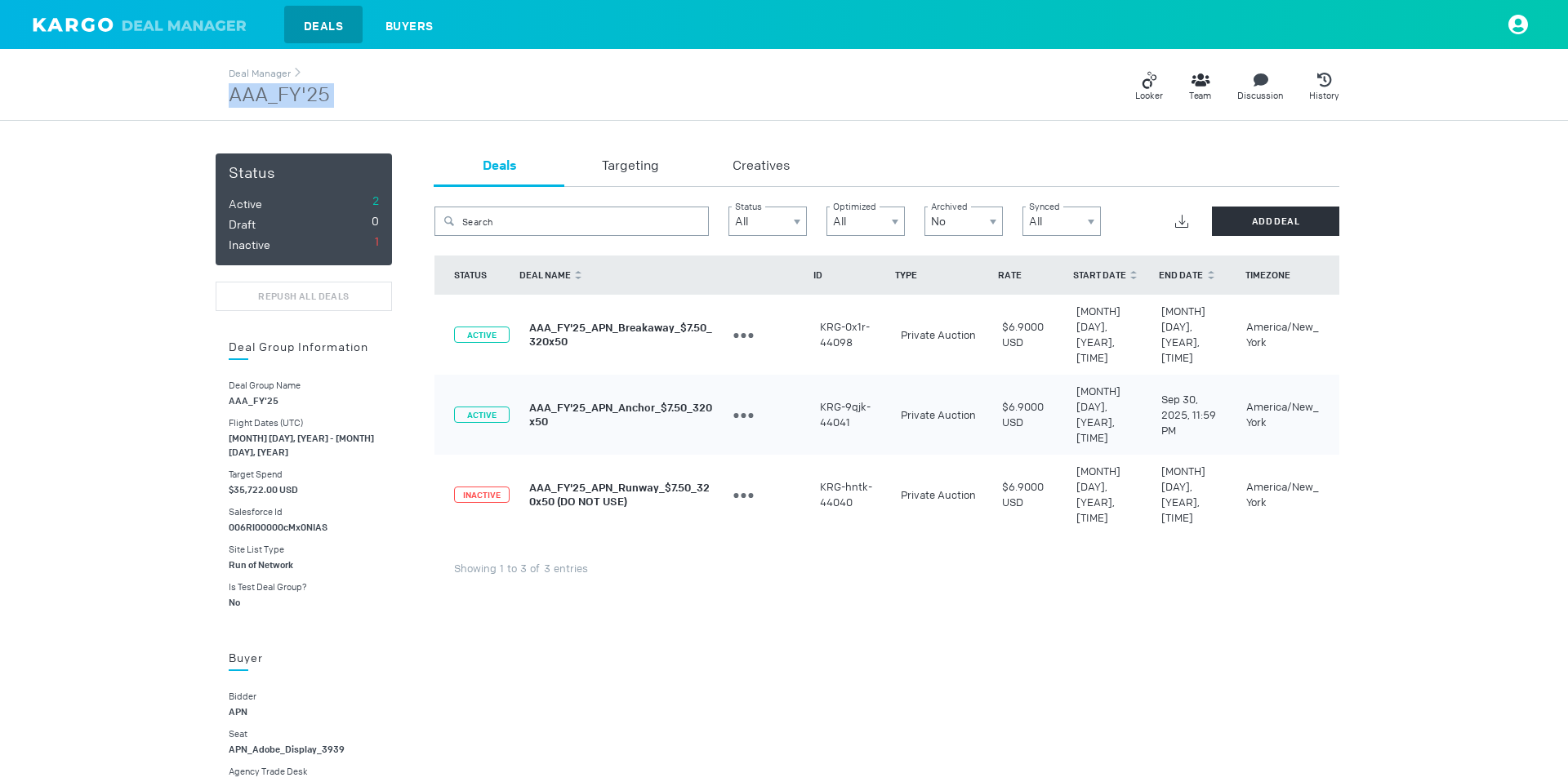 drag, startPoint x: 352, startPoint y: 88, endPoint x: 202, endPoint y: 96, distance: 150.21318 